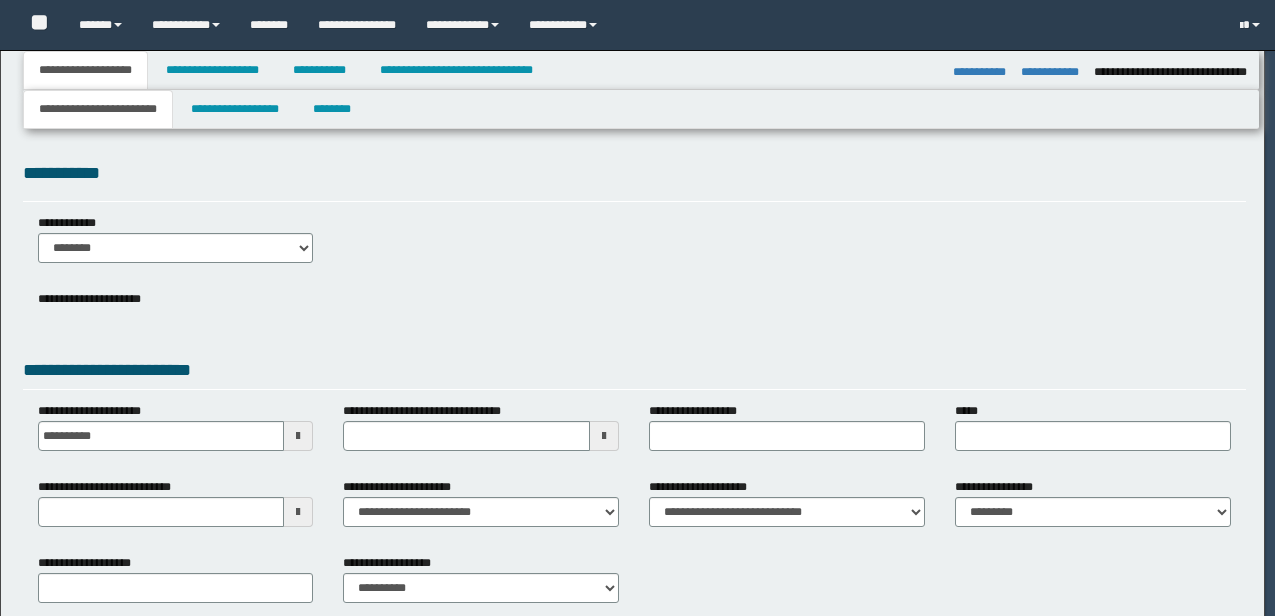select on "*" 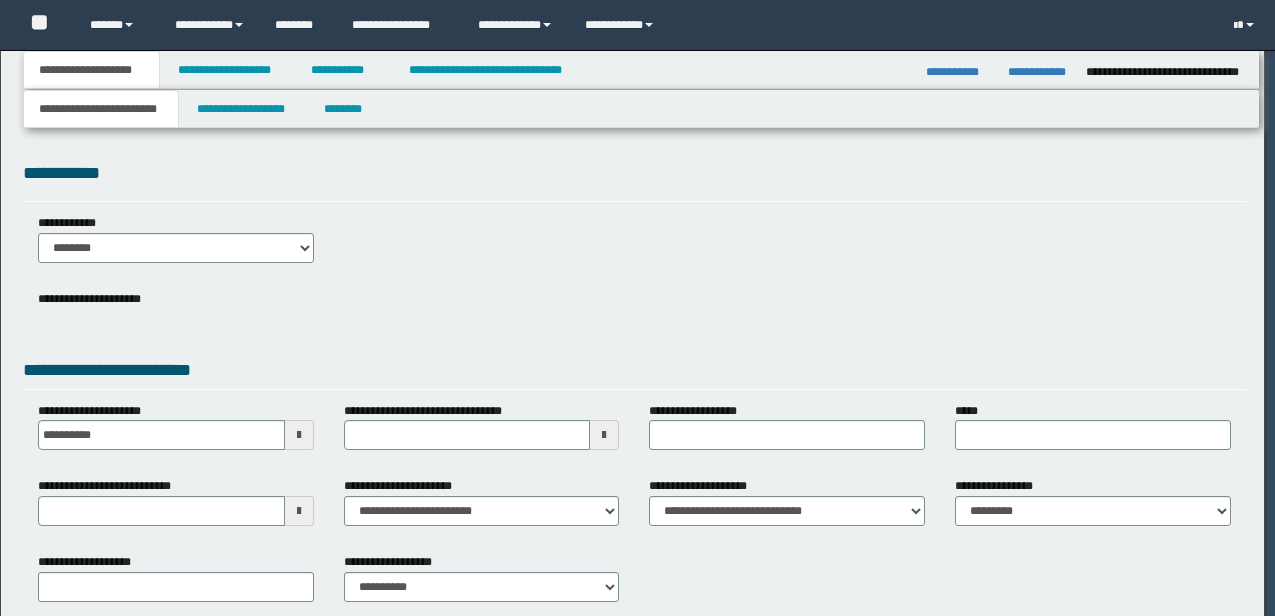scroll, scrollTop: 0, scrollLeft: 0, axis: both 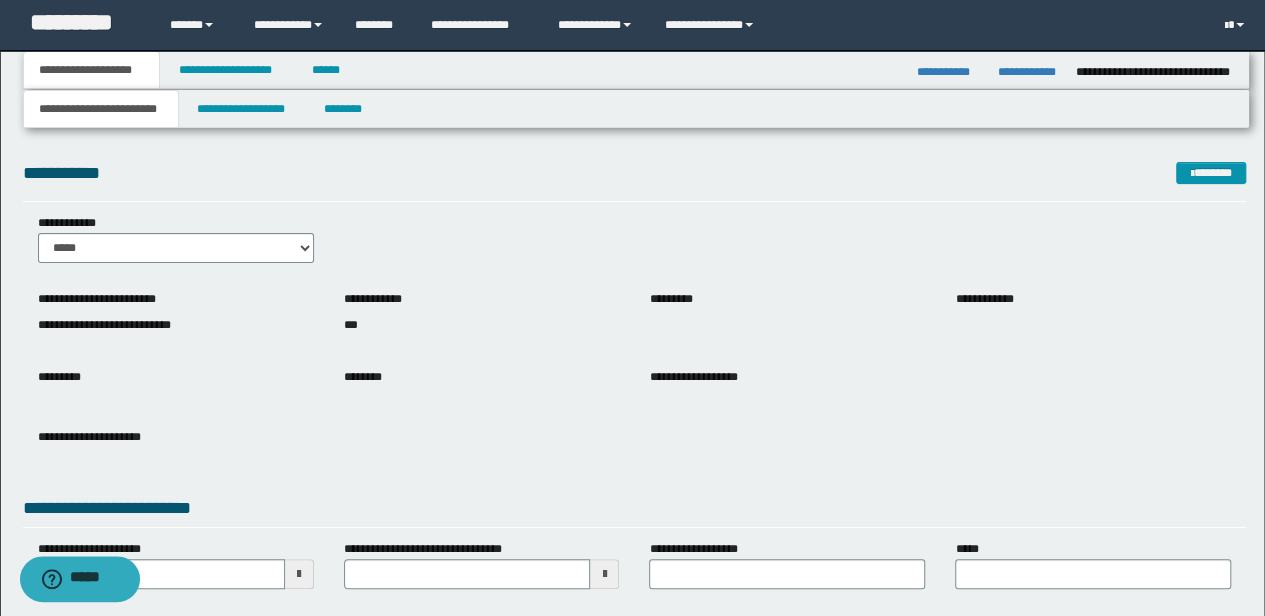 click on "**********" at bounding box center [636, 70] 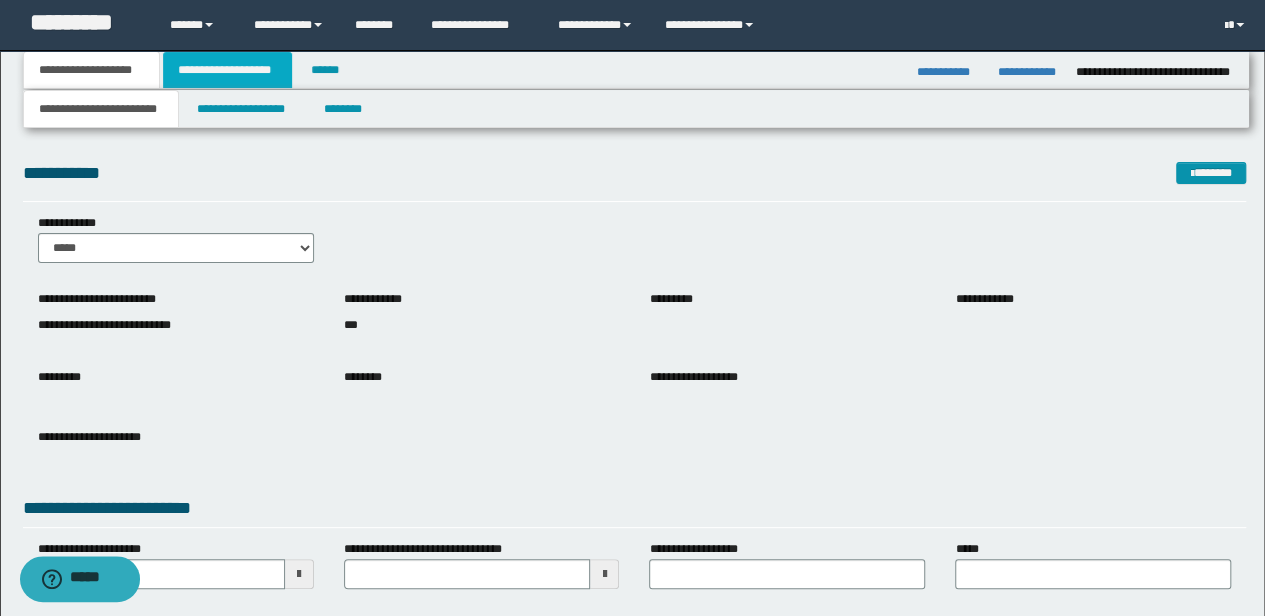 click on "**********" at bounding box center [227, 70] 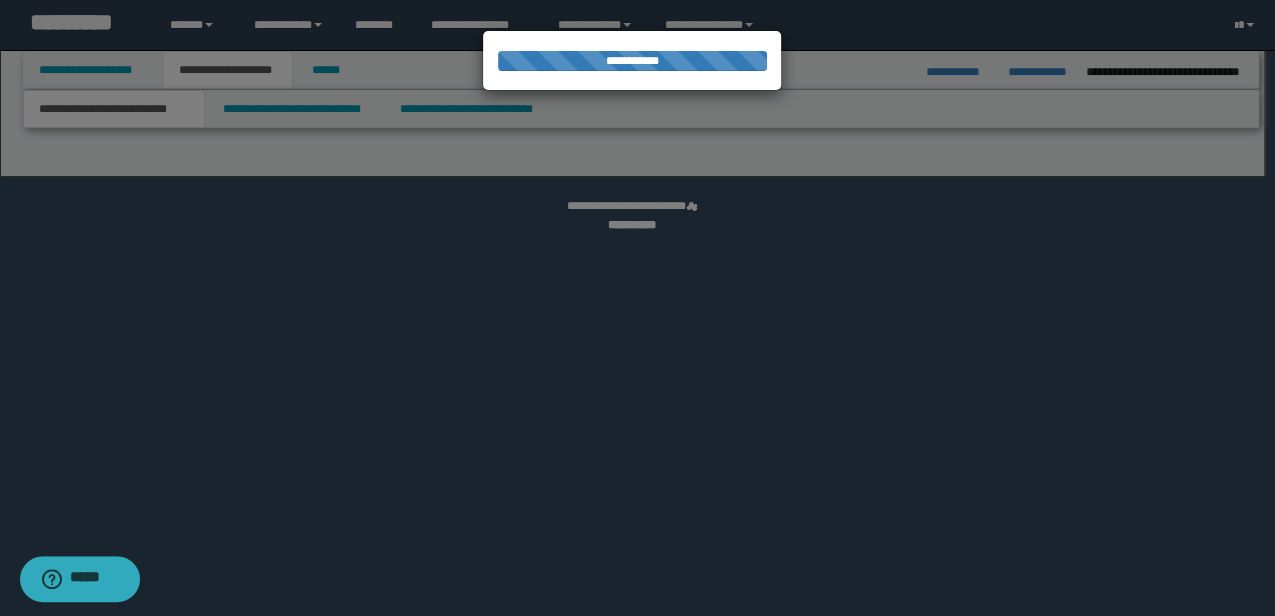 click at bounding box center (637, 308) 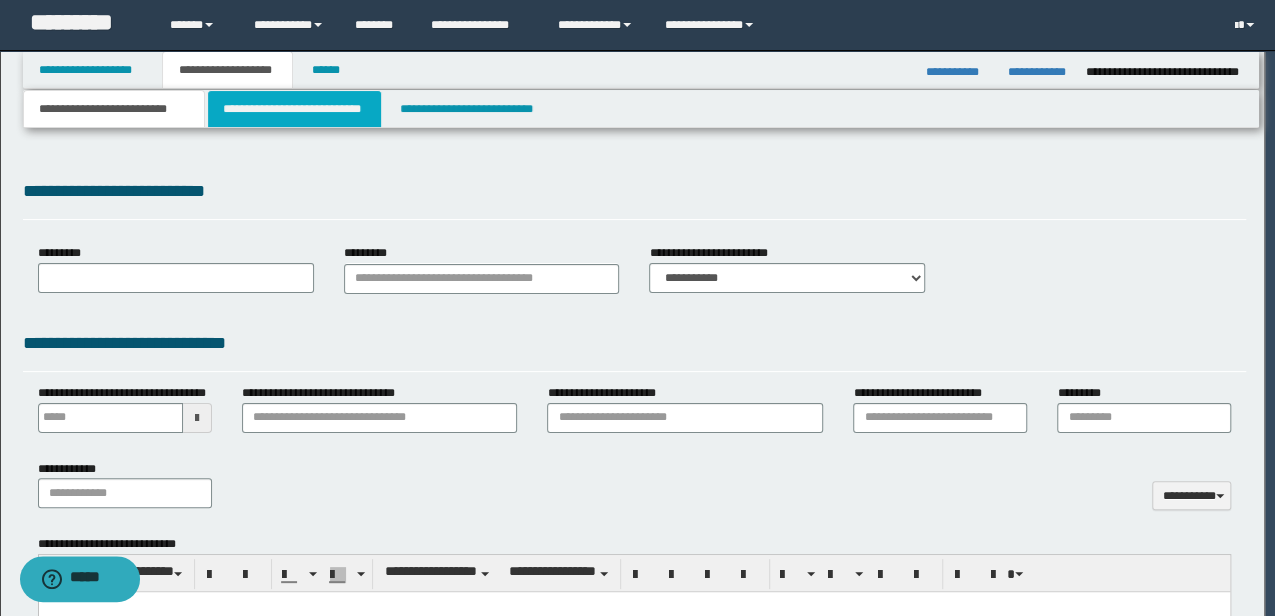 click on "**********" at bounding box center (294, 109) 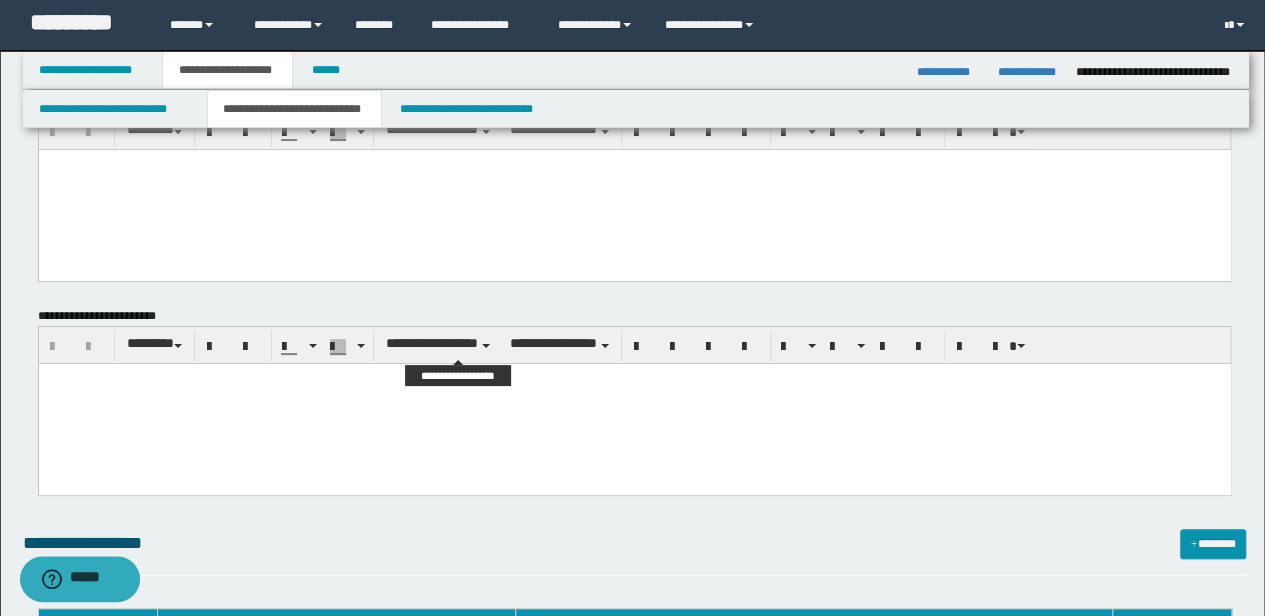 scroll, scrollTop: 400, scrollLeft: 0, axis: vertical 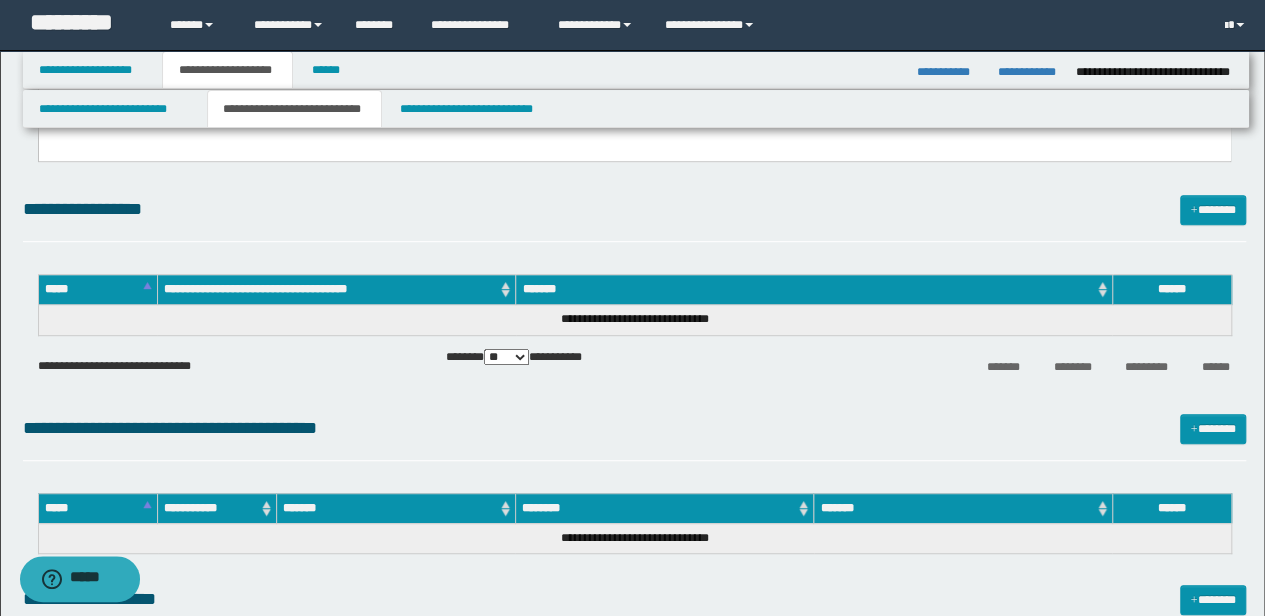 click on "**********" at bounding box center (294, 109) 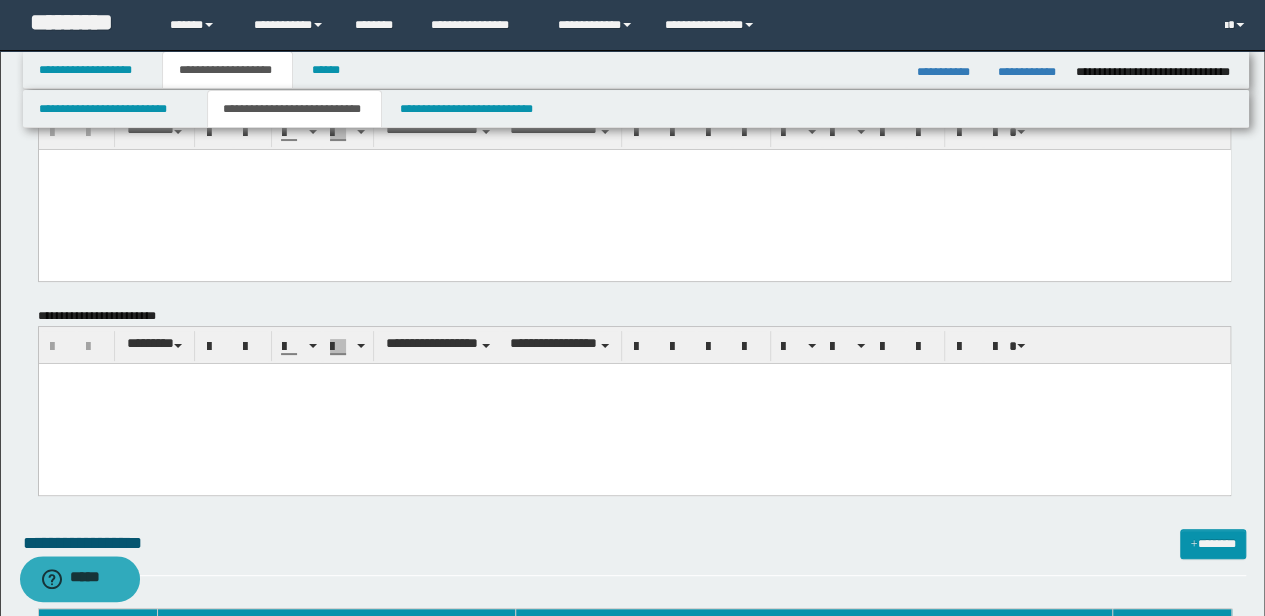 scroll, scrollTop: 0, scrollLeft: 0, axis: both 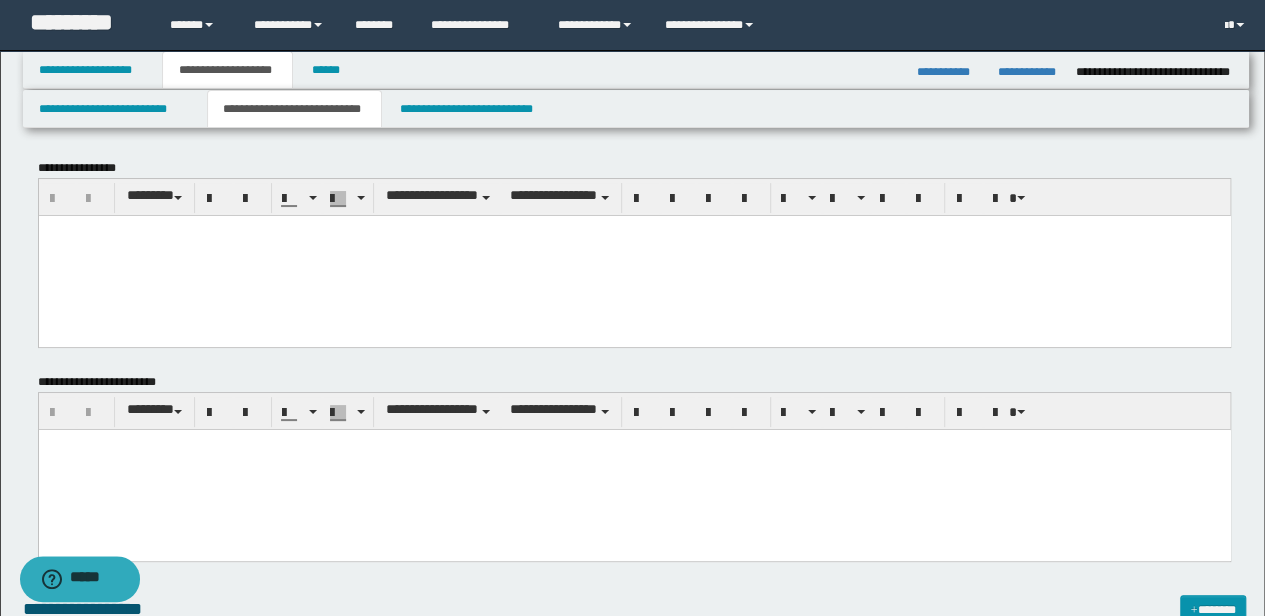 click at bounding box center [634, 470] 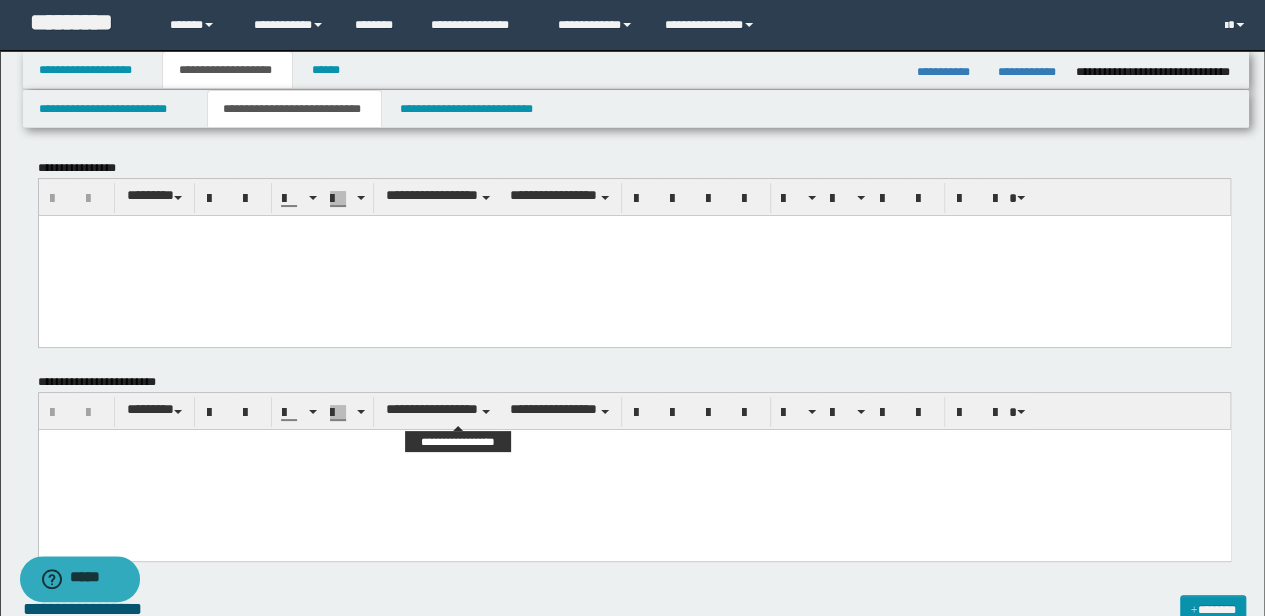click at bounding box center (634, 470) 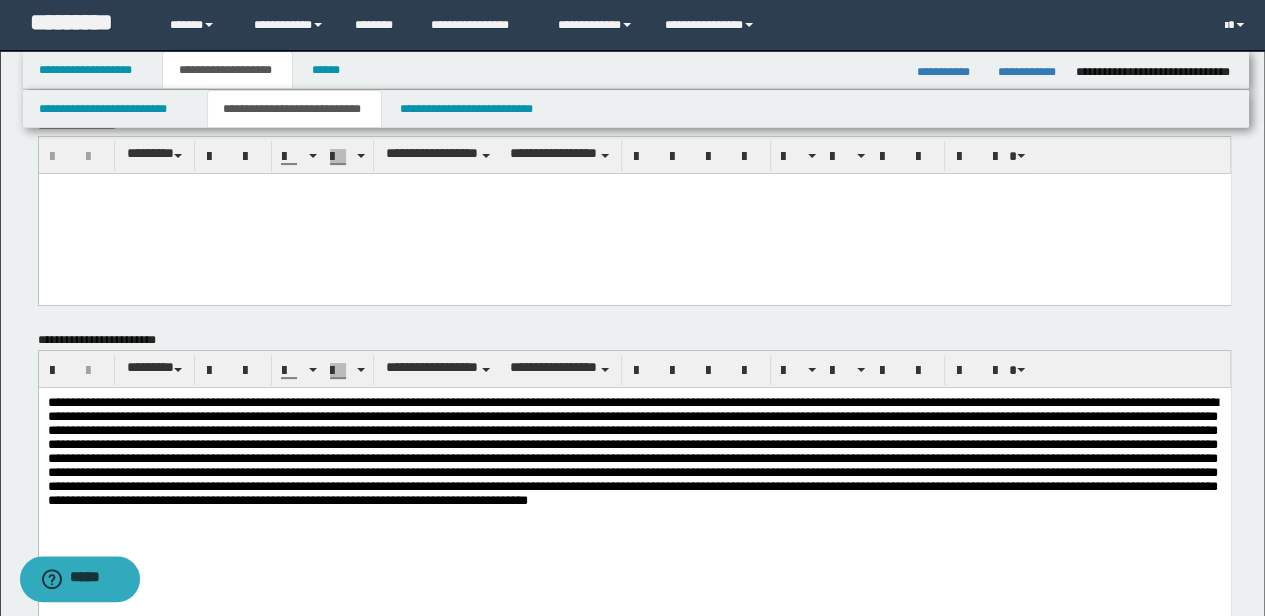 scroll, scrollTop: 66, scrollLeft: 0, axis: vertical 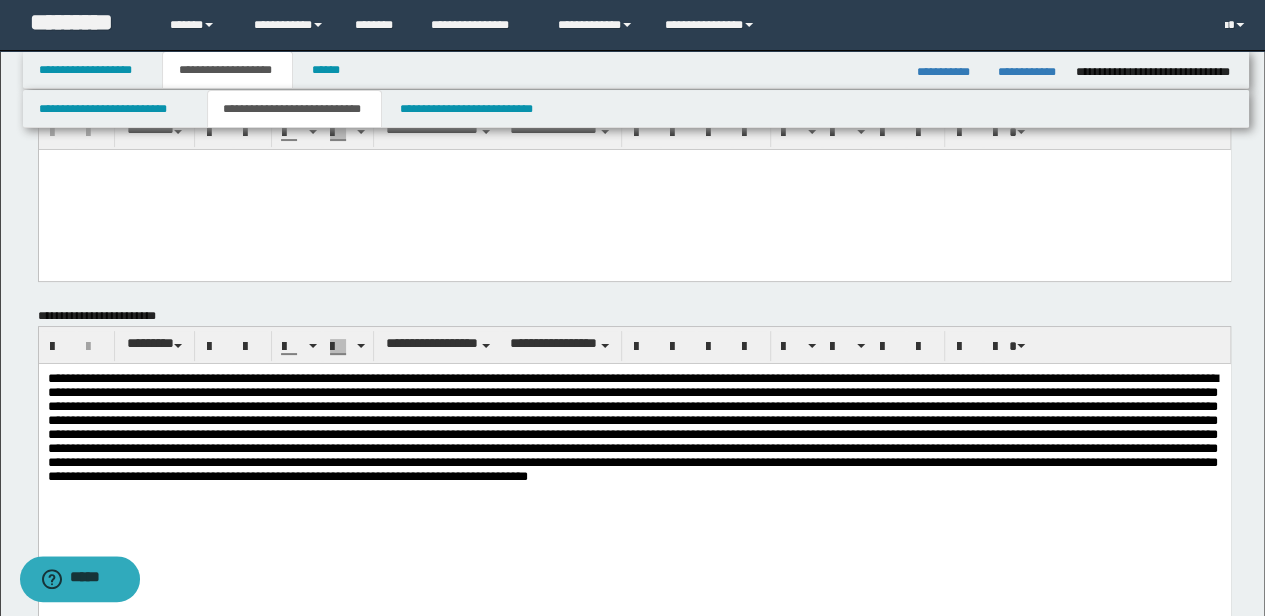 drag, startPoint x: 585, startPoint y: 598, endPoint x: 61, endPoint y: 414, distance: 555.3665 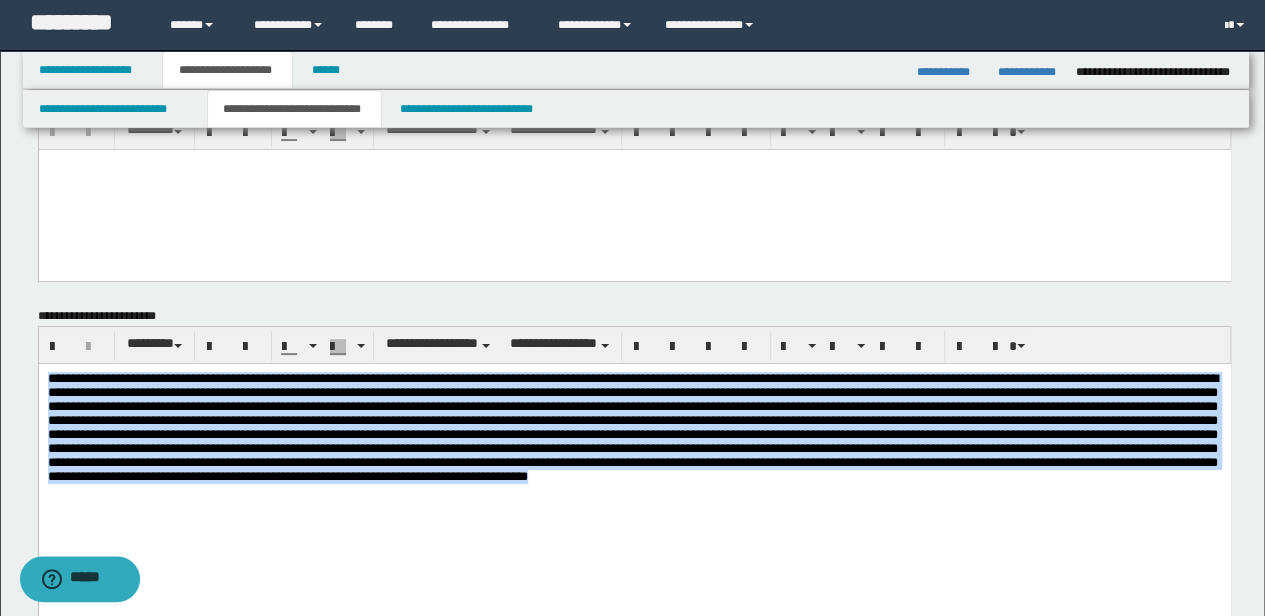 drag, startPoint x: 194, startPoint y: 489, endPoint x: 15, endPoint y: 295, distance: 263.96402 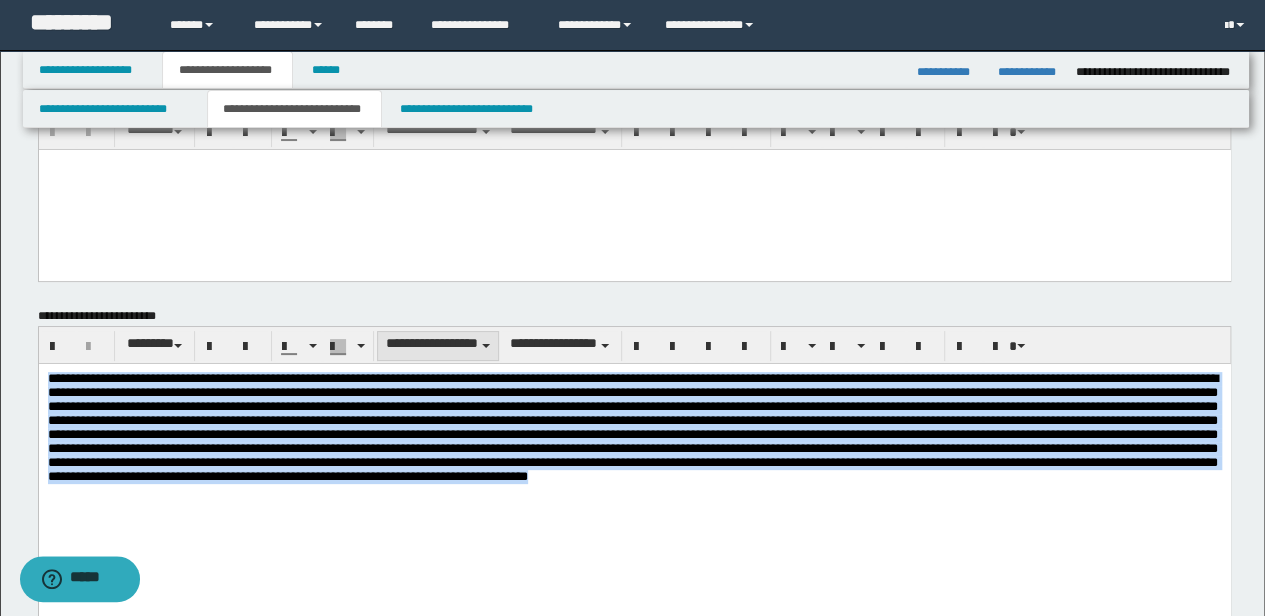 click on "**********" at bounding box center [432, 343] 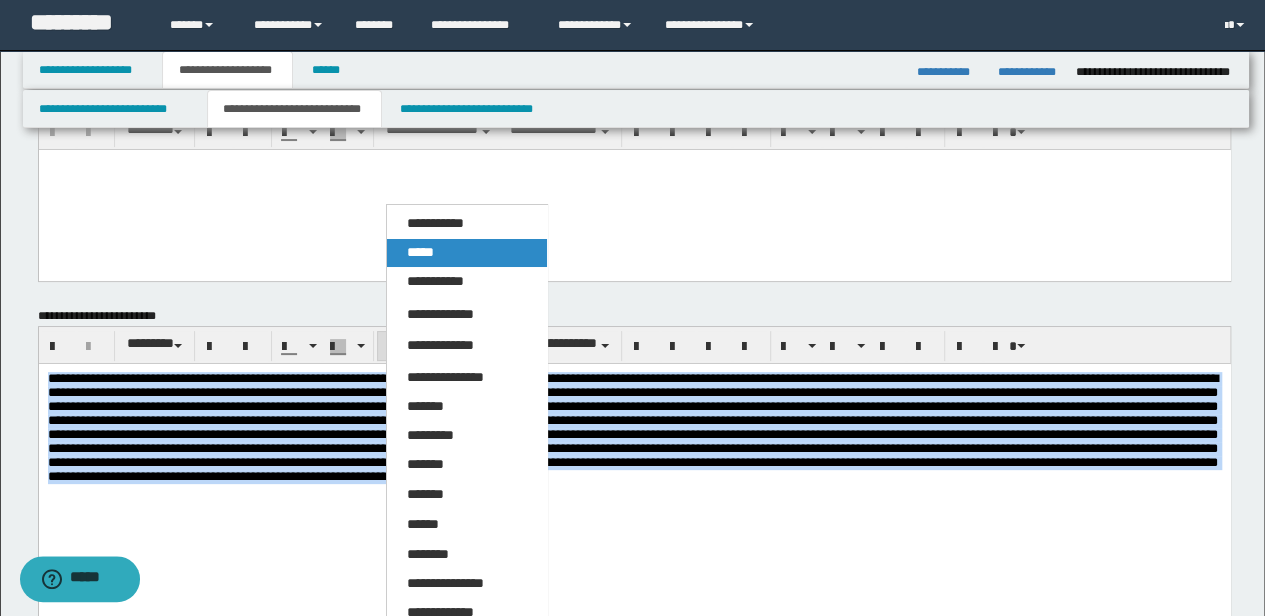 click on "*****" at bounding box center [466, 253] 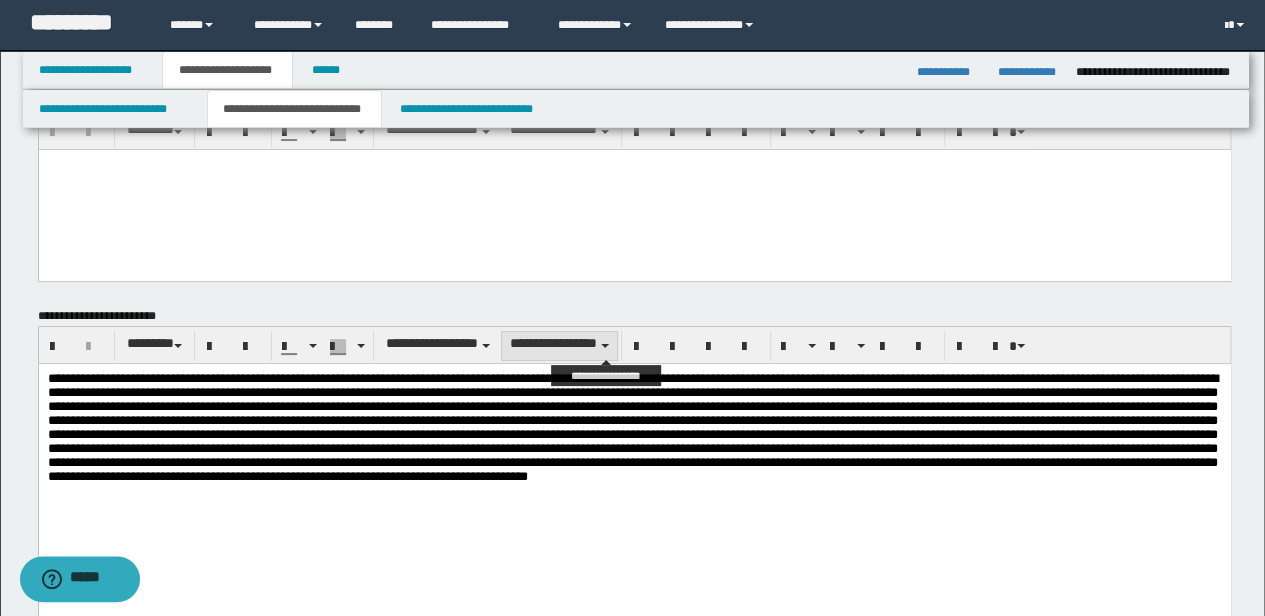 click on "**********" at bounding box center [553, 343] 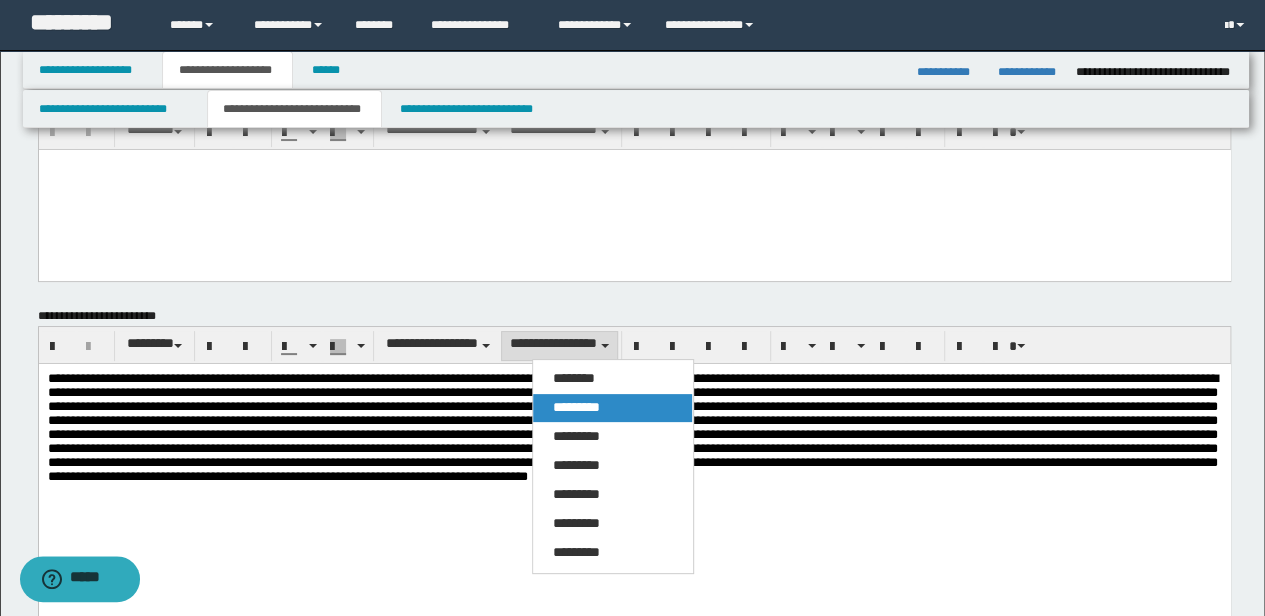 drag, startPoint x: 565, startPoint y: 413, endPoint x: 625, endPoint y: 12, distance: 405.46393 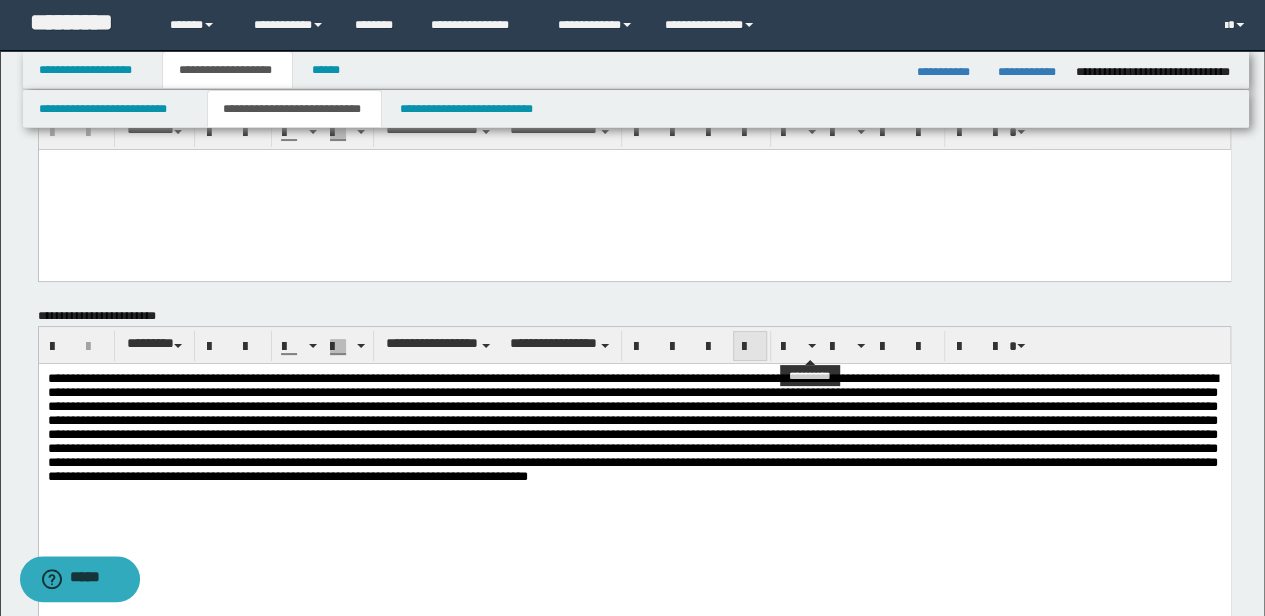 click at bounding box center (750, 347) 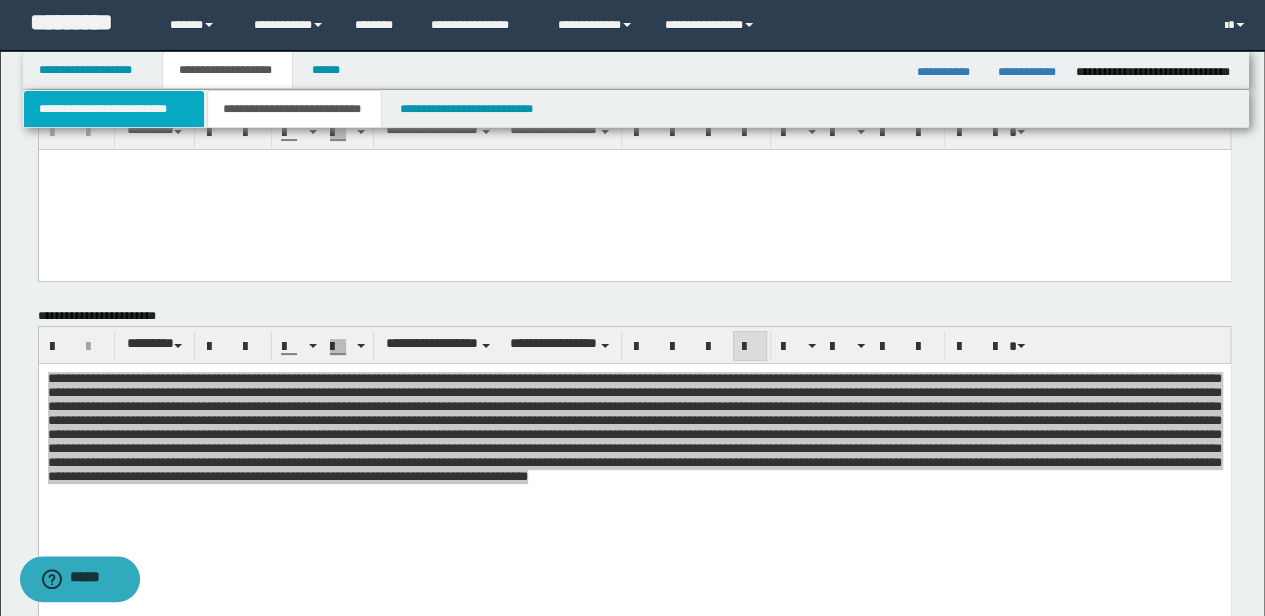 click on "**********" at bounding box center [114, 109] 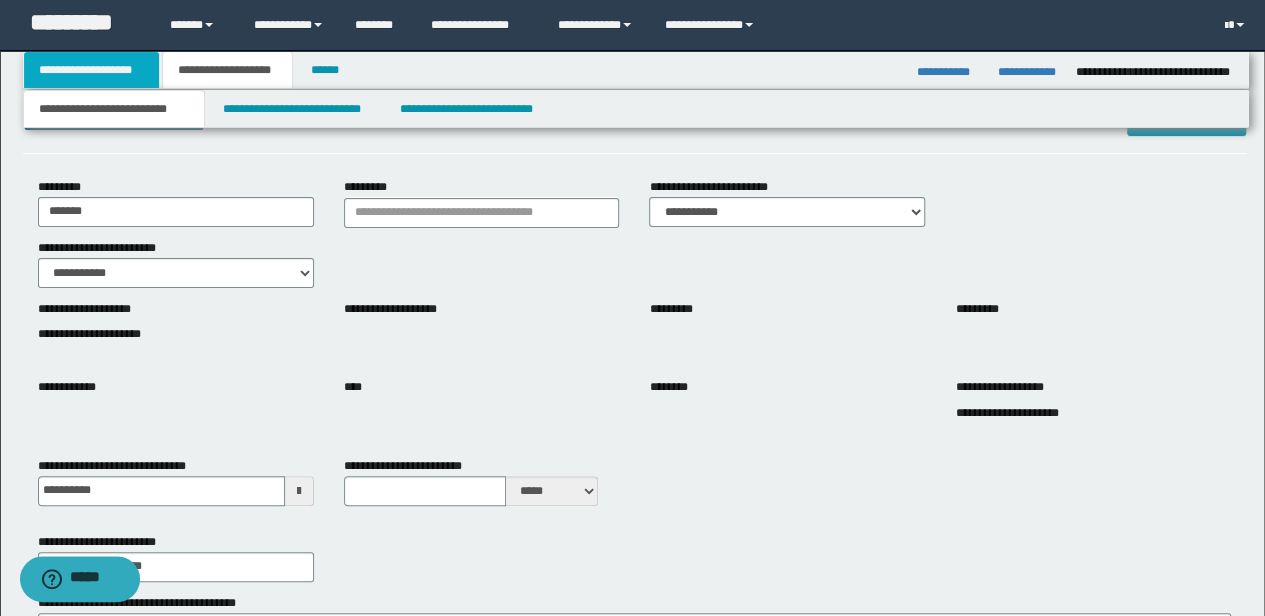 click on "**********" at bounding box center (92, 70) 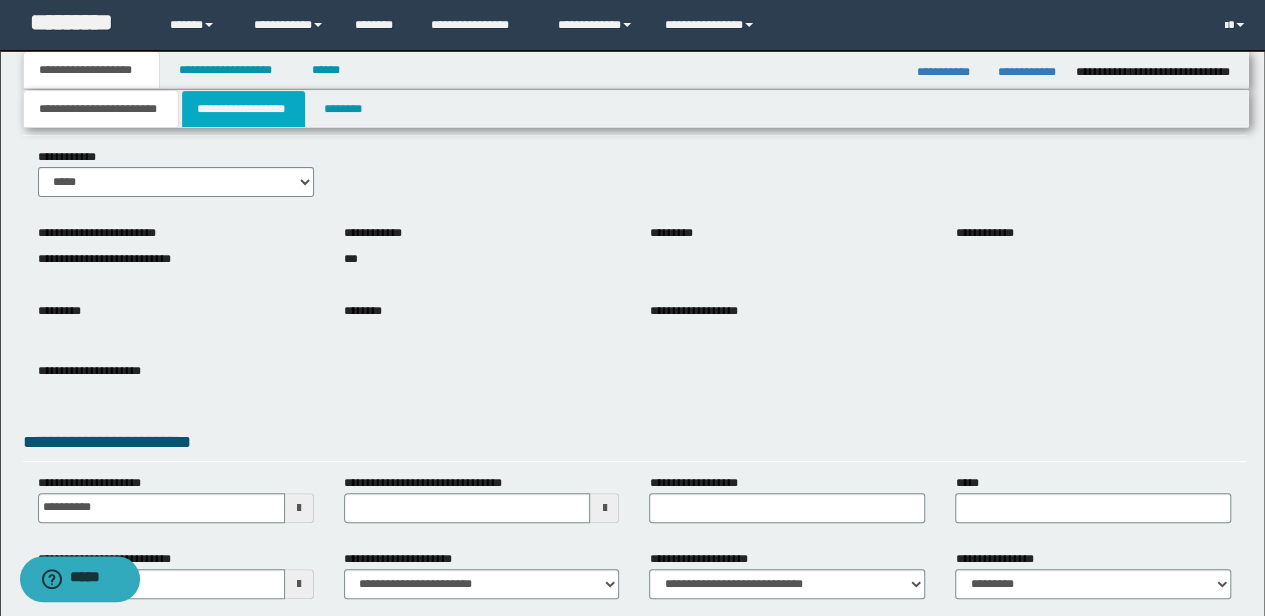 click on "**********" at bounding box center [243, 109] 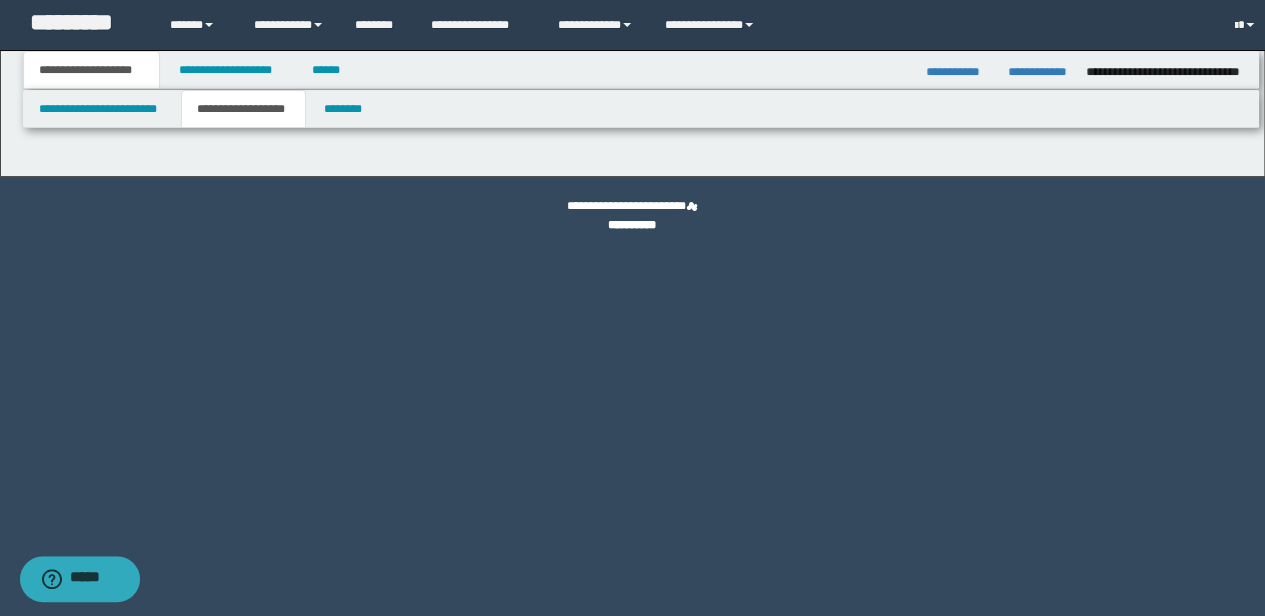 scroll, scrollTop: 0, scrollLeft: 0, axis: both 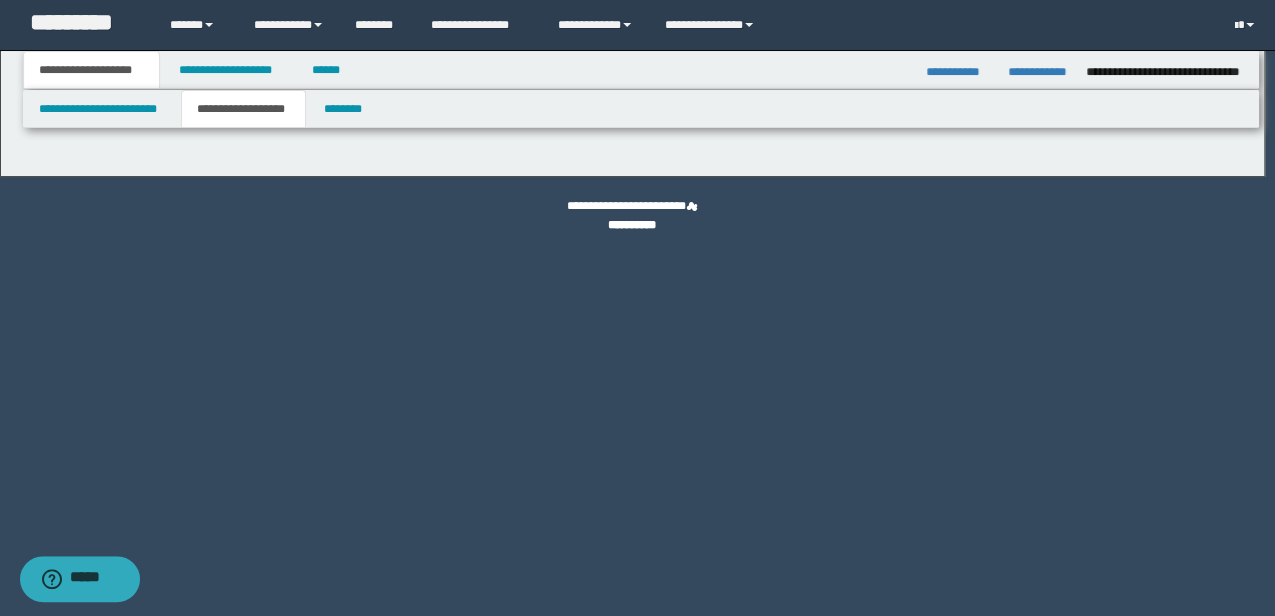 type on "********" 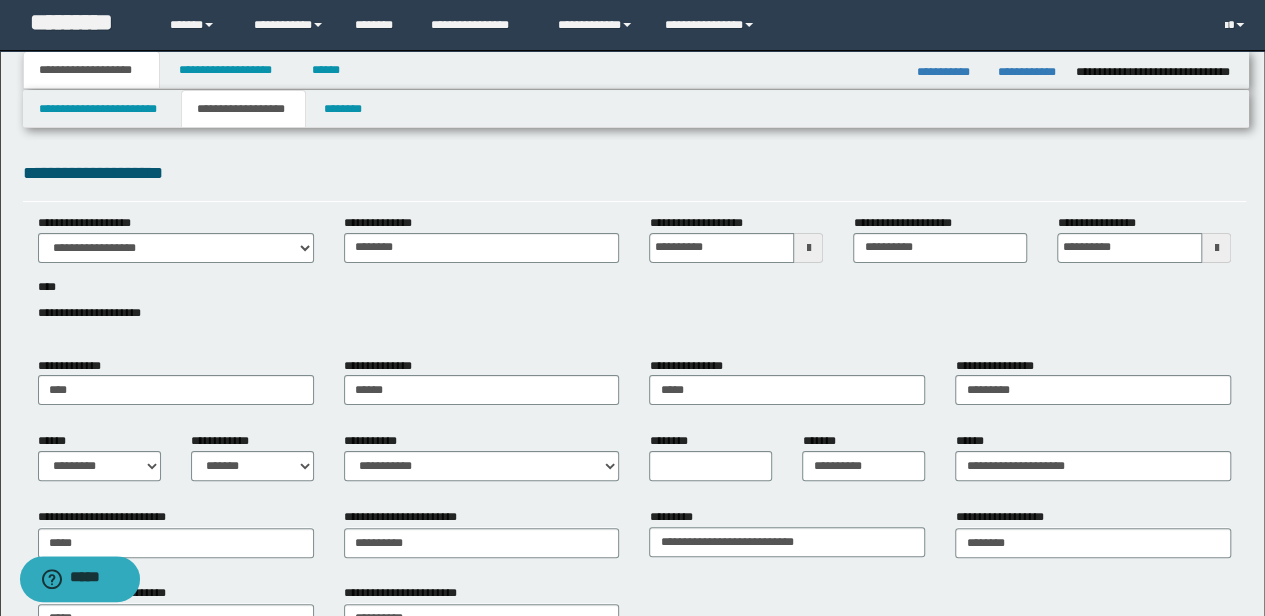 scroll, scrollTop: 489, scrollLeft: 0, axis: vertical 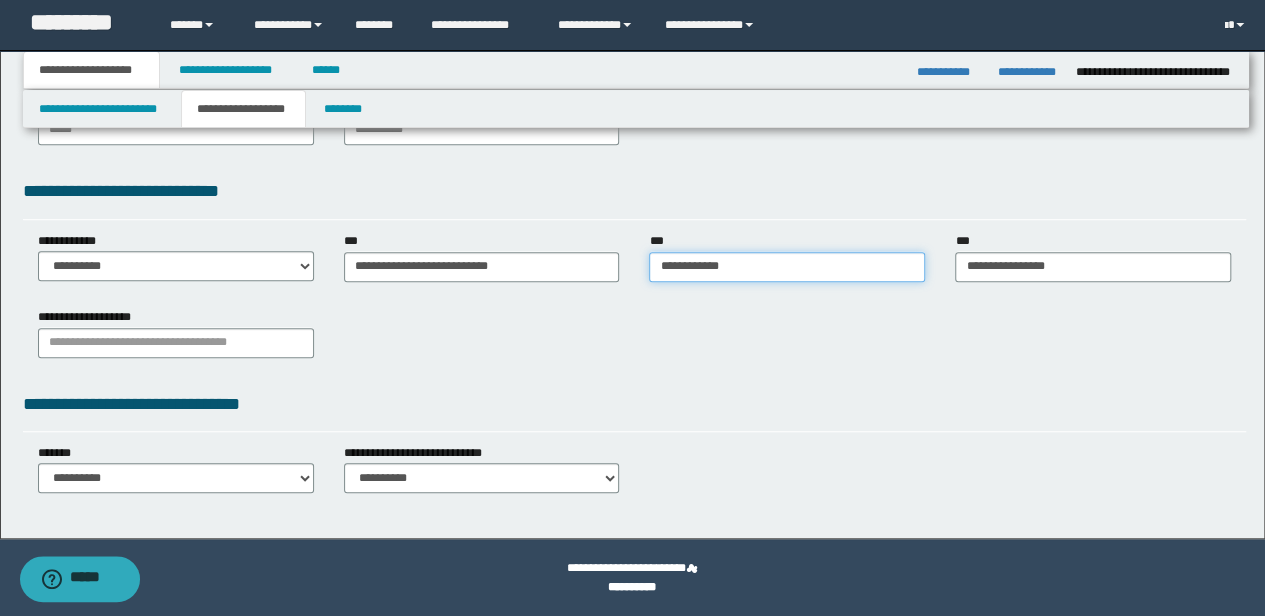type on "**********" 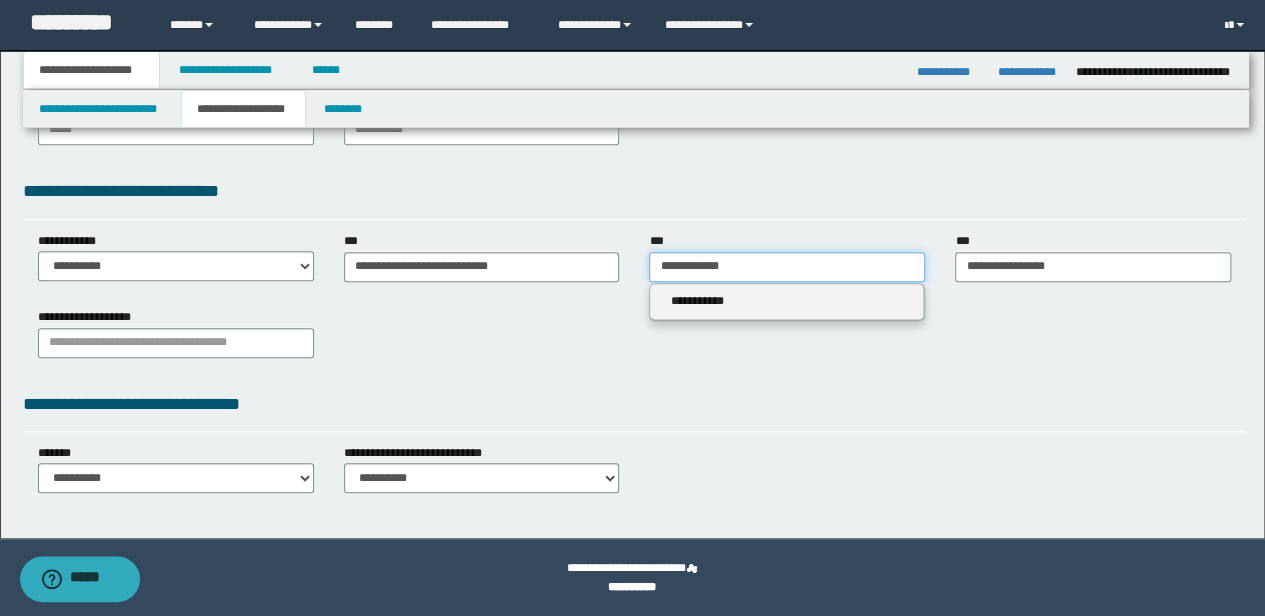 drag, startPoint x: 774, startPoint y: 273, endPoint x: 559, endPoint y: 294, distance: 216.02315 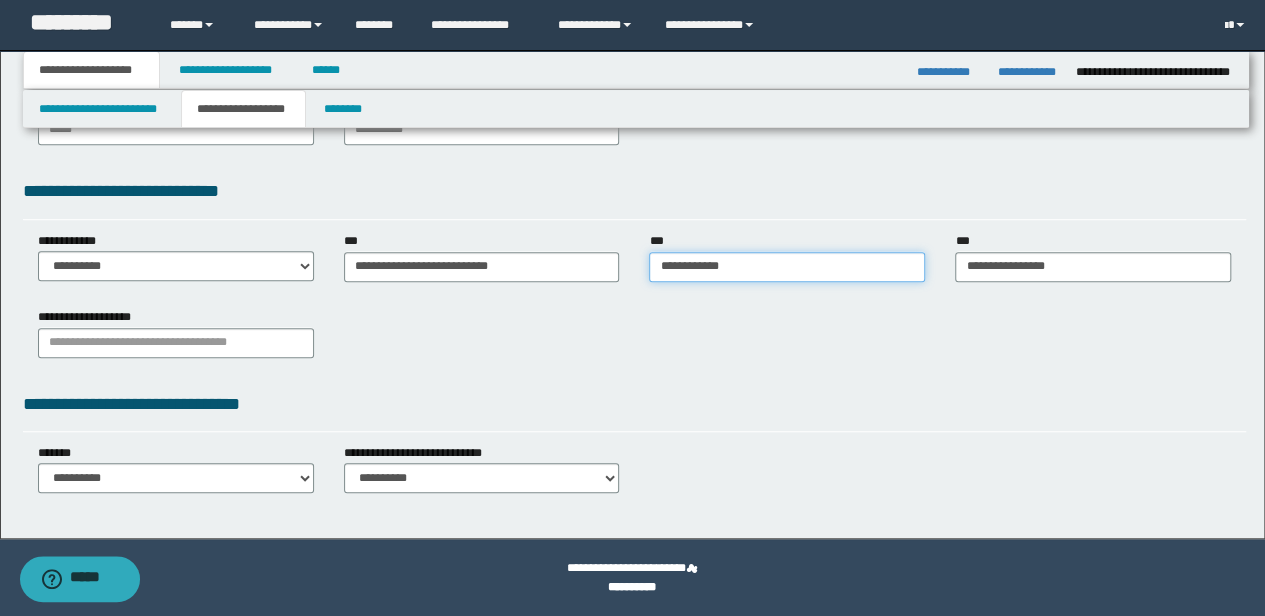 type on "**********" 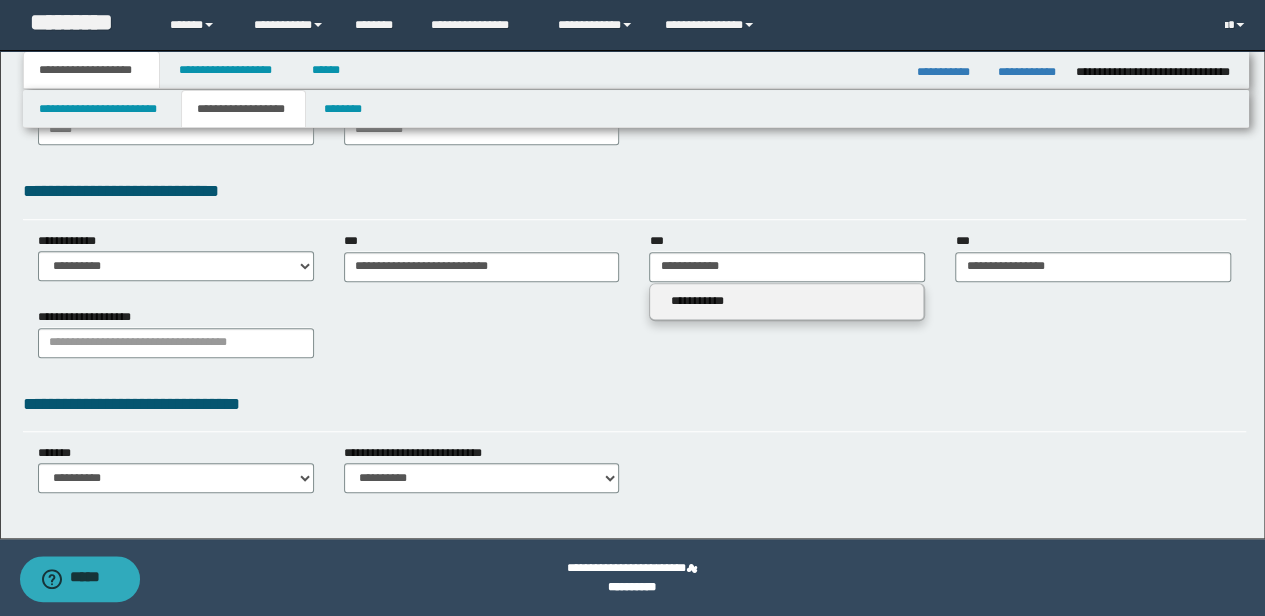 type 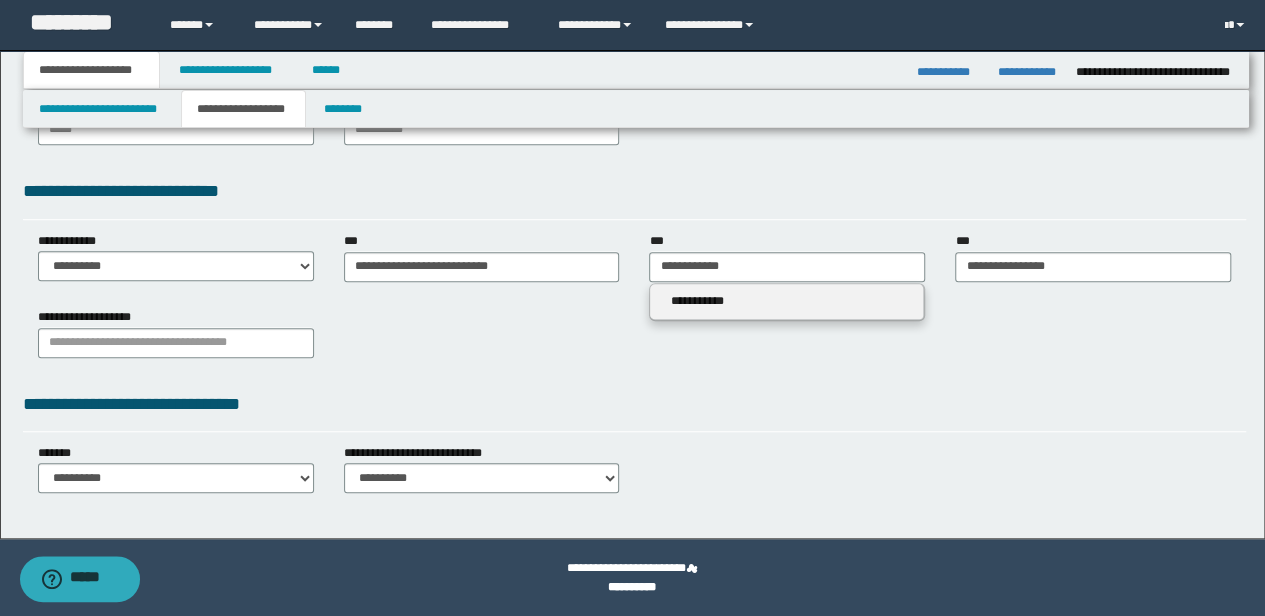 click on "**********" at bounding box center (1156, 72) 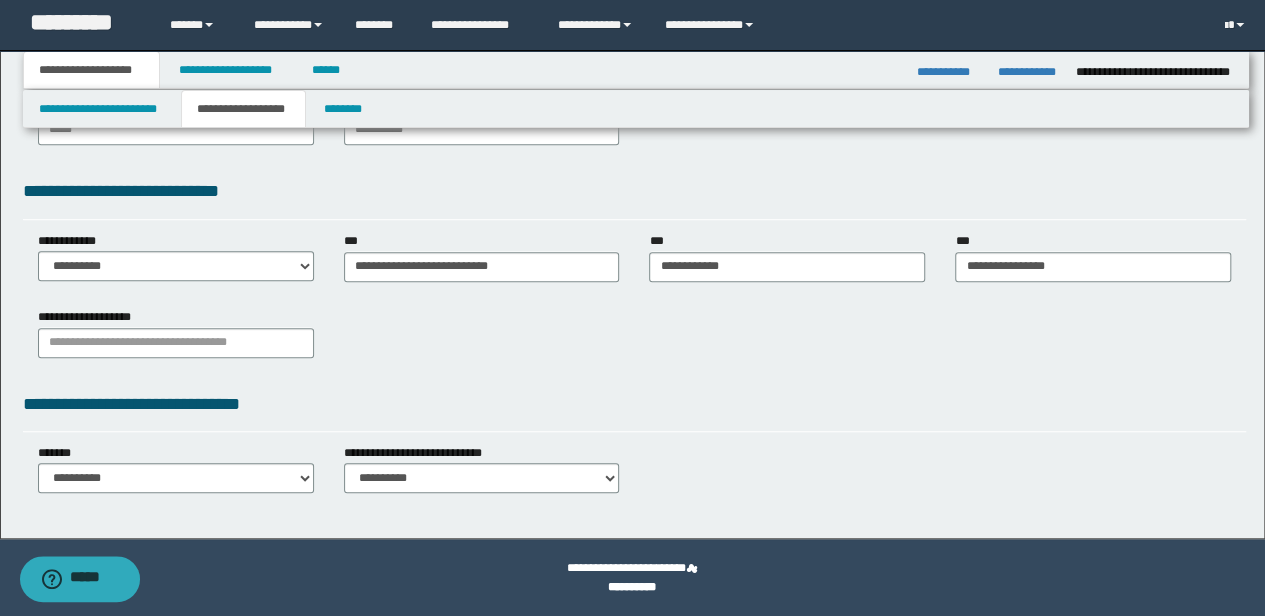 click on "**********" at bounding box center (1156, 72) 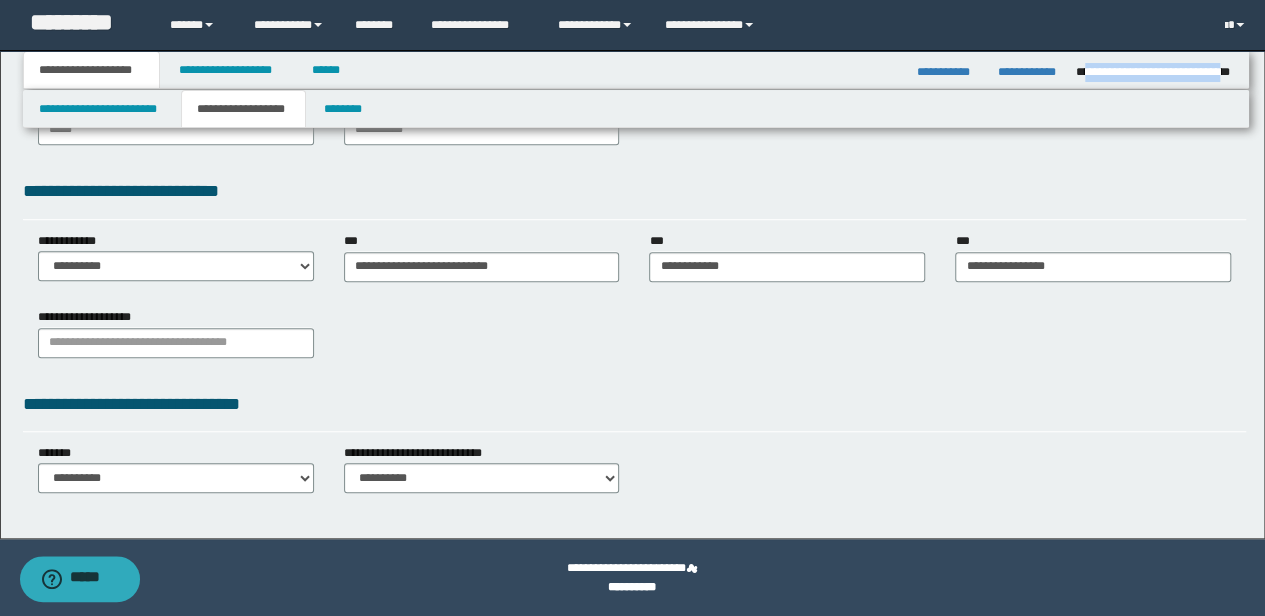 drag, startPoint x: 1083, startPoint y: 72, endPoint x: 1208, endPoint y: 60, distance: 125.57468 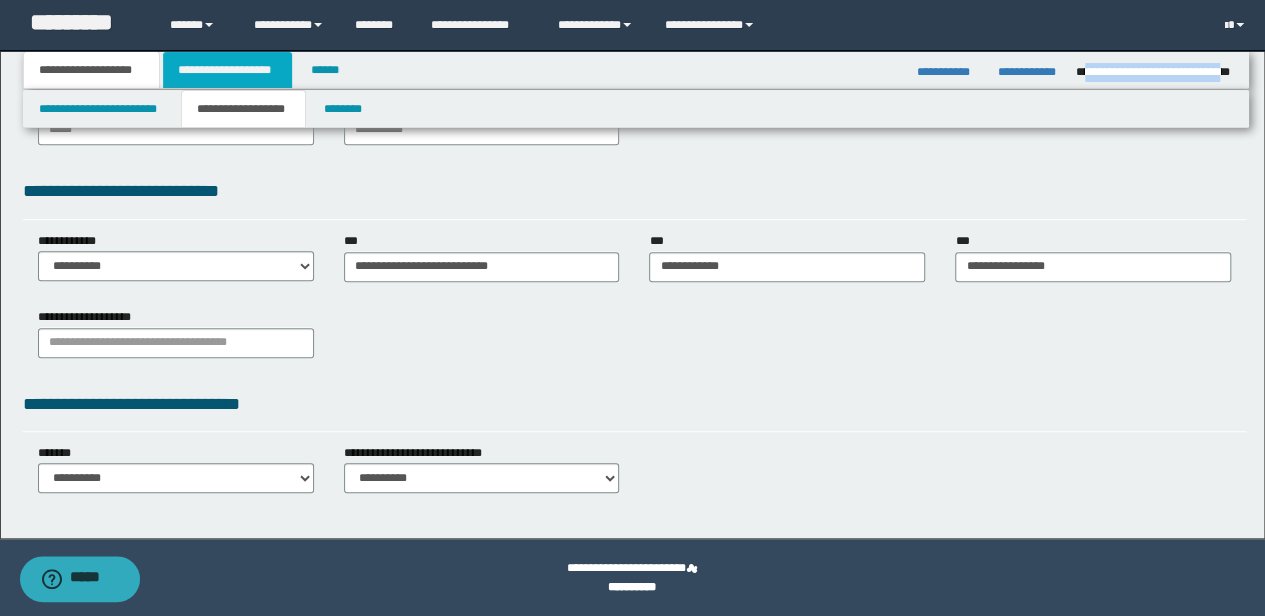 click on "**********" at bounding box center [227, 70] 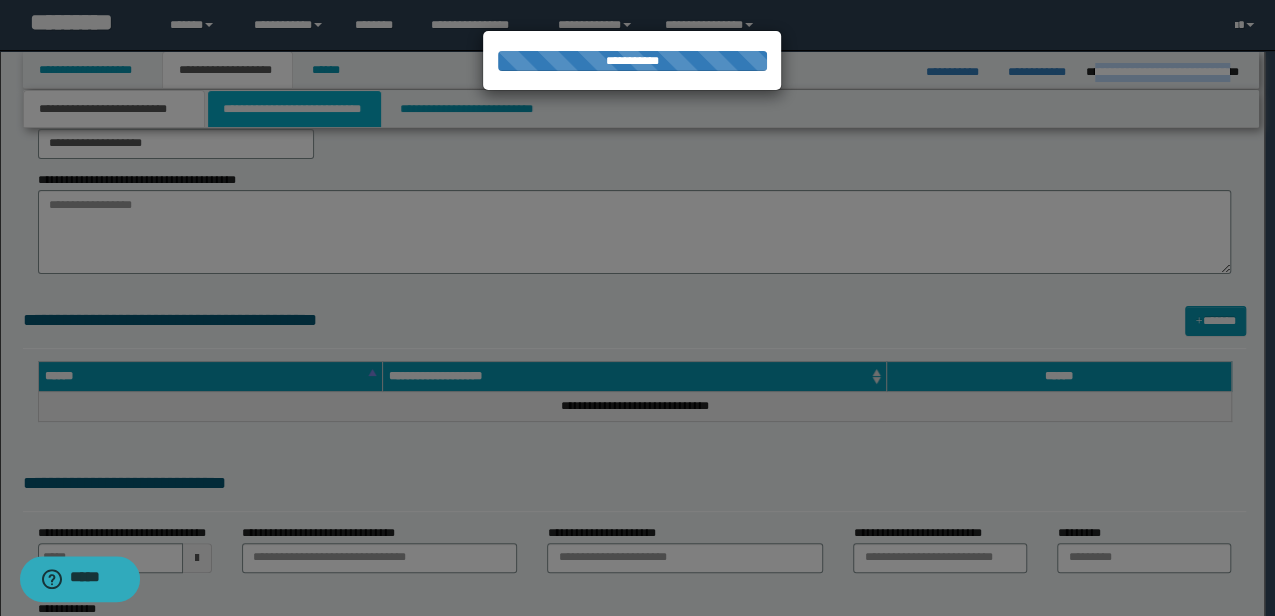 type on "**********" 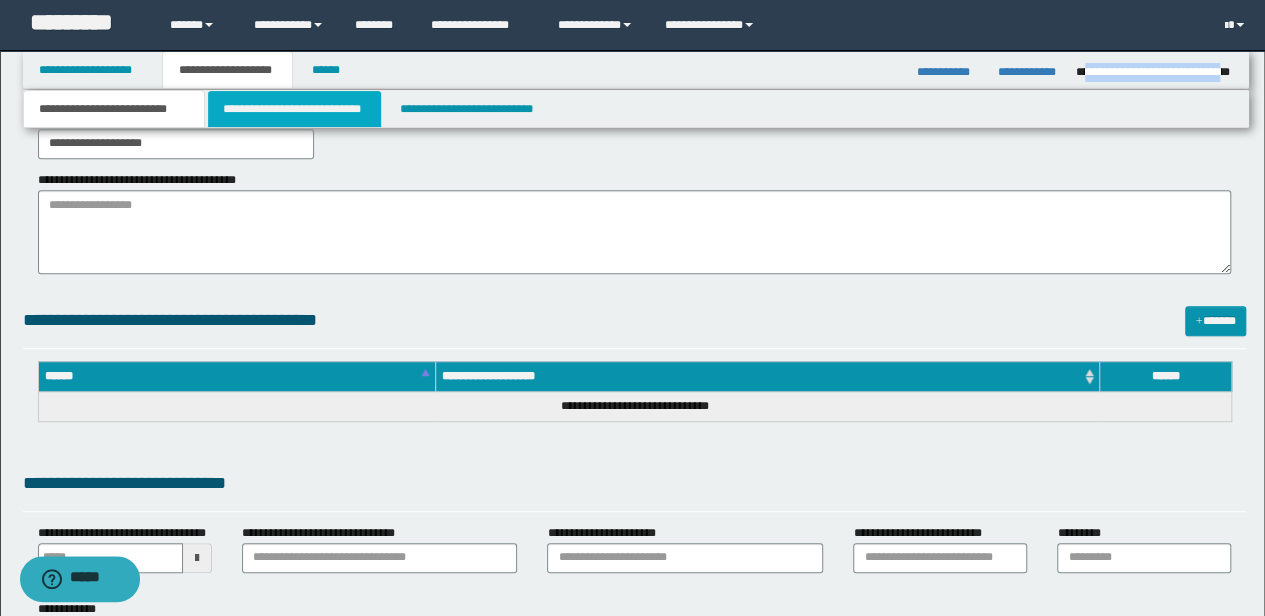 click on "**********" at bounding box center [294, 109] 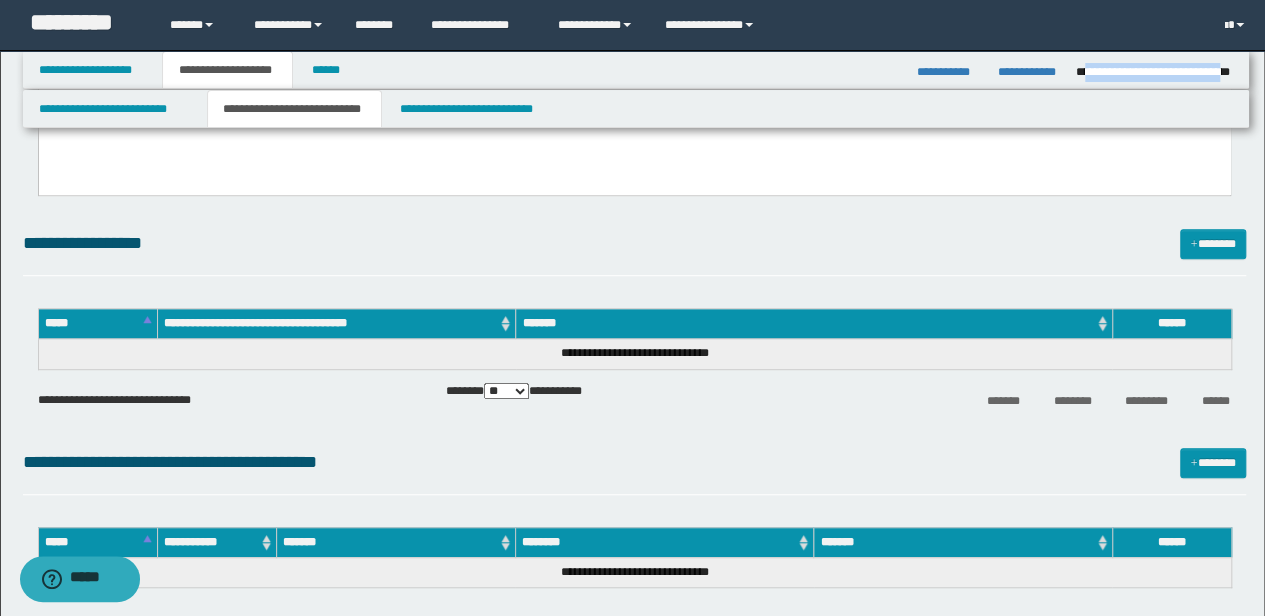 scroll, scrollTop: 0, scrollLeft: 0, axis: both 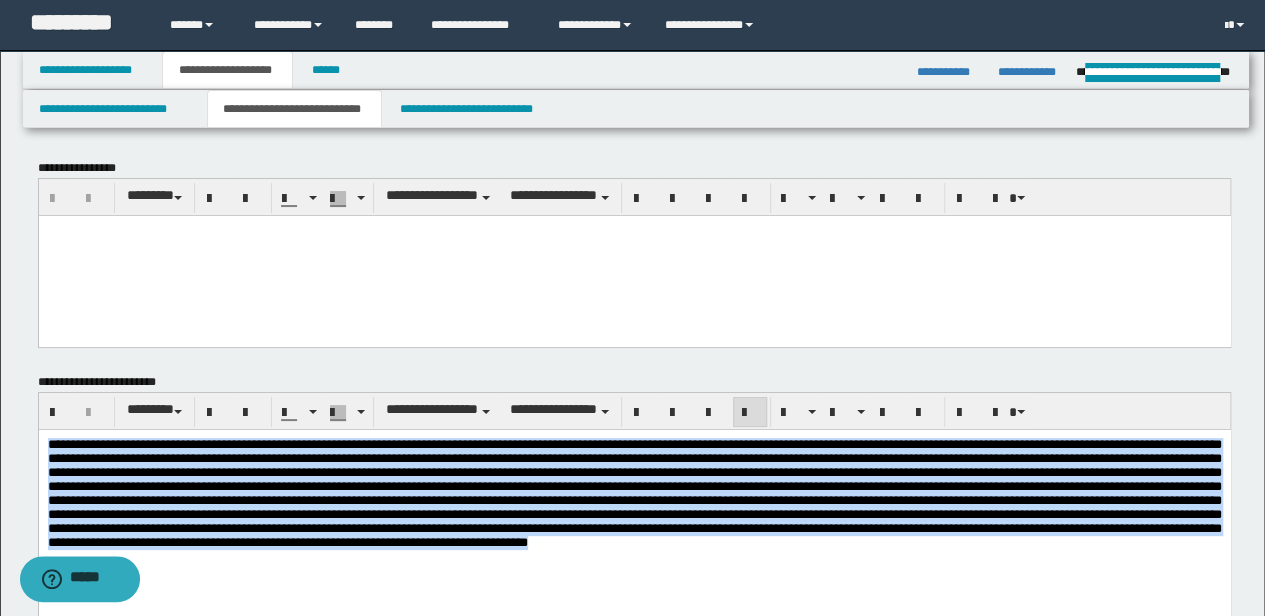 click at bounding box center (634, 493) 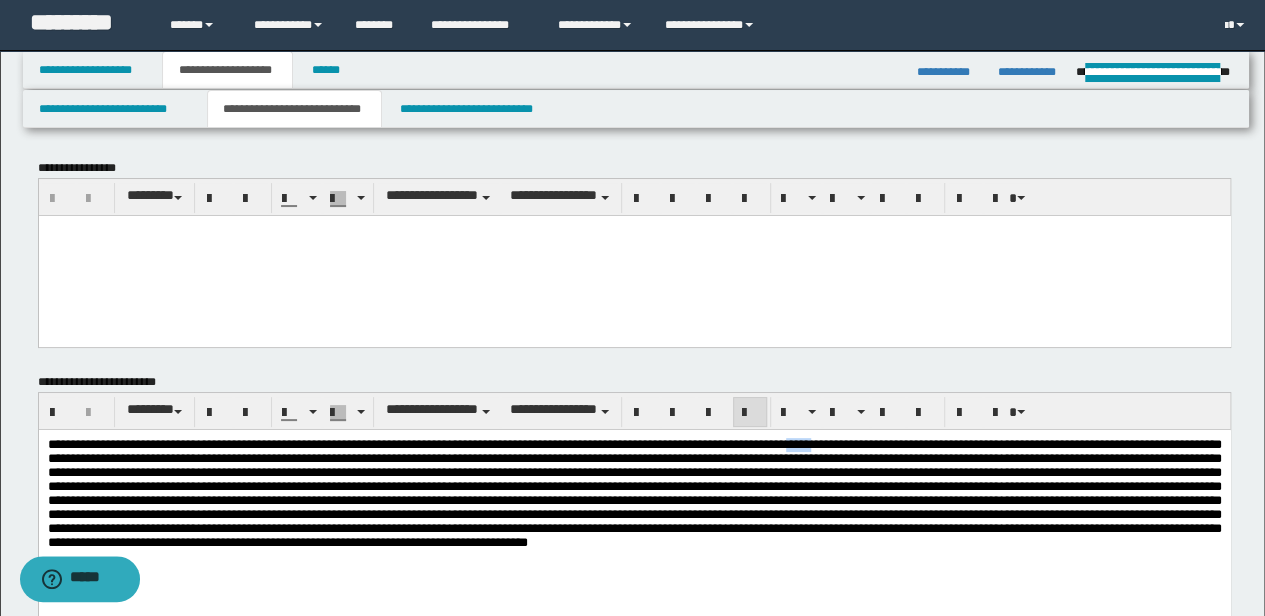 drag, startPoint x: 968, startPoint y: 444, endPoint x: 942, endPoint y: 439, distance: 26.476404 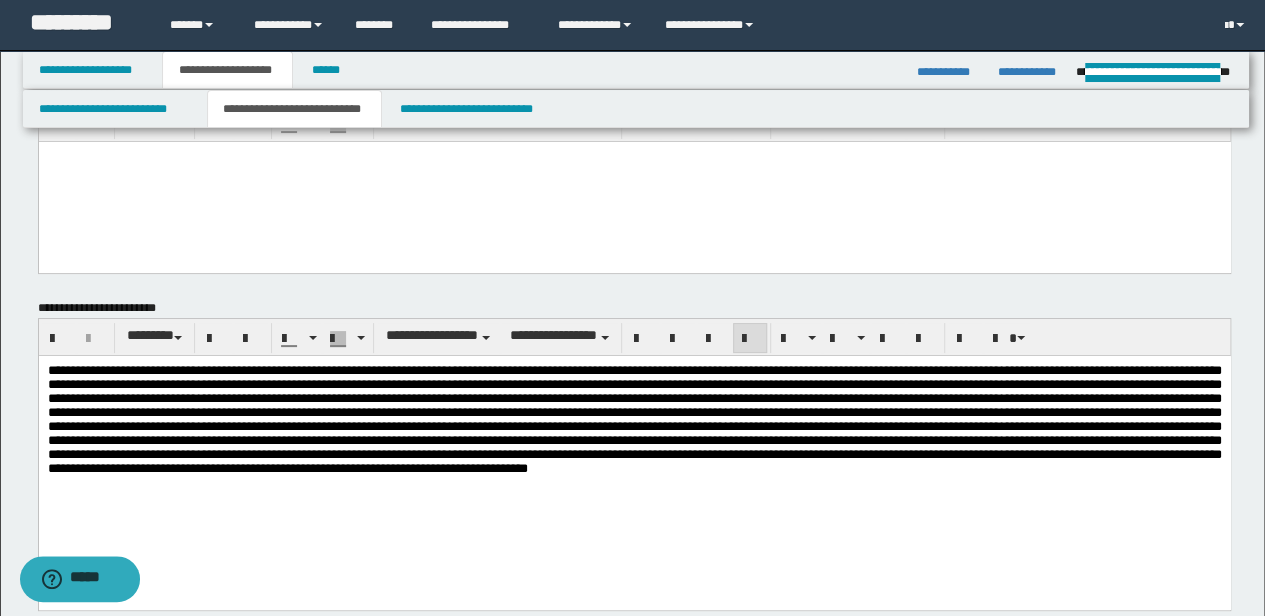 scroll, scrollTop: 200, scrollLeft: 0, axis: vertical 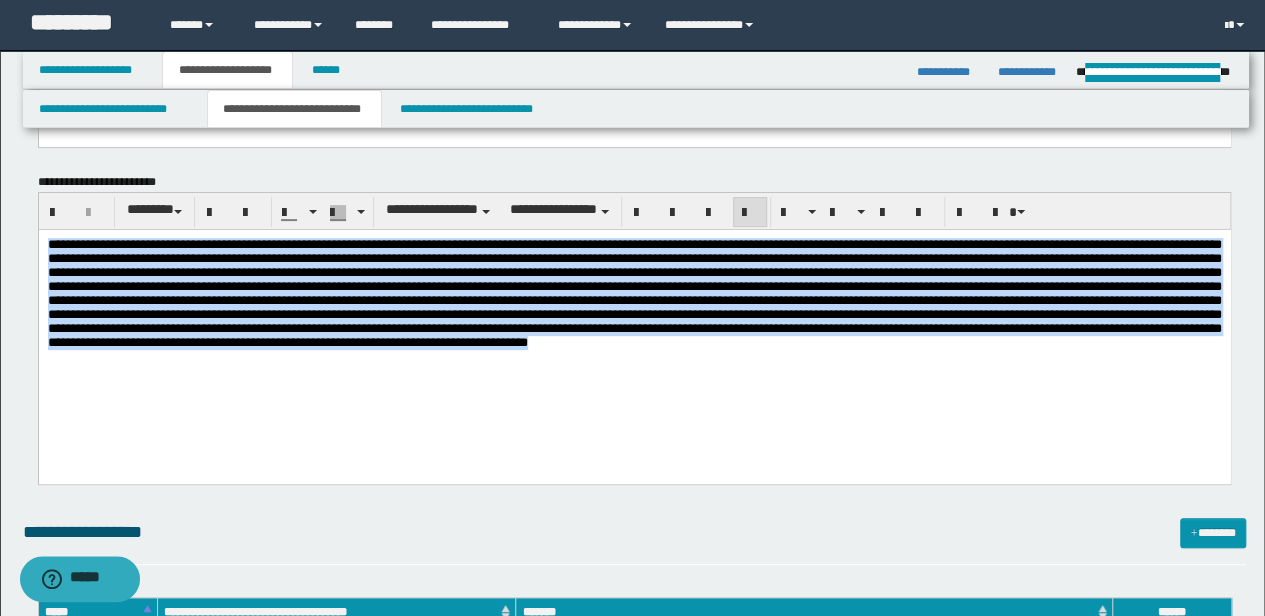drag, startPoint x: 1178, startPoint y: 374, endPoint x: -3, endPoint y: 142, distance: 1203.5718 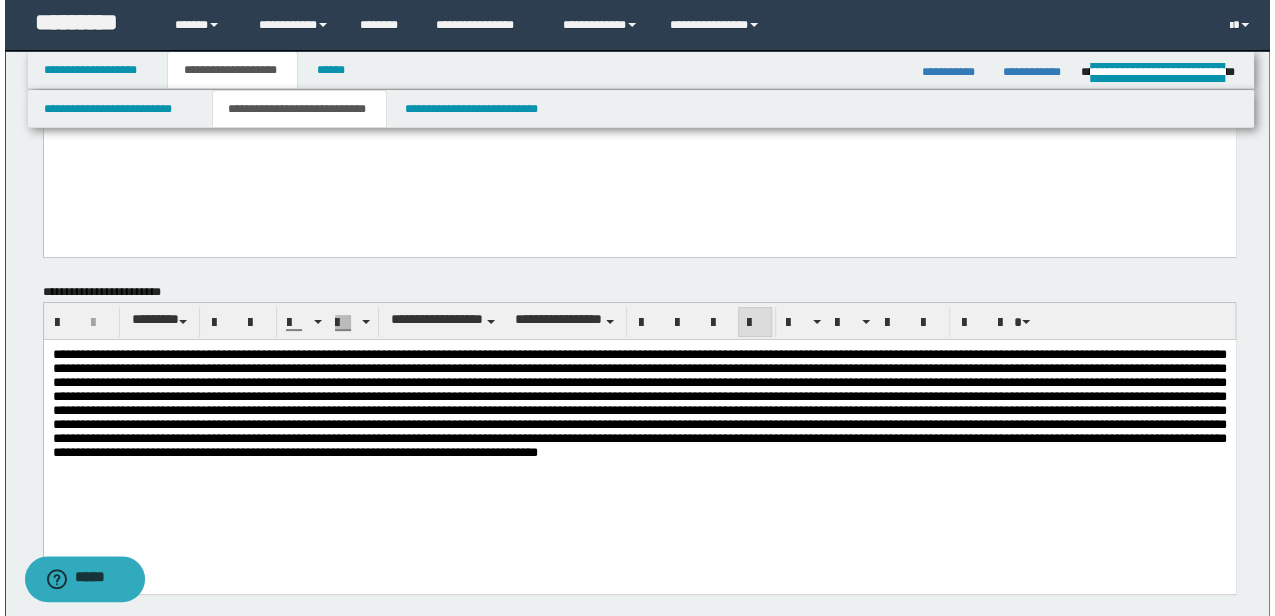 scroll, scrollTop: 0, scrollLeft: 0, axis: both 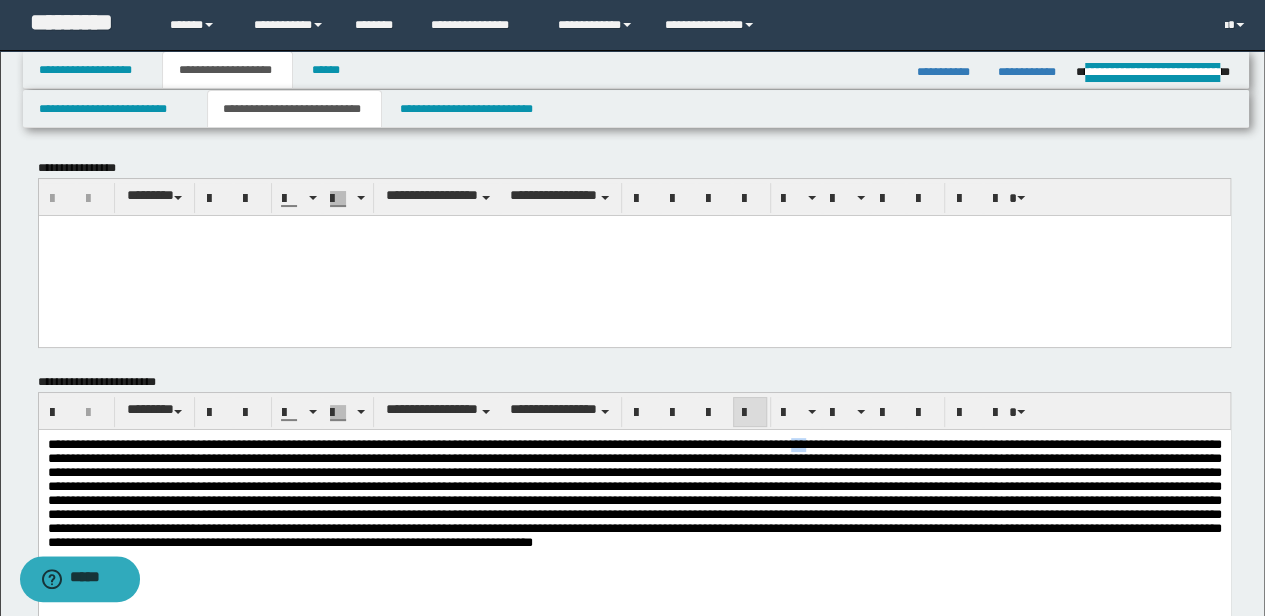 drag, startPoint x: 961, startPoint y: 441, endPoint x: 945, endPoint y: 444, distance: 16.27882 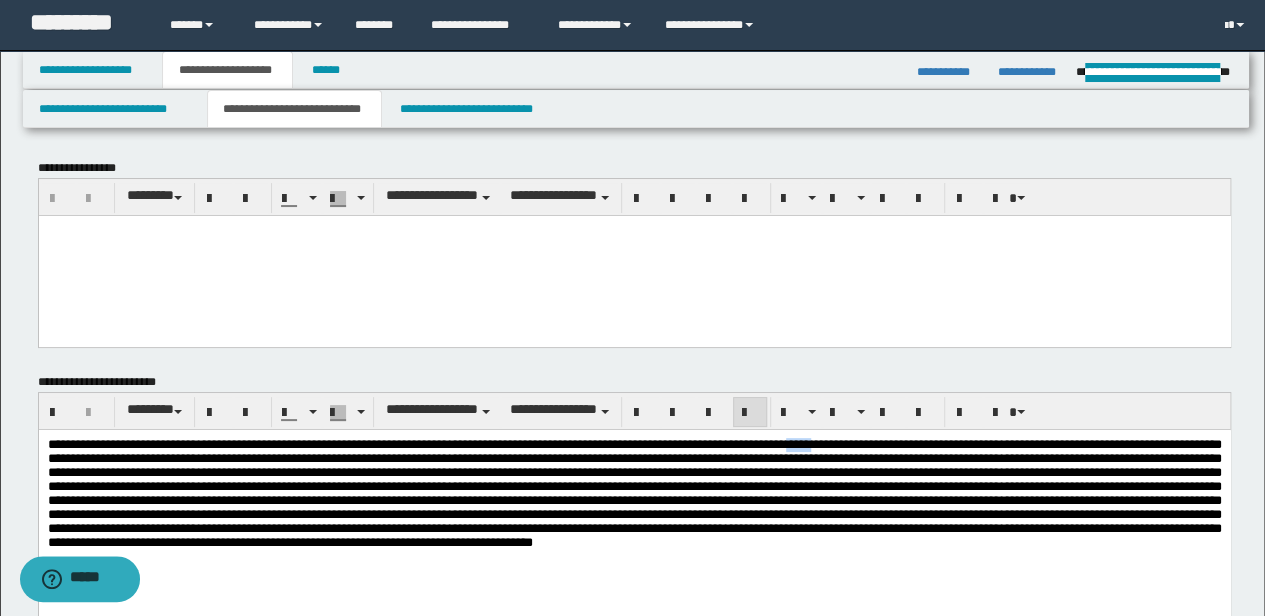 drag, startPoint x: 967, startPoint y: 447, endPoint x: 942, endPoint y: 447, distance: 25 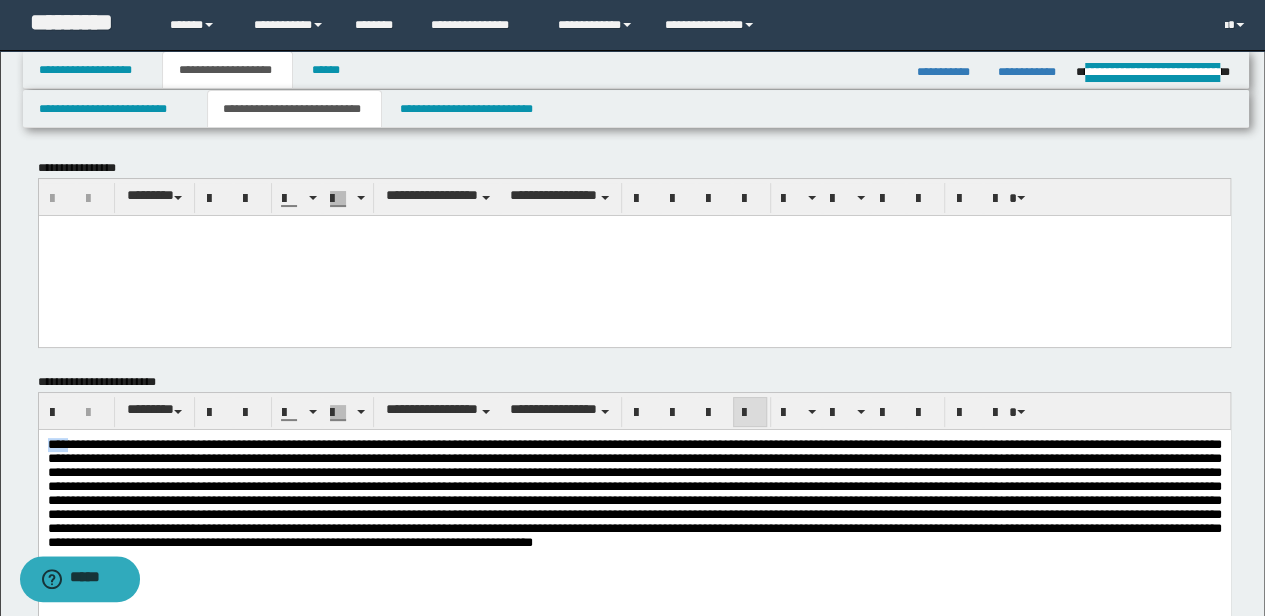 drag, startPoint x: 83, startPoint y: 445, endPoint x: -3, endPoint y: 449, distance: 86.09297 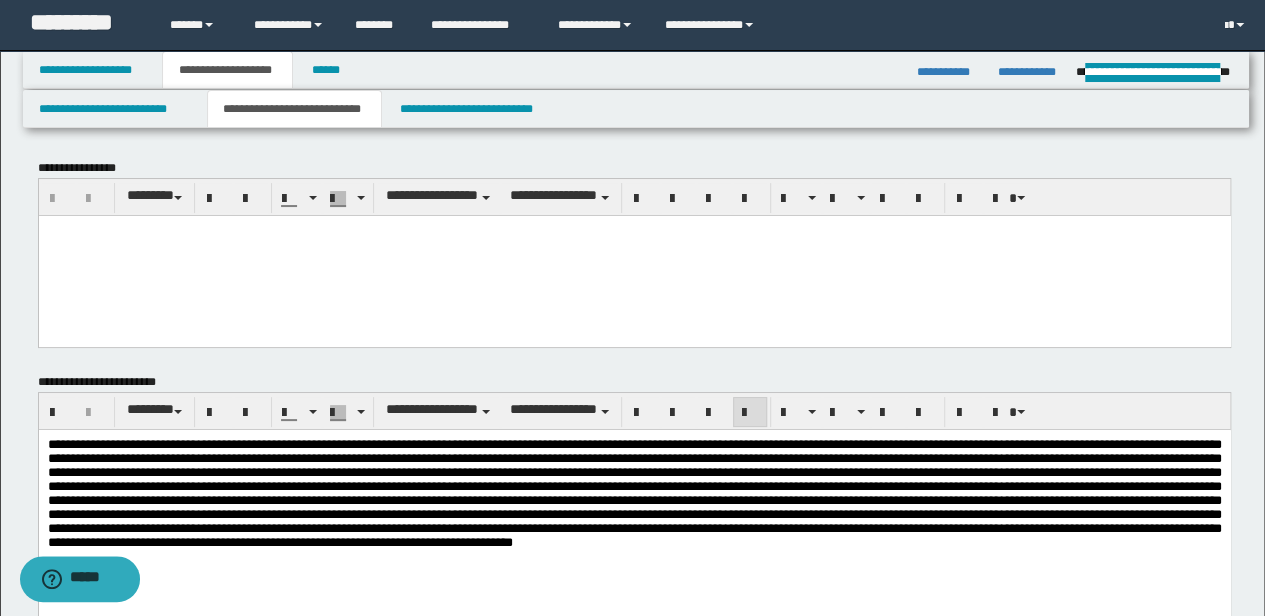 drag, startPoint x: 936, startPoint y: 443, endPoint x: 738, endPoint y: 805, distance: 412.6112 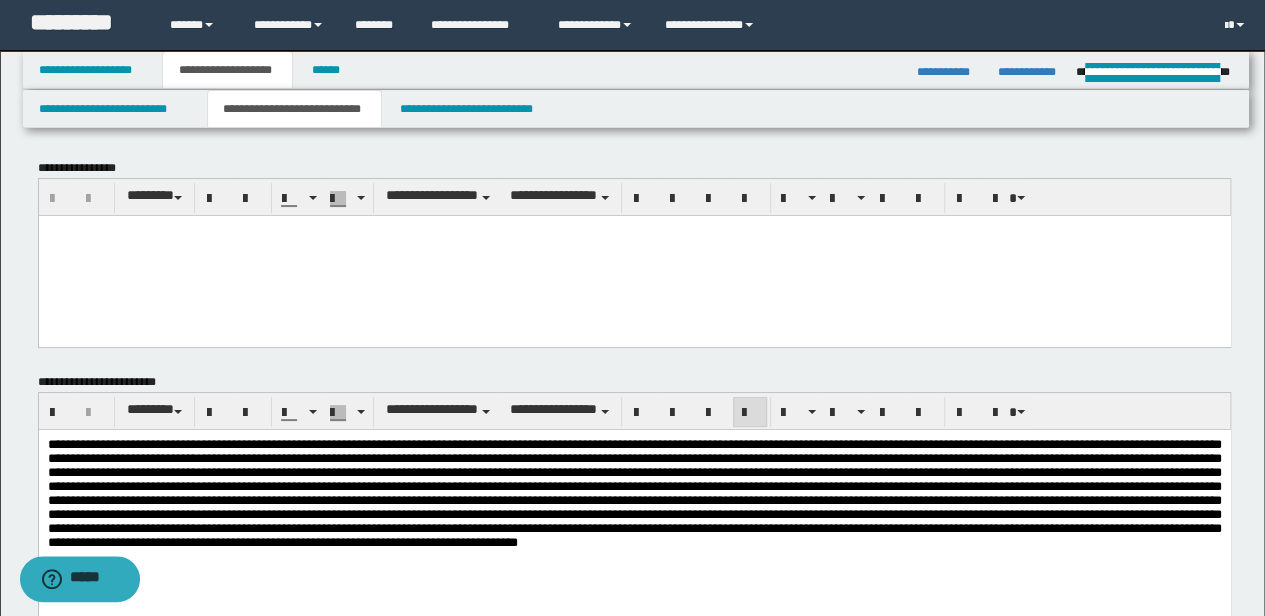 click at bounding box center [634, 493] 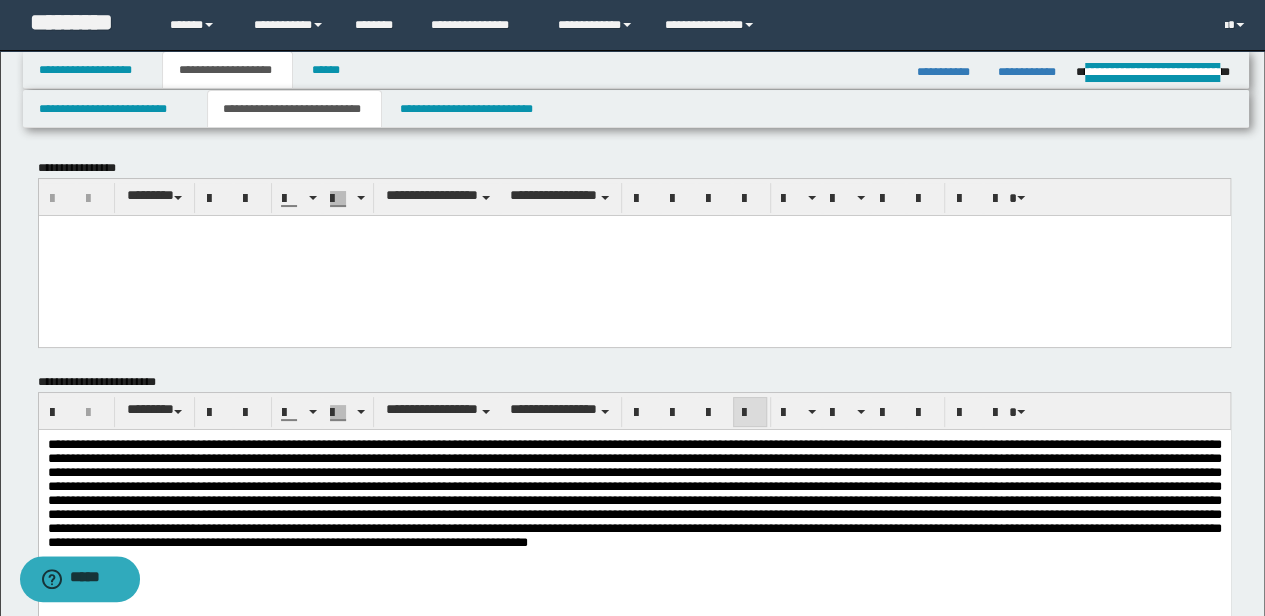 click at bounding box center [634, 493] 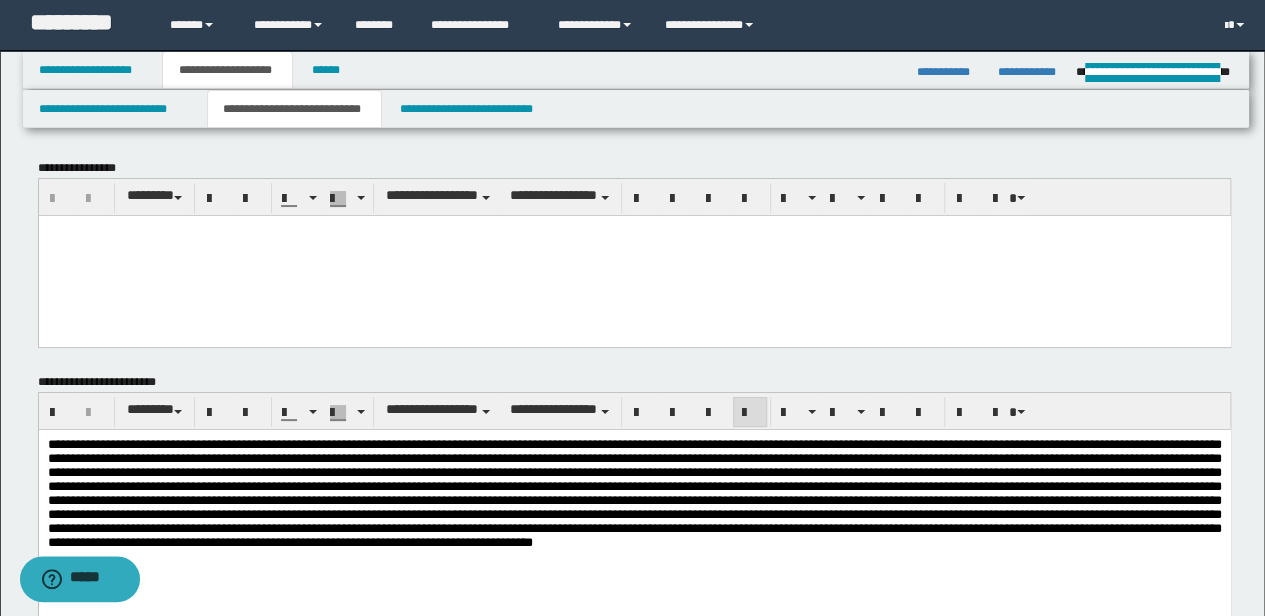 drag, startPoint x: 421, startPoint y: 444, endPoint x: 484, endPoint y: 494, distance: 80.43009 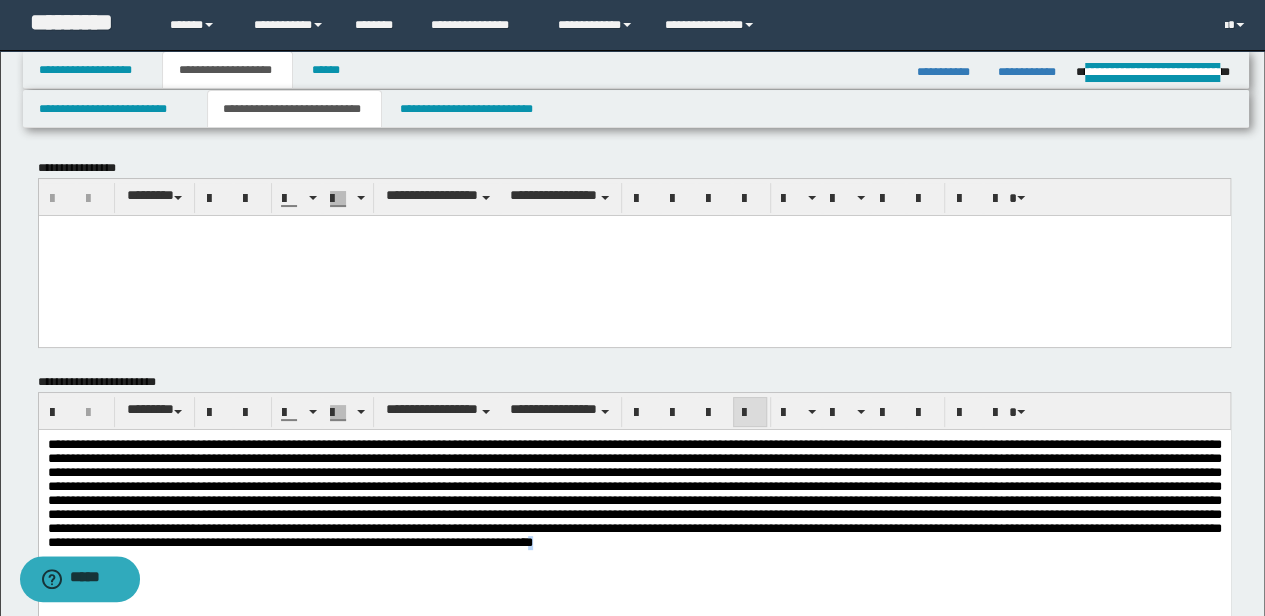 click at bounding box center [634, 494] 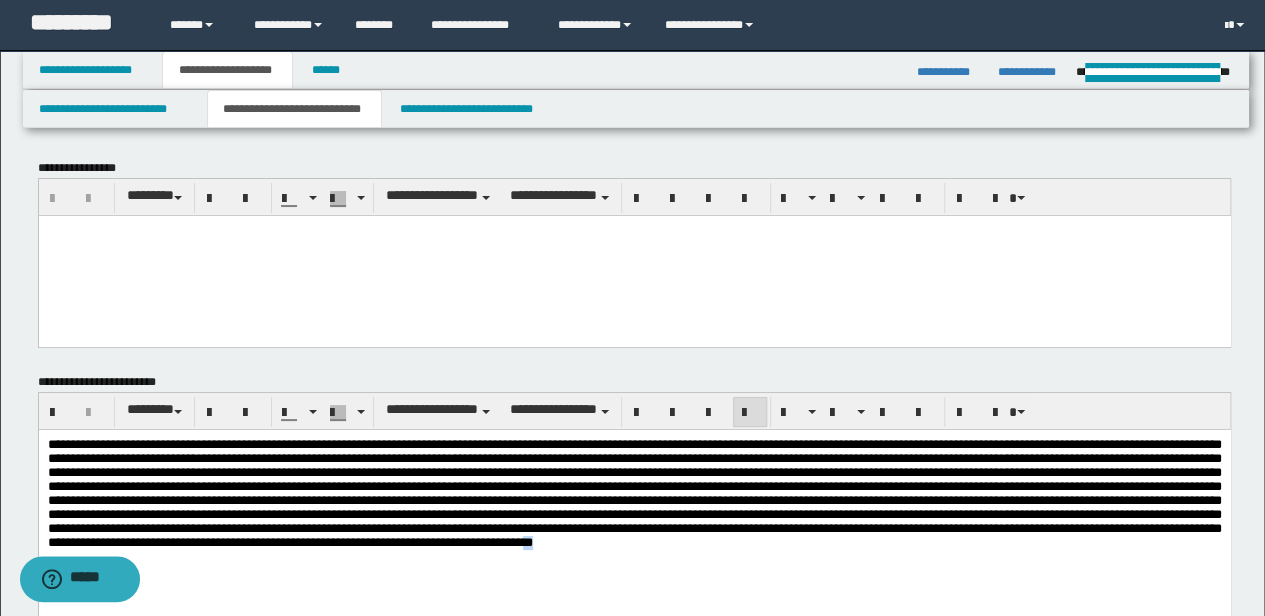 click at bounding box center [634, 493] 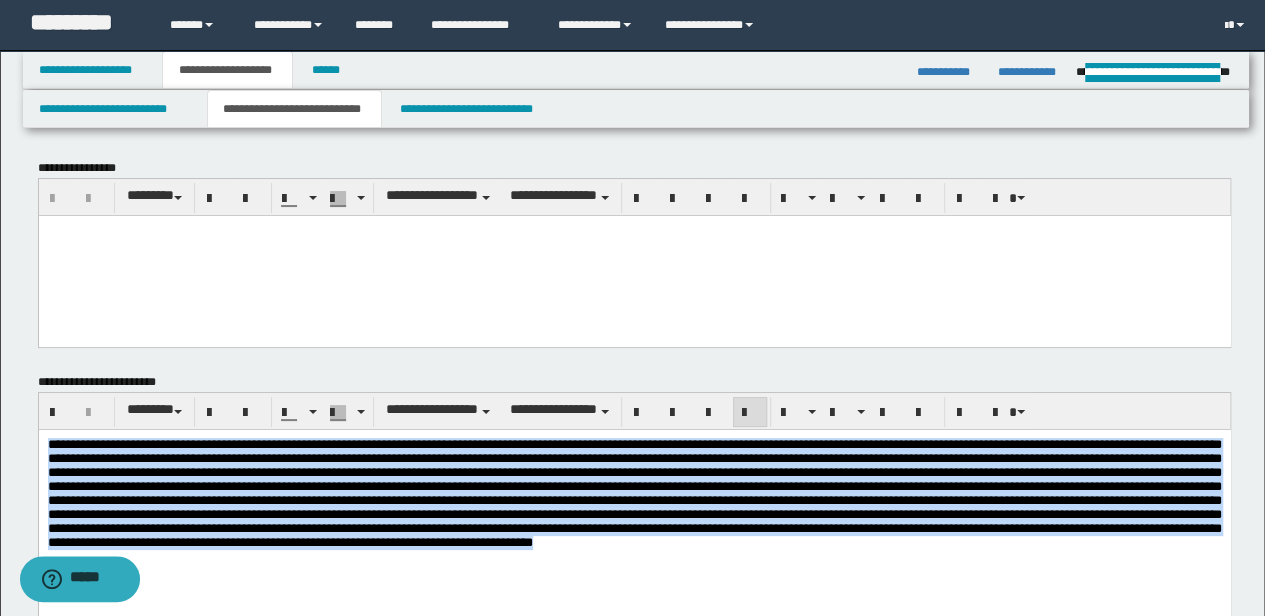 drag, startPoint x: 1160, startPoint y: 568, endPoint x: -3, endPoint y: 386, distance: 1177.1547 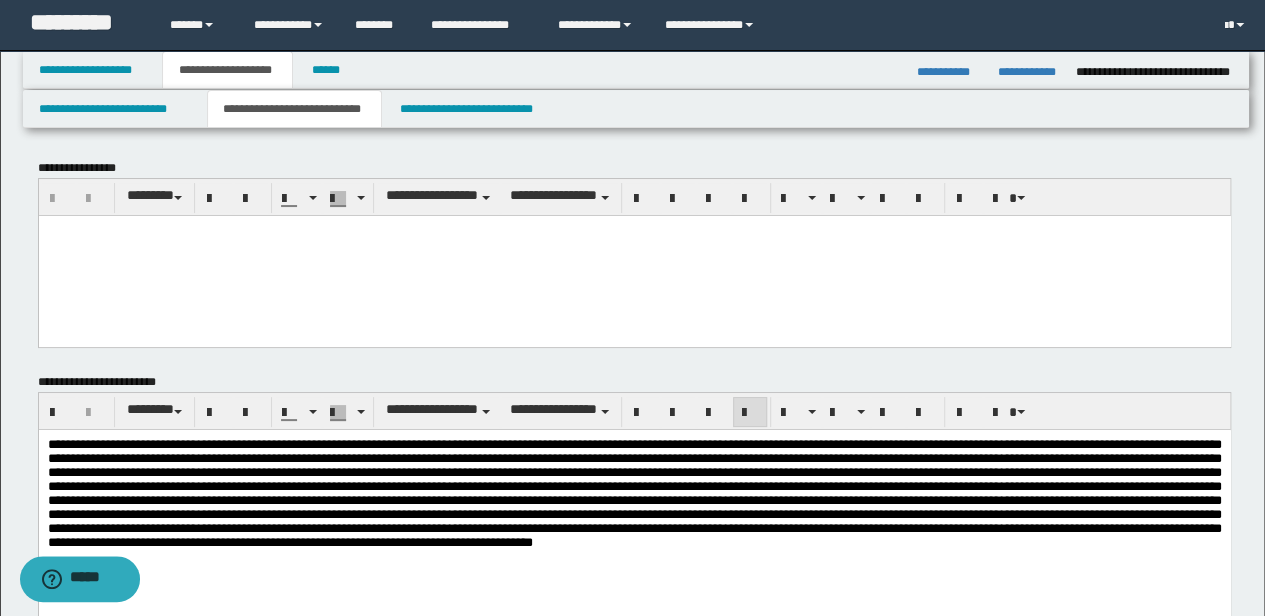 click on "**********" at bounding box center [636, 70] 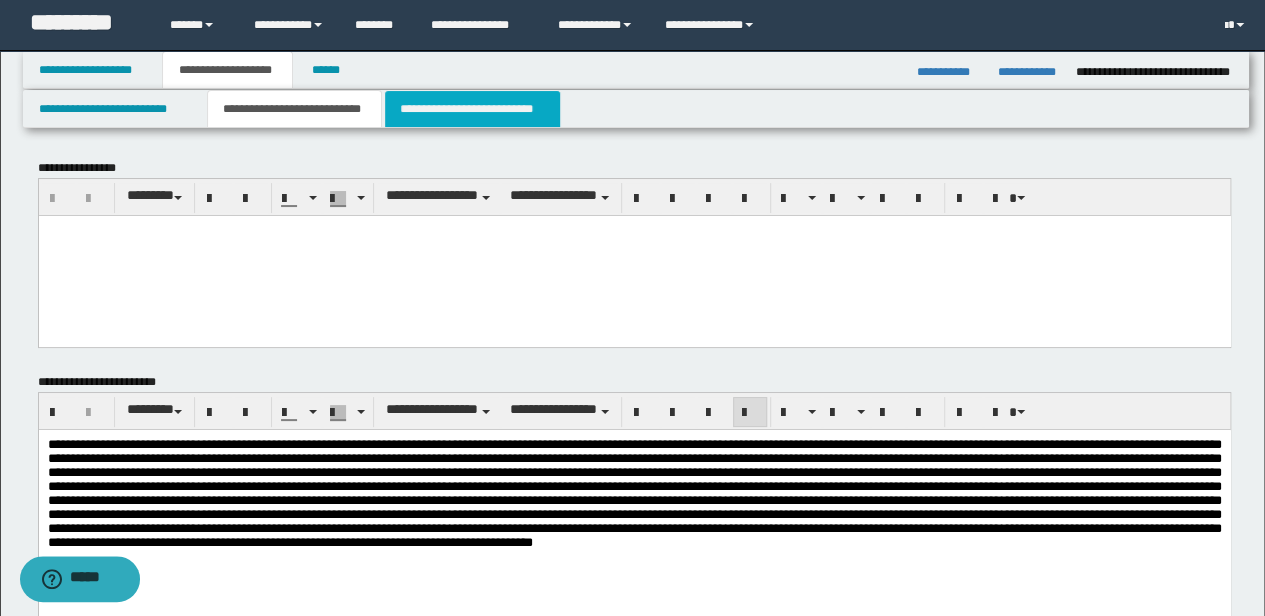 click on "**********" at bounding box center (472, 109) 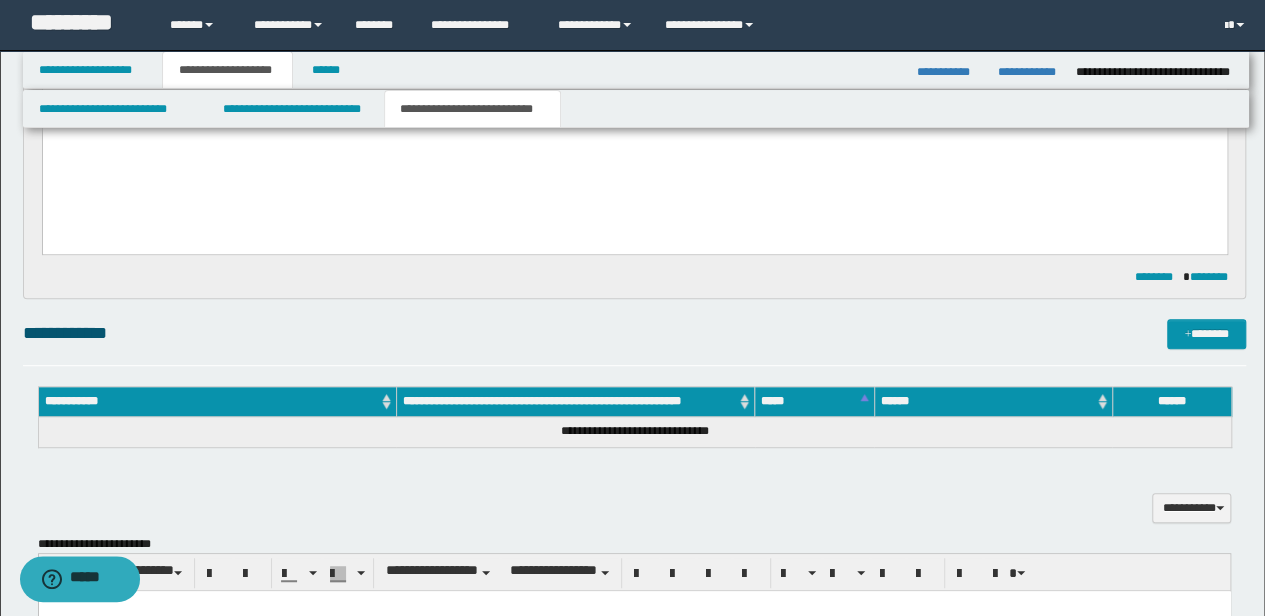 scroll, scrollTop: 400, scrollLeft: 0, axis: vertical 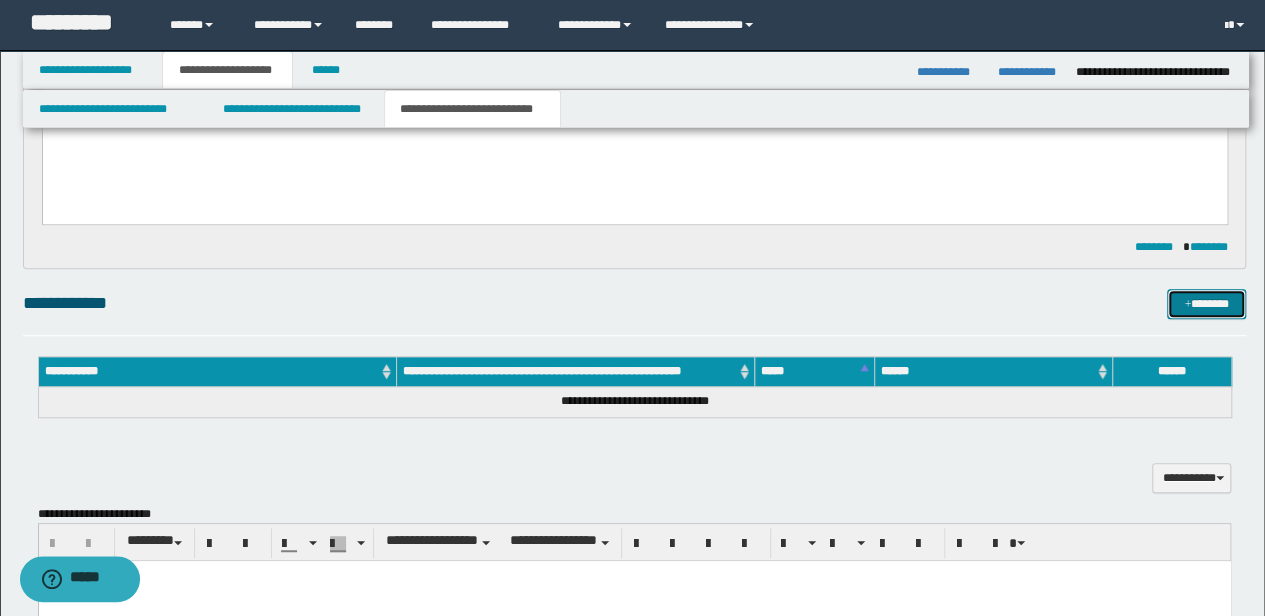 click on "*******" at bounding box center [1206, 303] 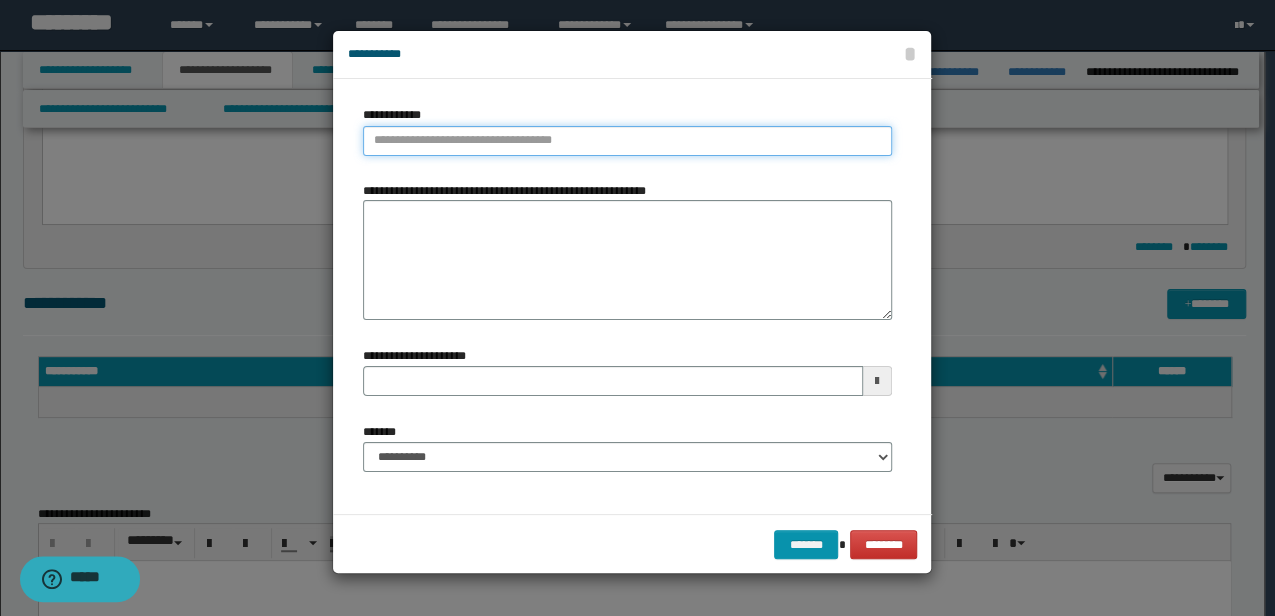 click on "**********" at bounding box center [627, 141] 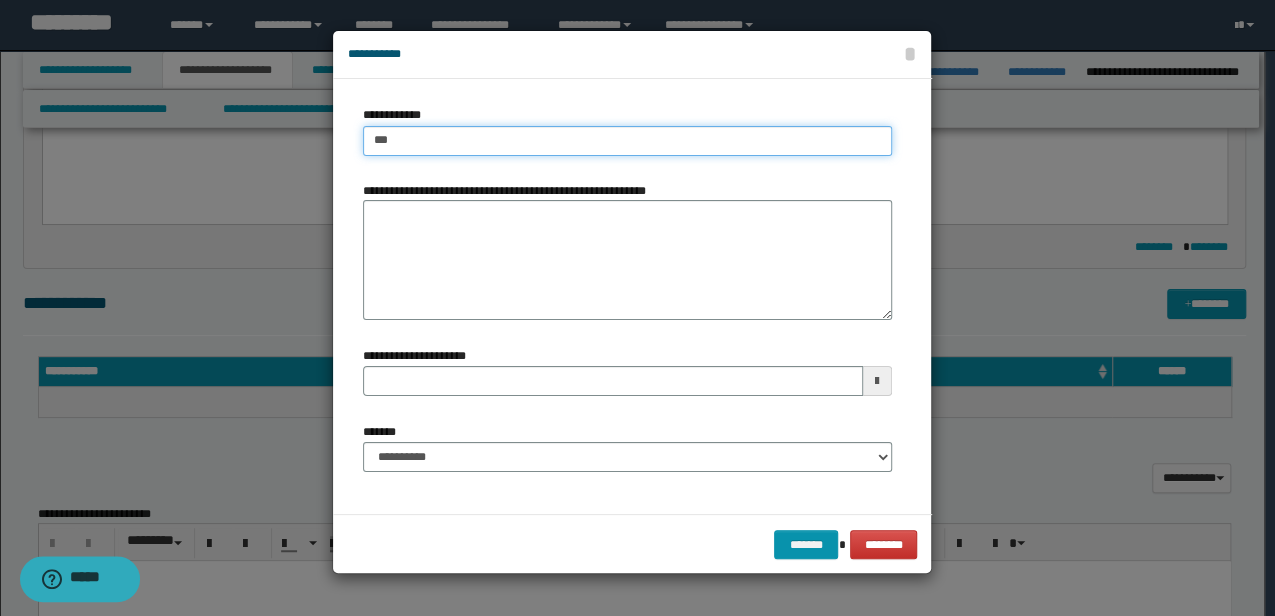 type on "****" 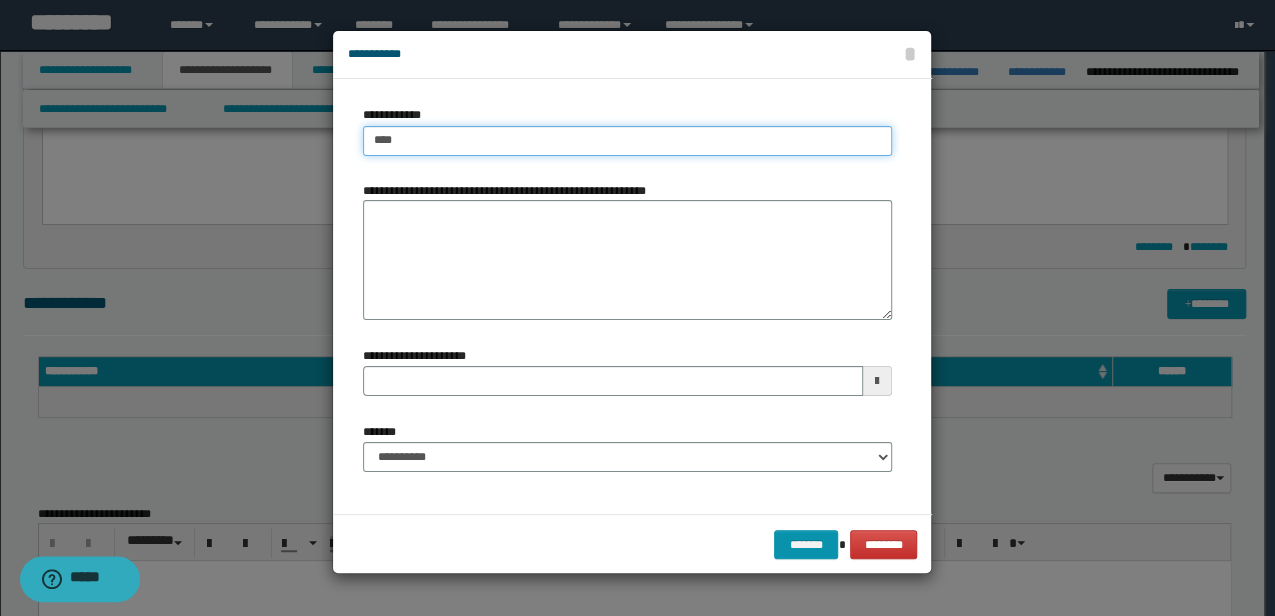 type on "****" 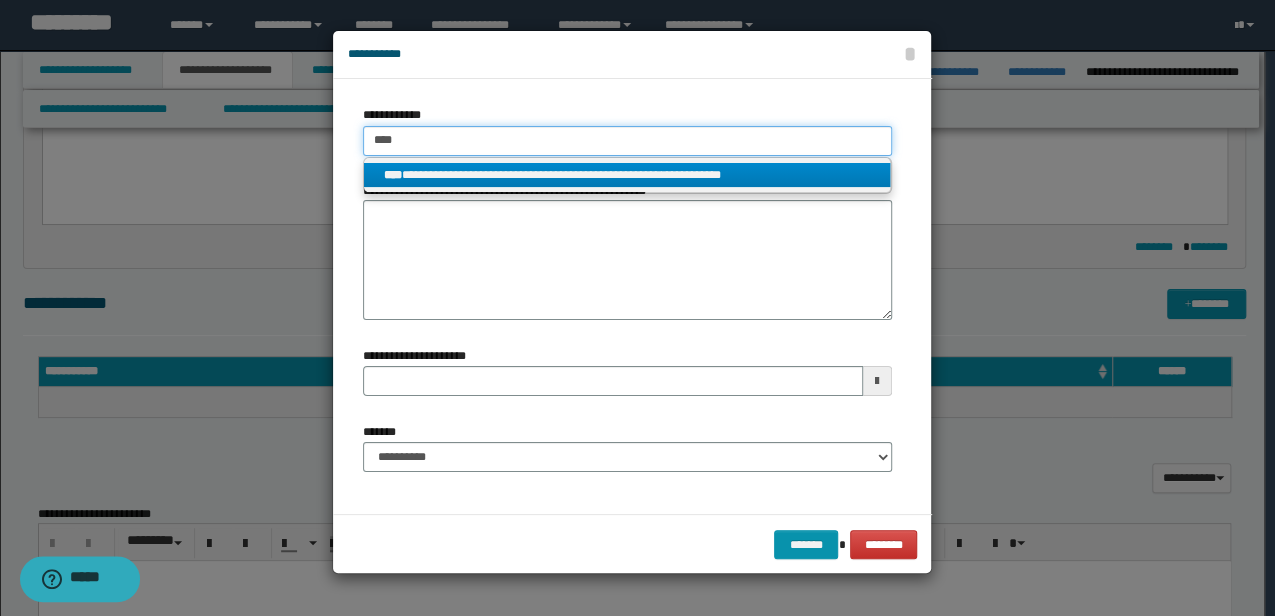 type on "****" 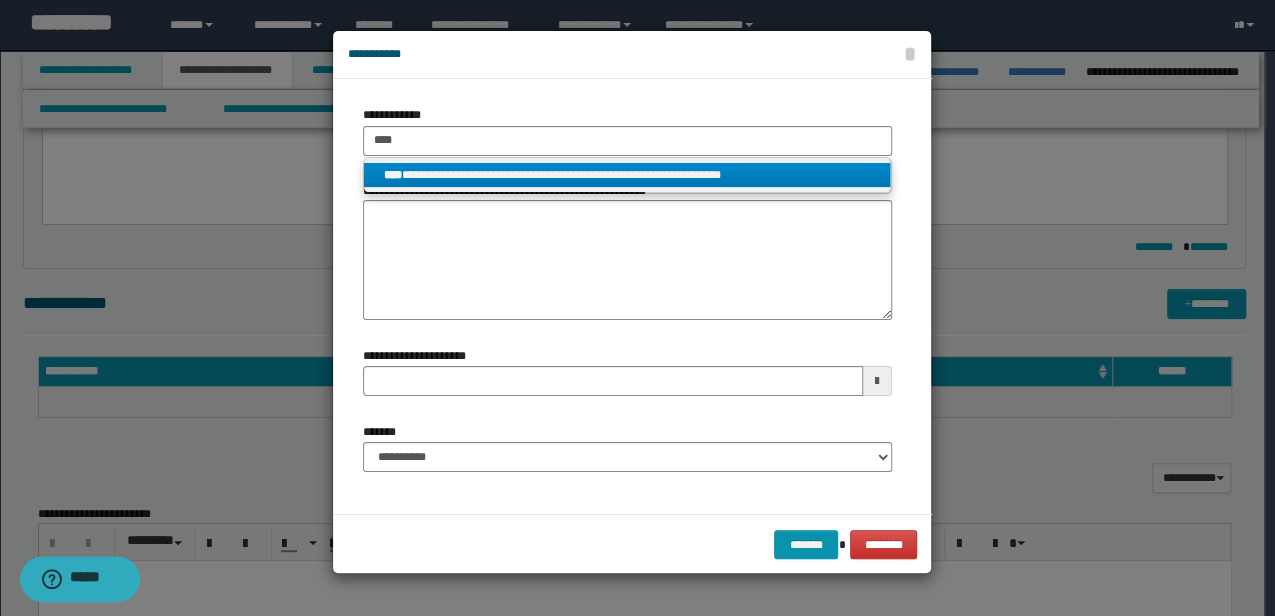 click on "**********" at bounding box center [627, 175] 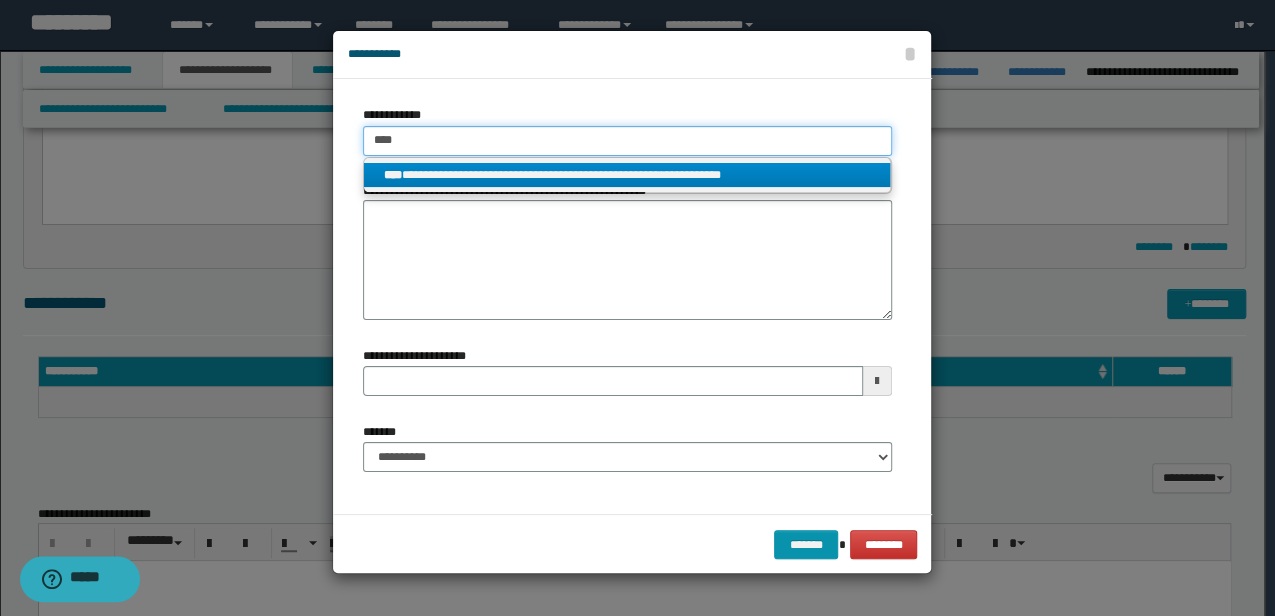 type 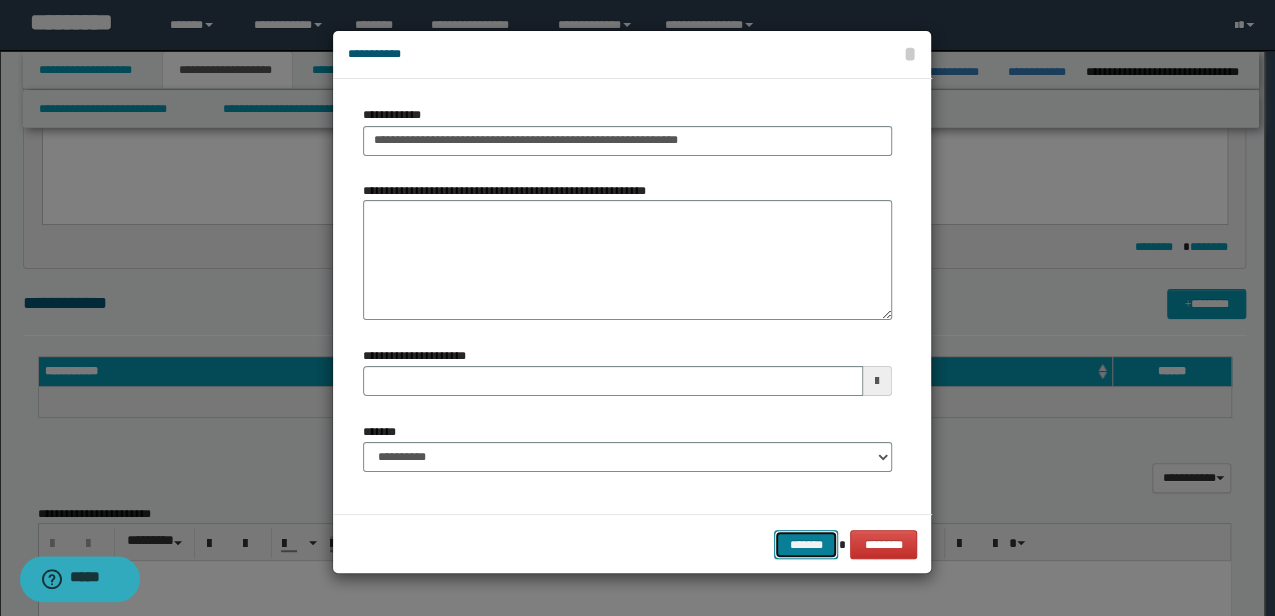 click on "*******" at bounding box center (806, 544) 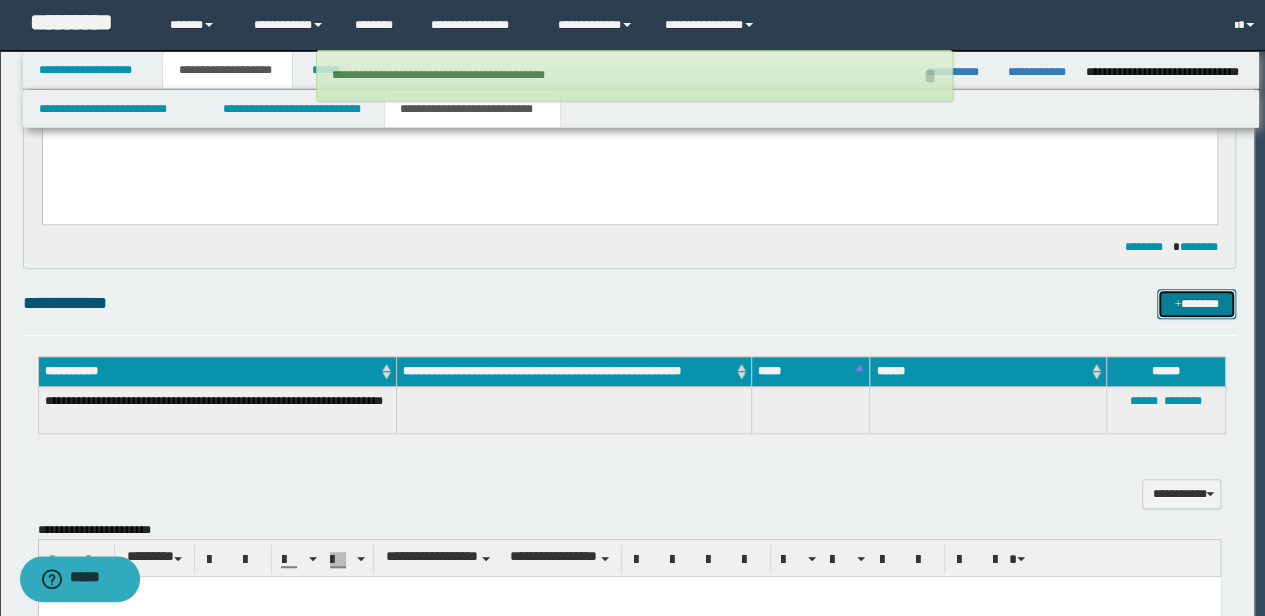 type 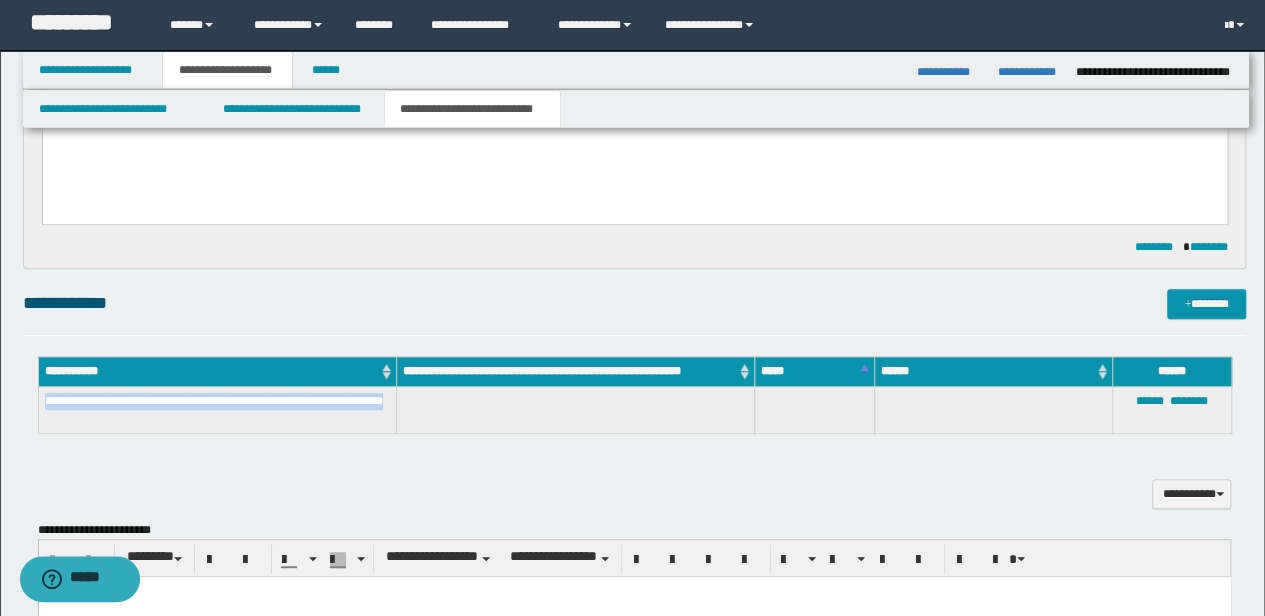 drag, startPoint x: 91, startPoint y: 417, endPoint x: 46, endPoint y: 398, distance: 48.8467 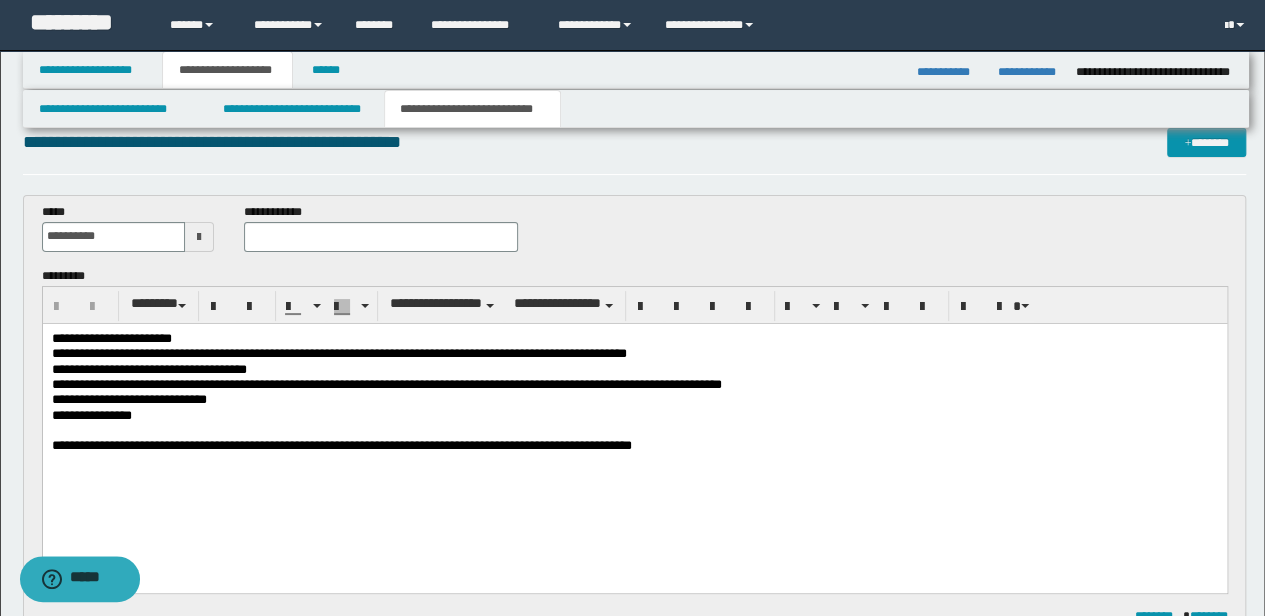 scroll, scrollTop: 0, scrollLeft: 0, axis: both 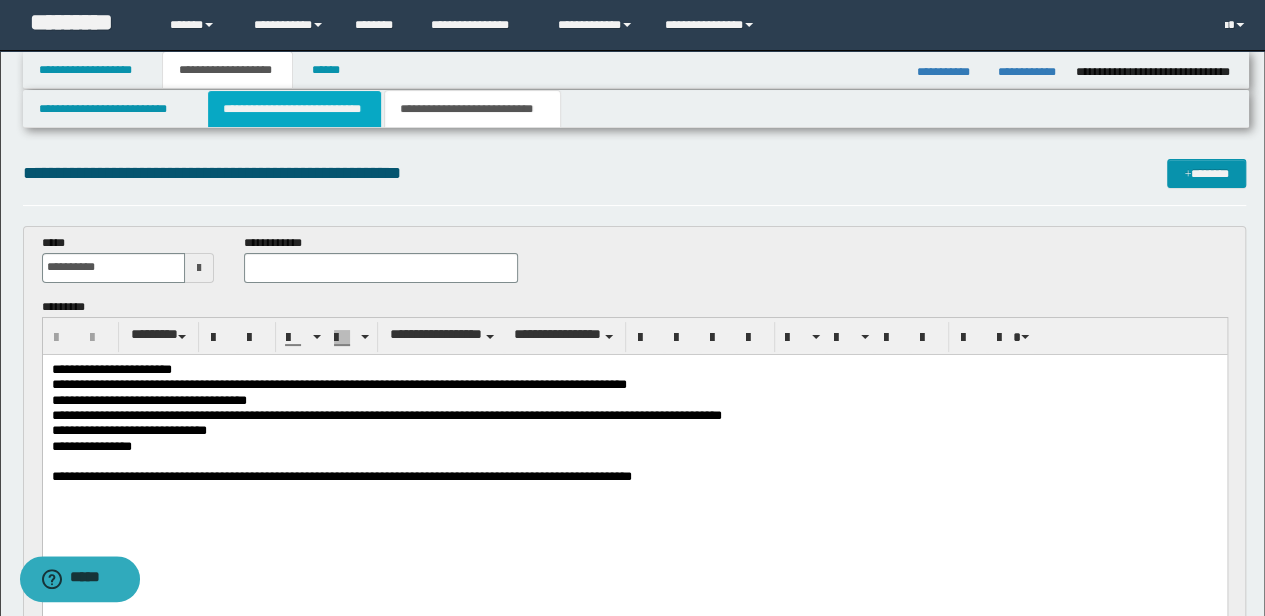 click on "**********" at bounding box center [294, 109] 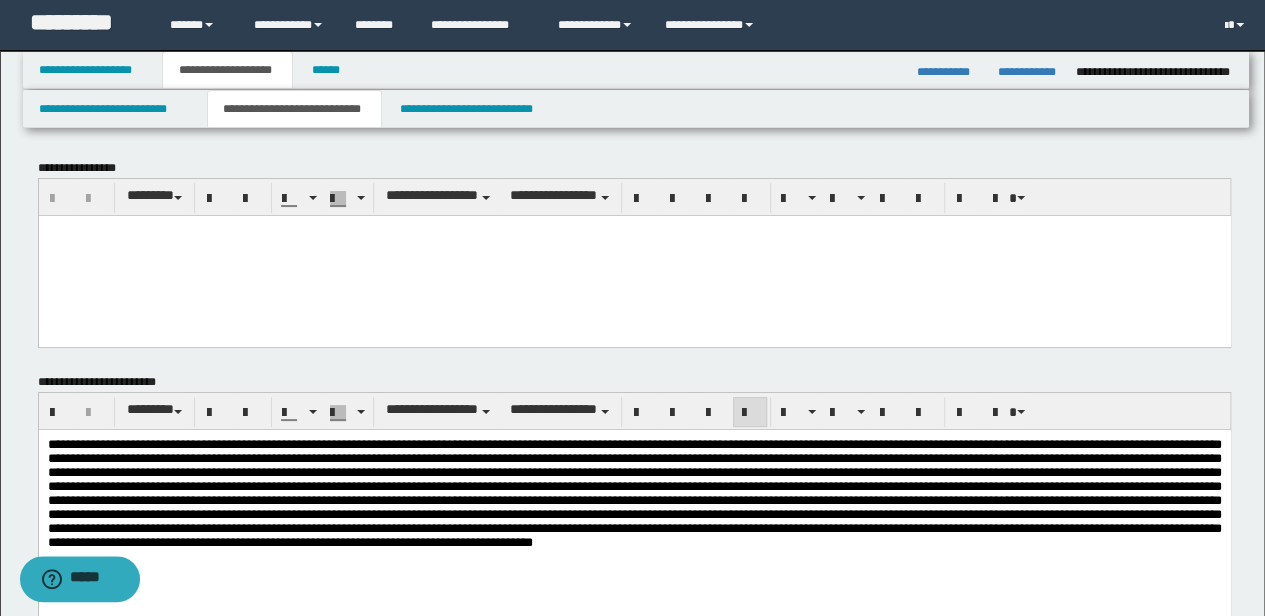 click at bounding box center [634, 255] 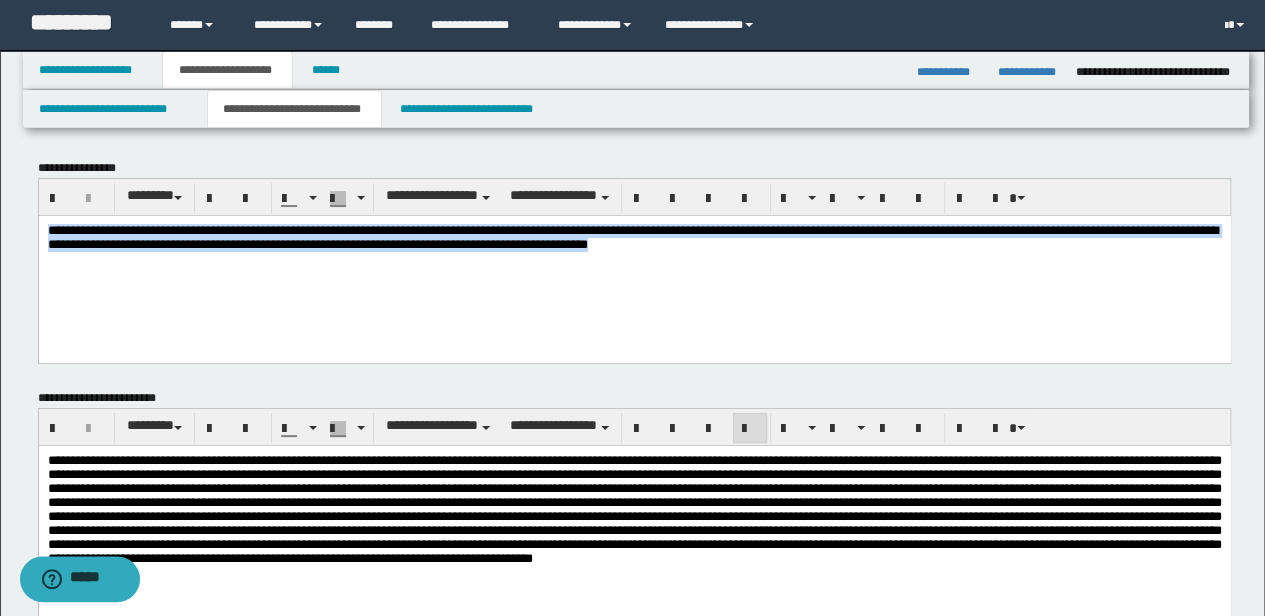 drag, startPoint x: 826, startPoint y: 260, endPoint x: -3, endPoint y: 52, distance: 854.69586 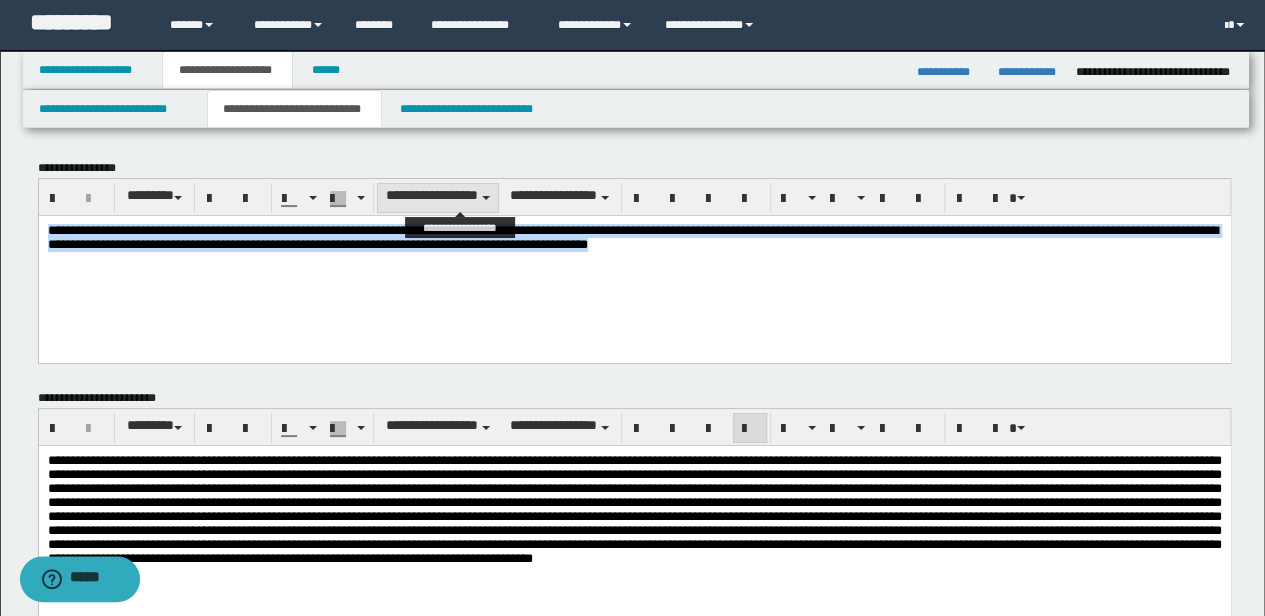 click on "**********" at bounding box center (438, 198) 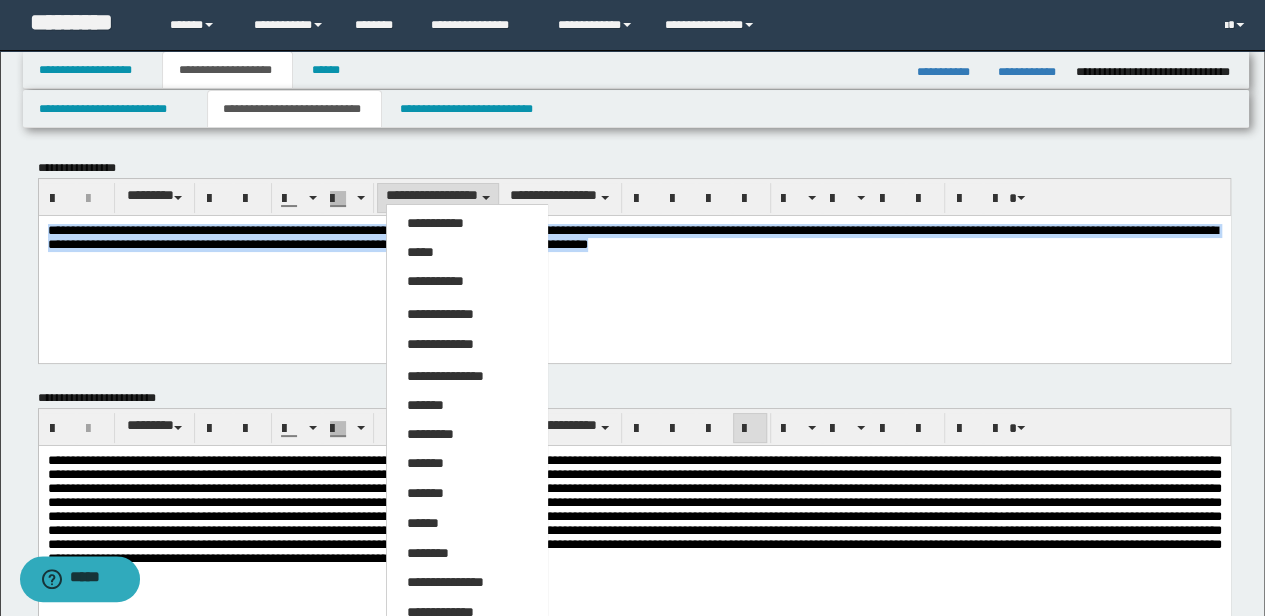 drag, startPoint x: 472, startPoint y: 254, endPoint x: 504, endPoint y: 212, distance: 52.801514 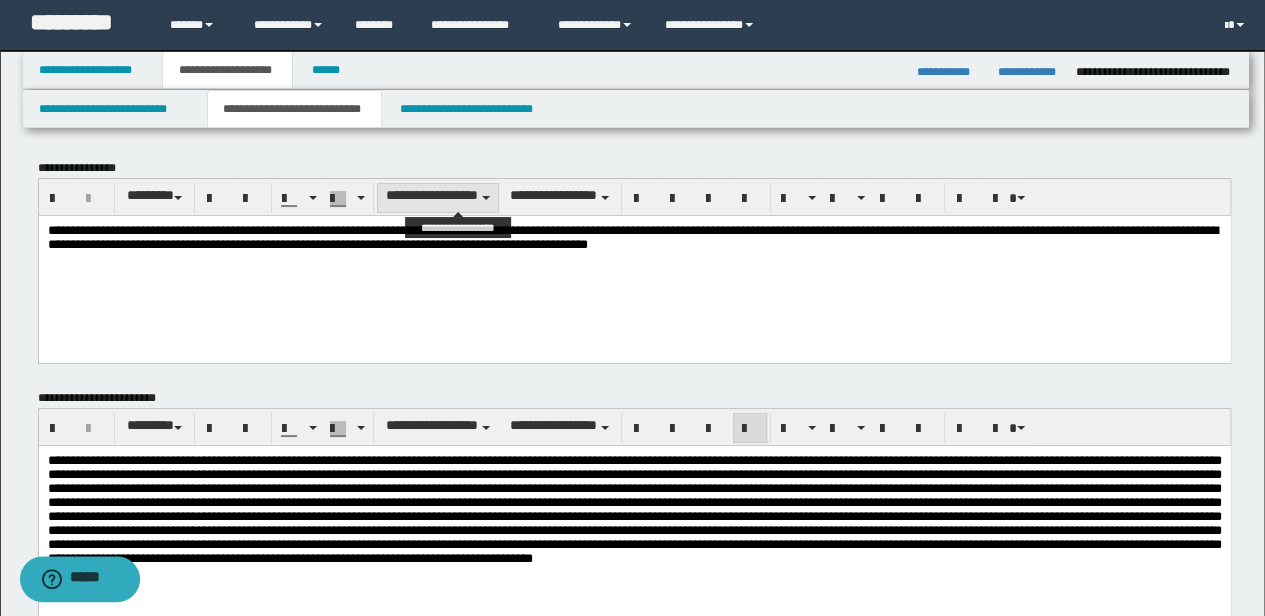 click on "**********" at bounding box center (438, 198) 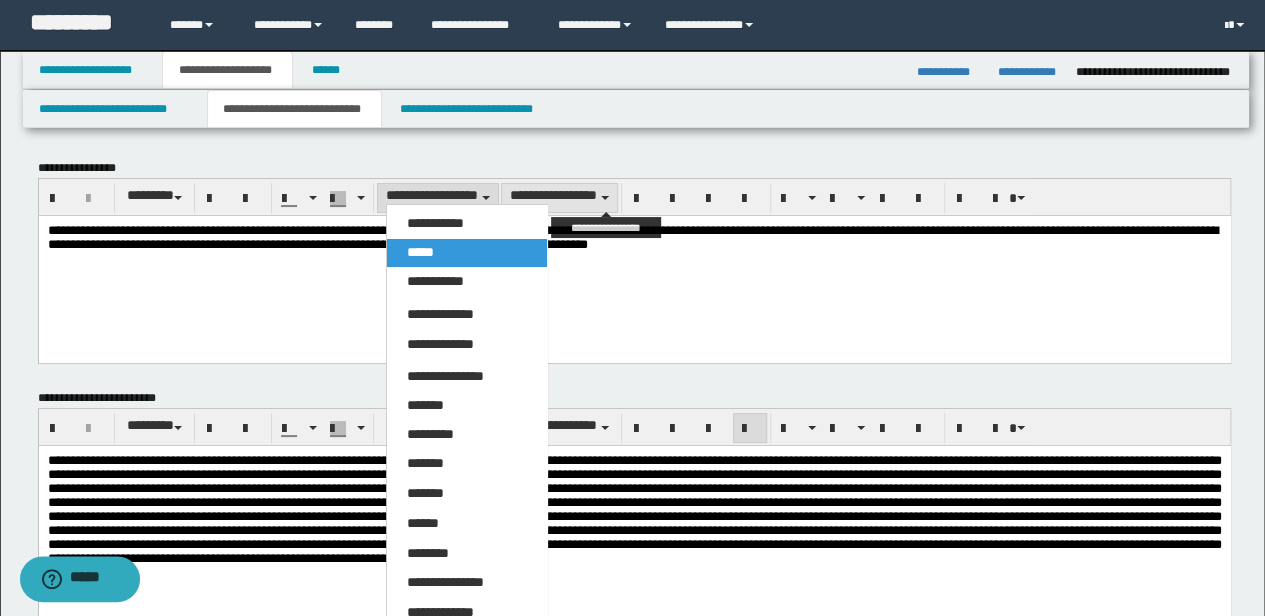 click on "**********" at bounding box center [553, 195] 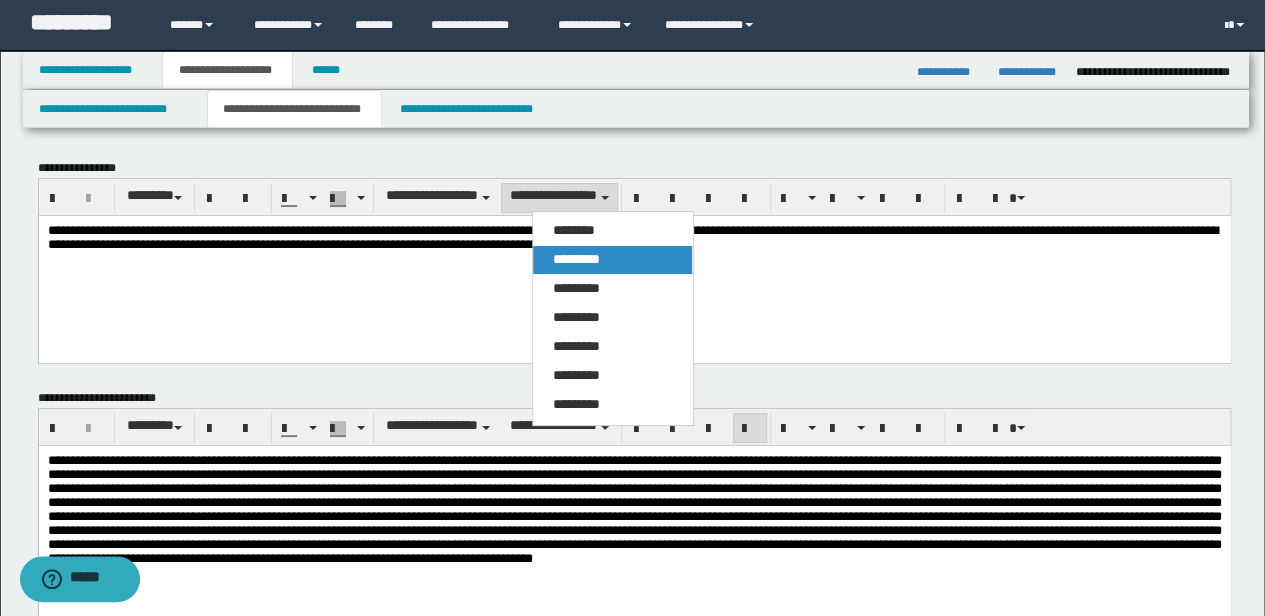 click on "*********" at bounding box center [612, 260] 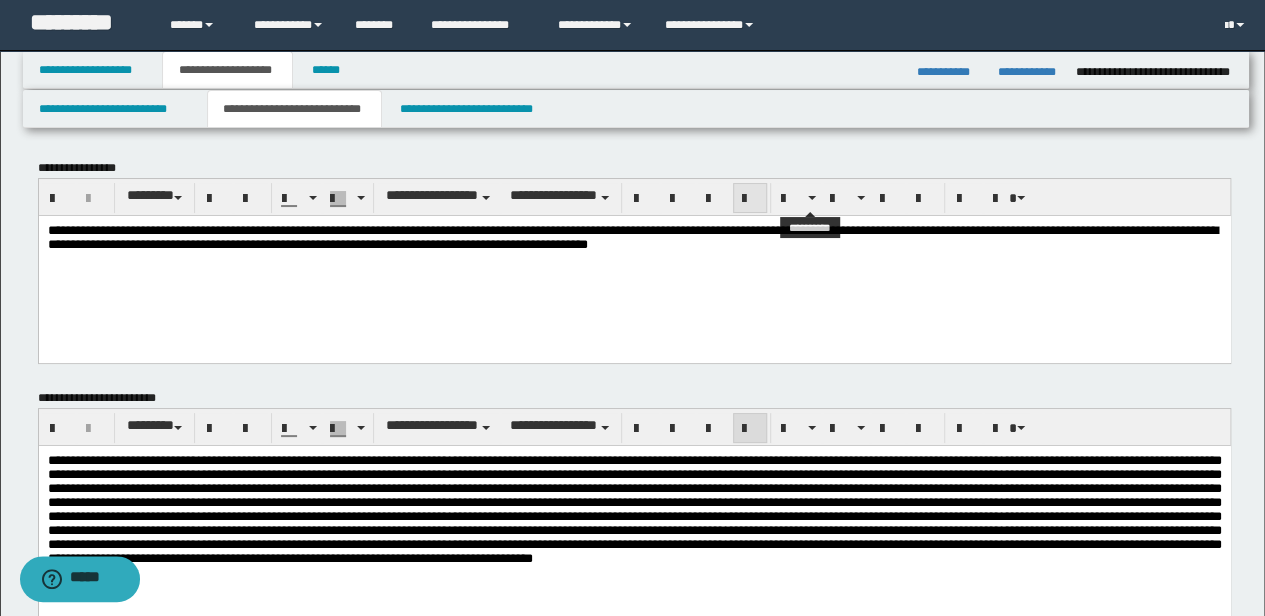 click at bounding box center (750, 199) 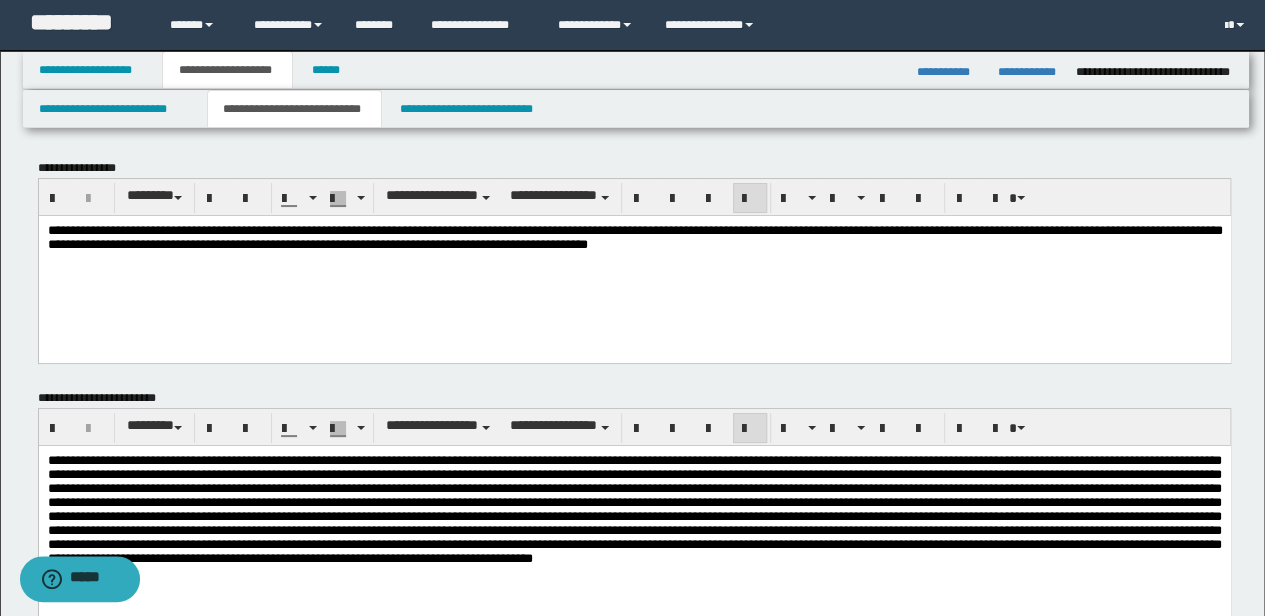 click on "**********" at bounding box center (634, 263) 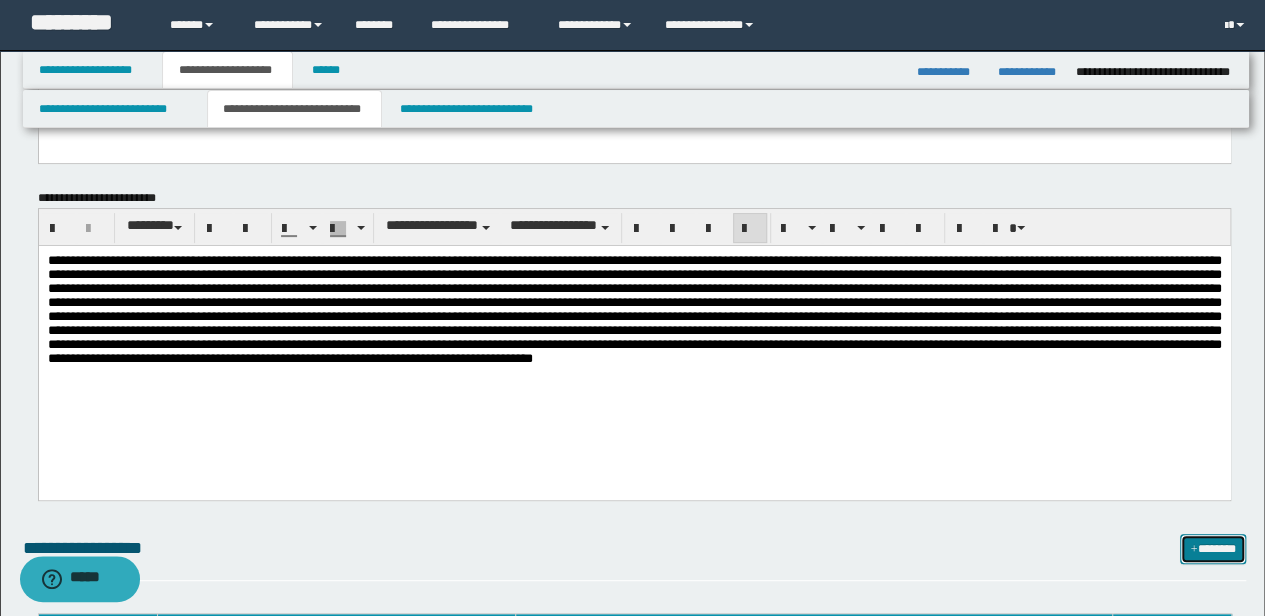 click on "*******" at bounding box center (1213, 549) 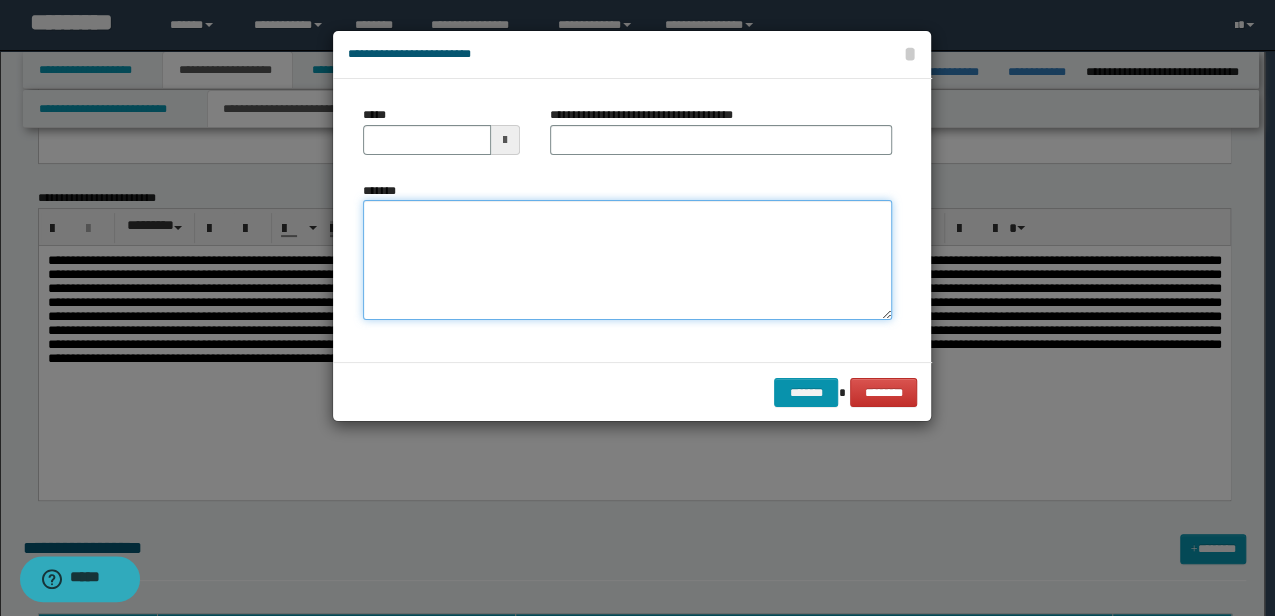 click on "*******" at bounding box center (627, 260) 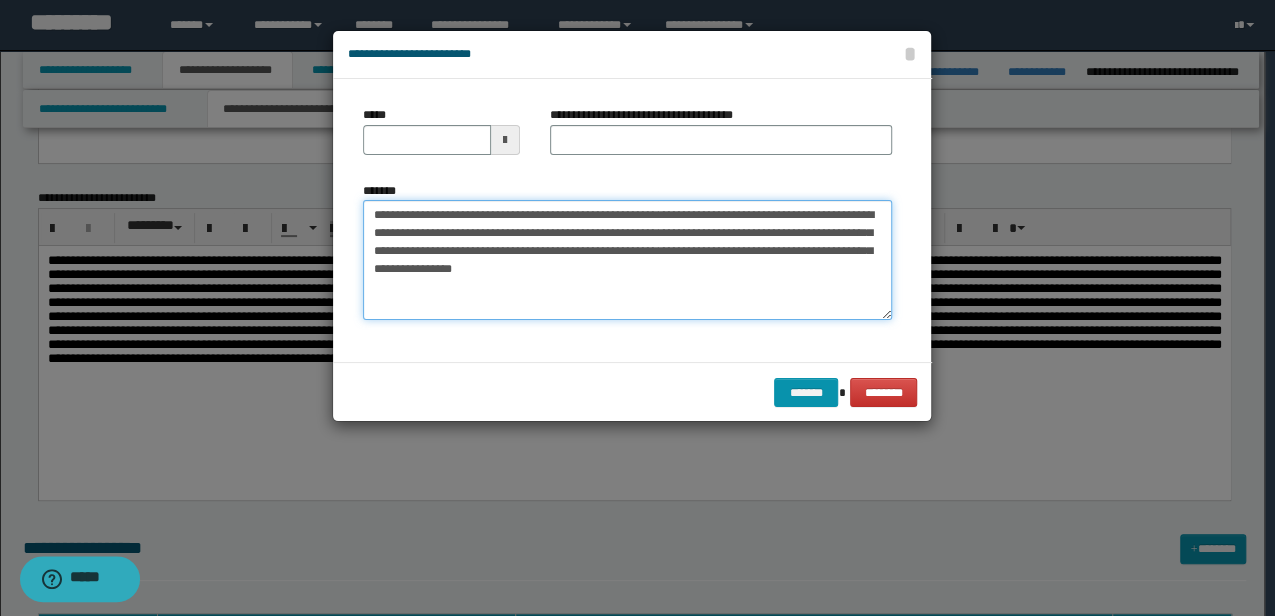 type 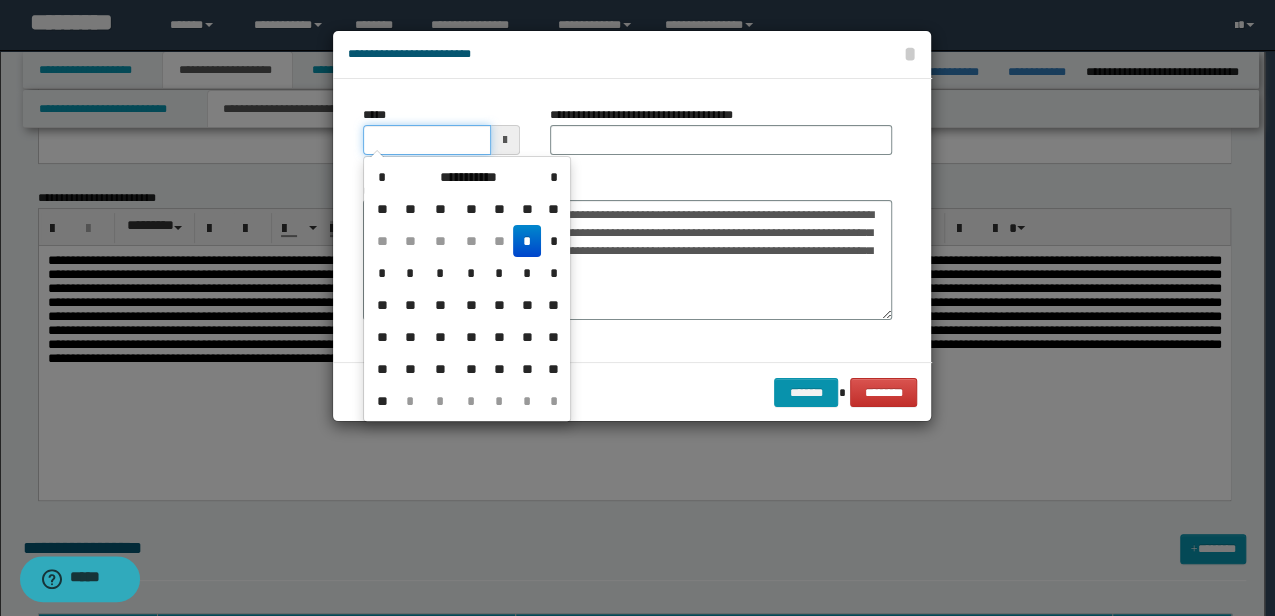 drag, startPoint x: 474, startPoint y: 146, endPoint x: 254, endPoint y: 162, distance: 220.58105 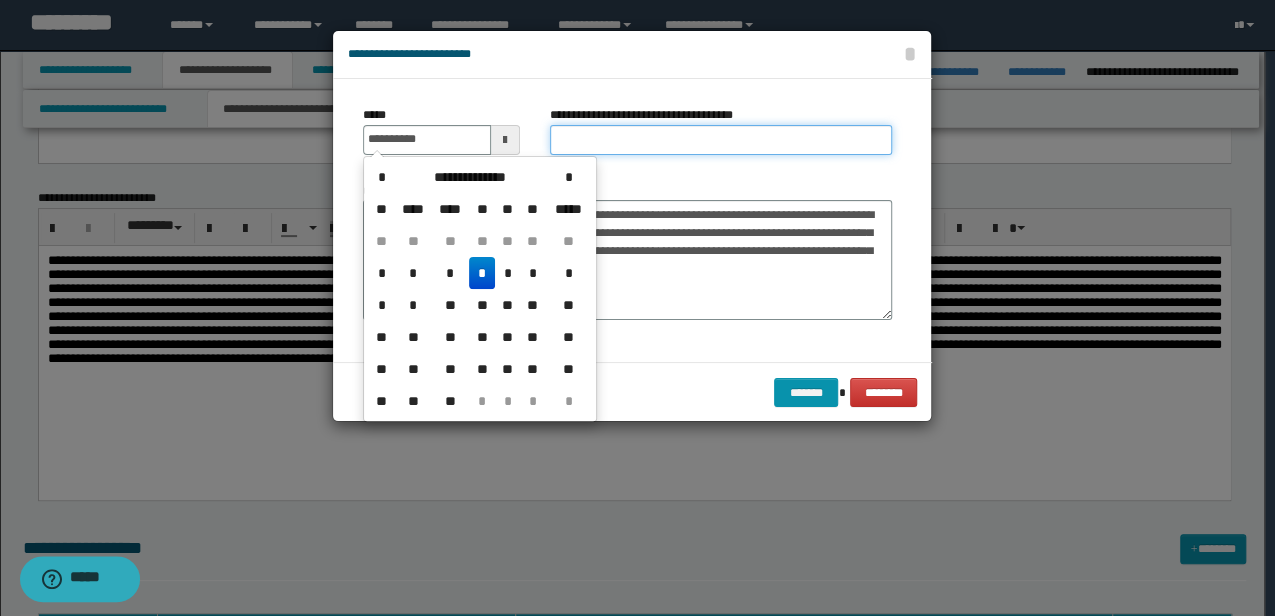 type on "**********" 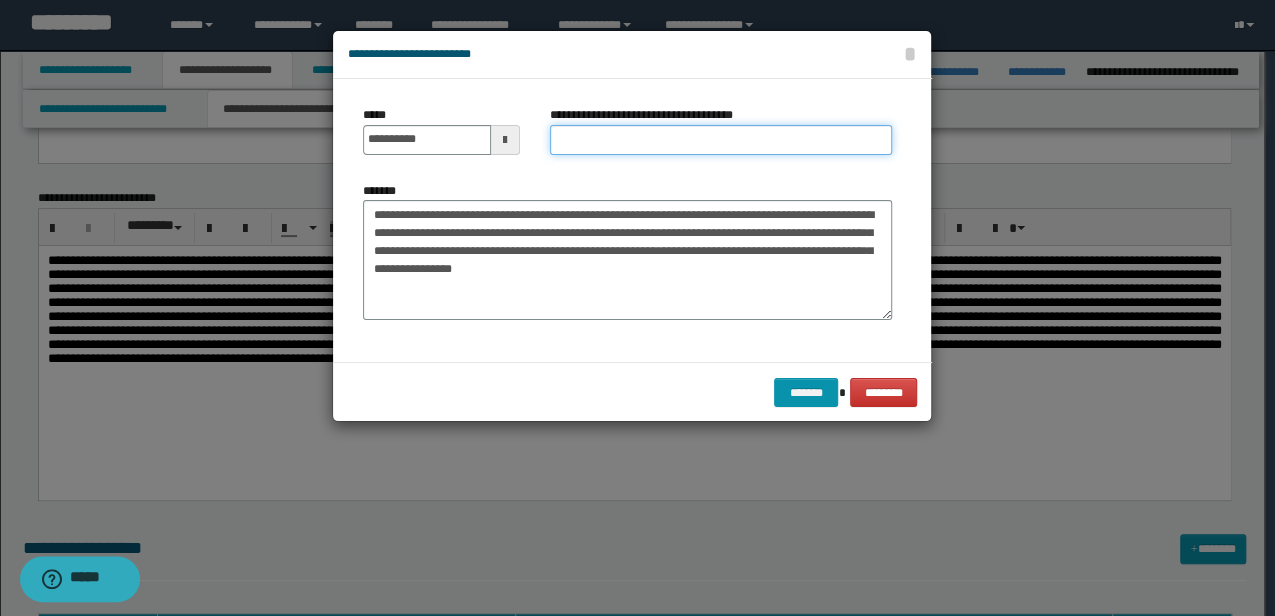 click on "**********" at bounding box center (721, 140) 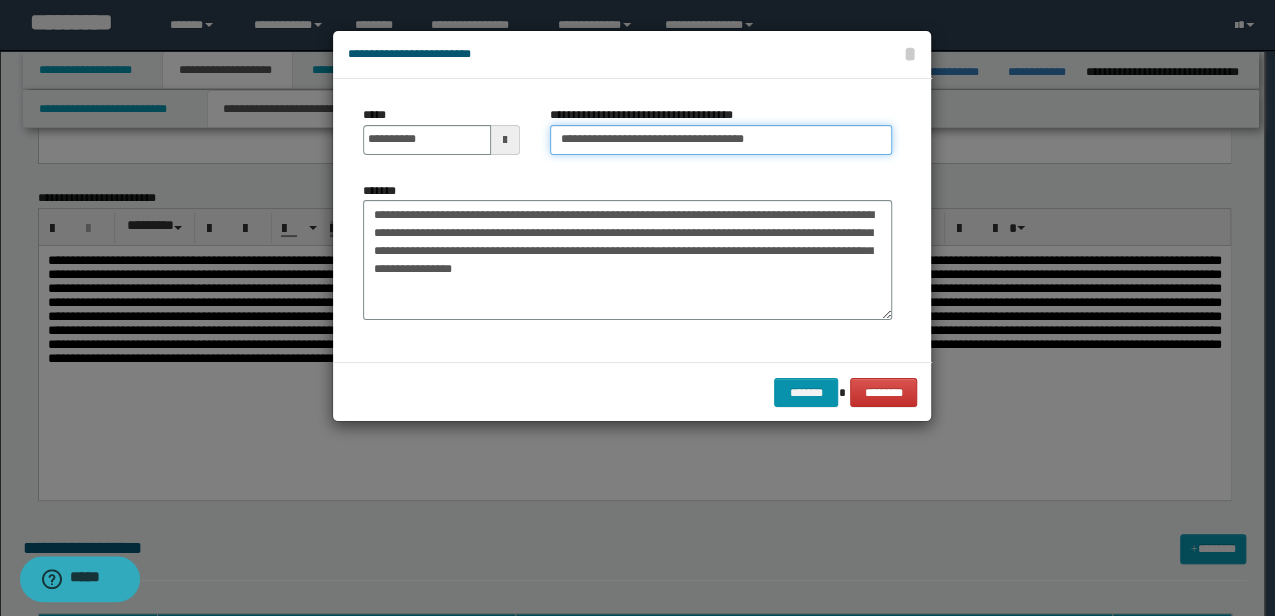 click on "**********" at bounding box center [721, 140] 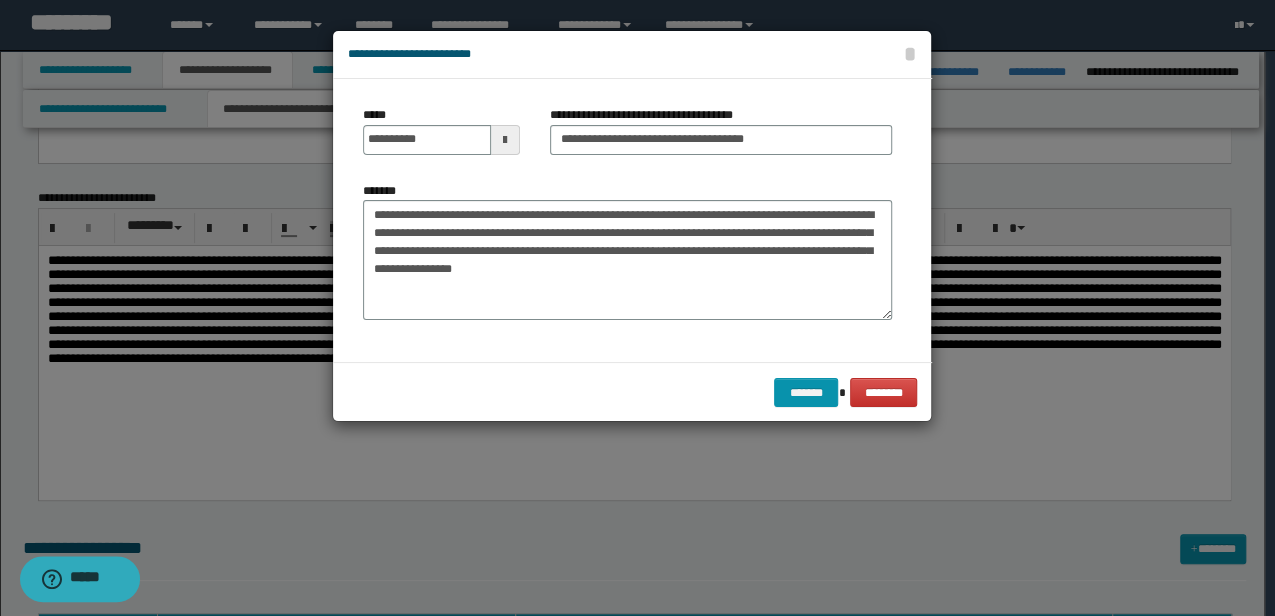 click on "**********" at bounding box center (627, 258) 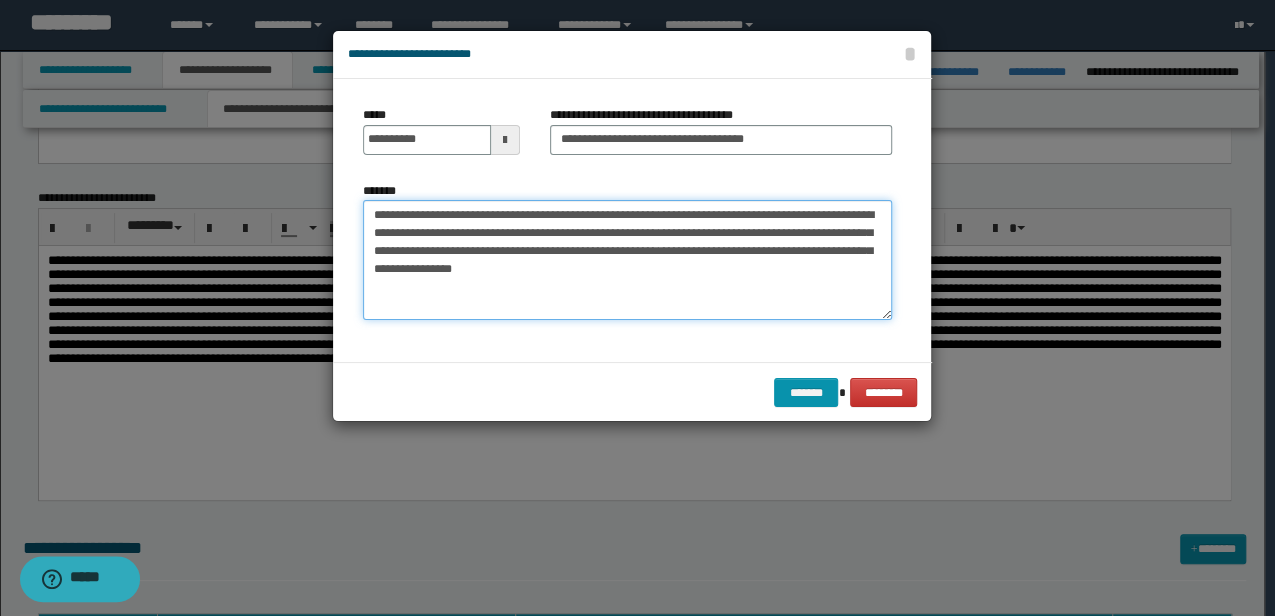 click on "**********" at bounding box center [627, 260] 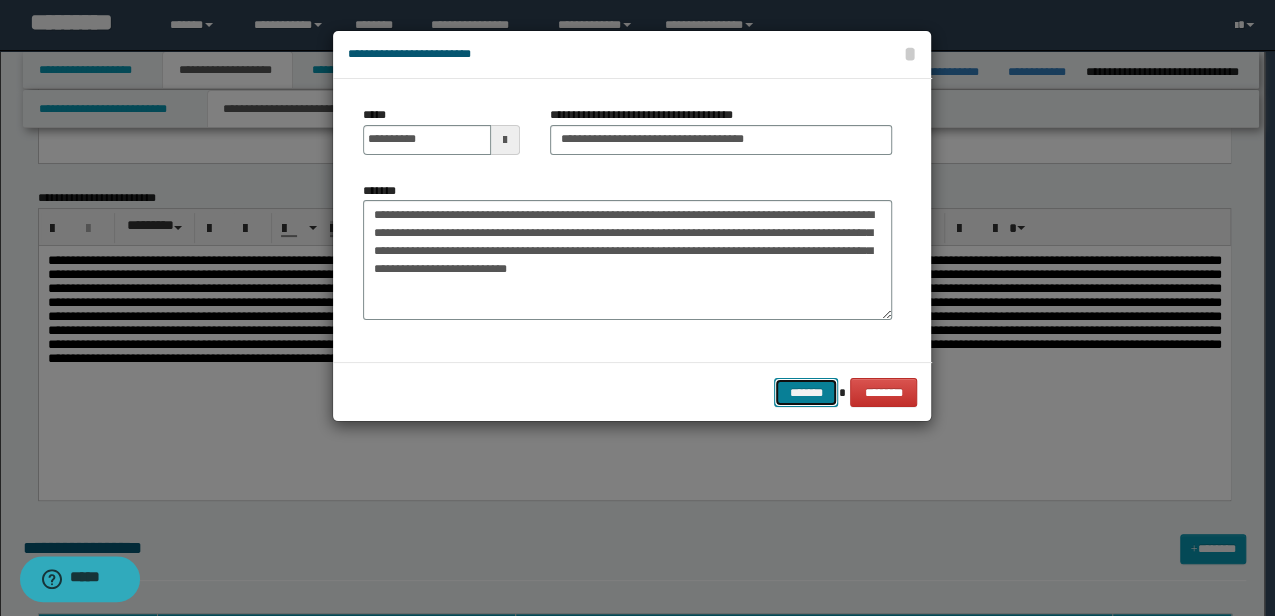 click on "*******" at bounding box center (806, 392) 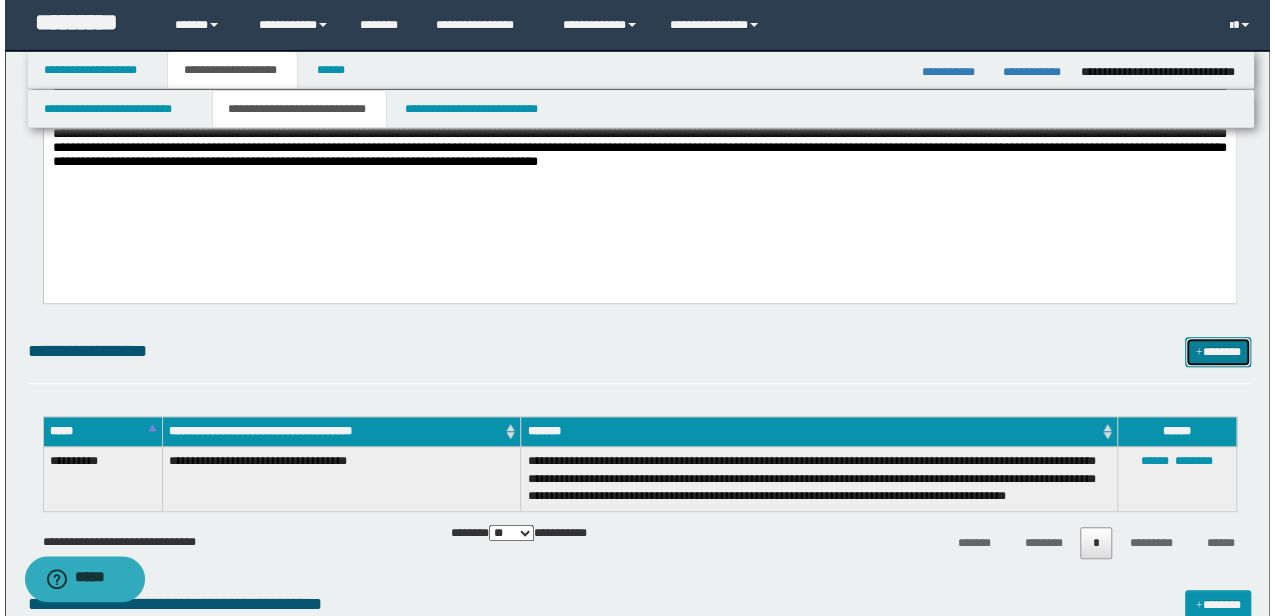 scroll, scrollTop: 400, scrollLeft: 0, axis: vertical 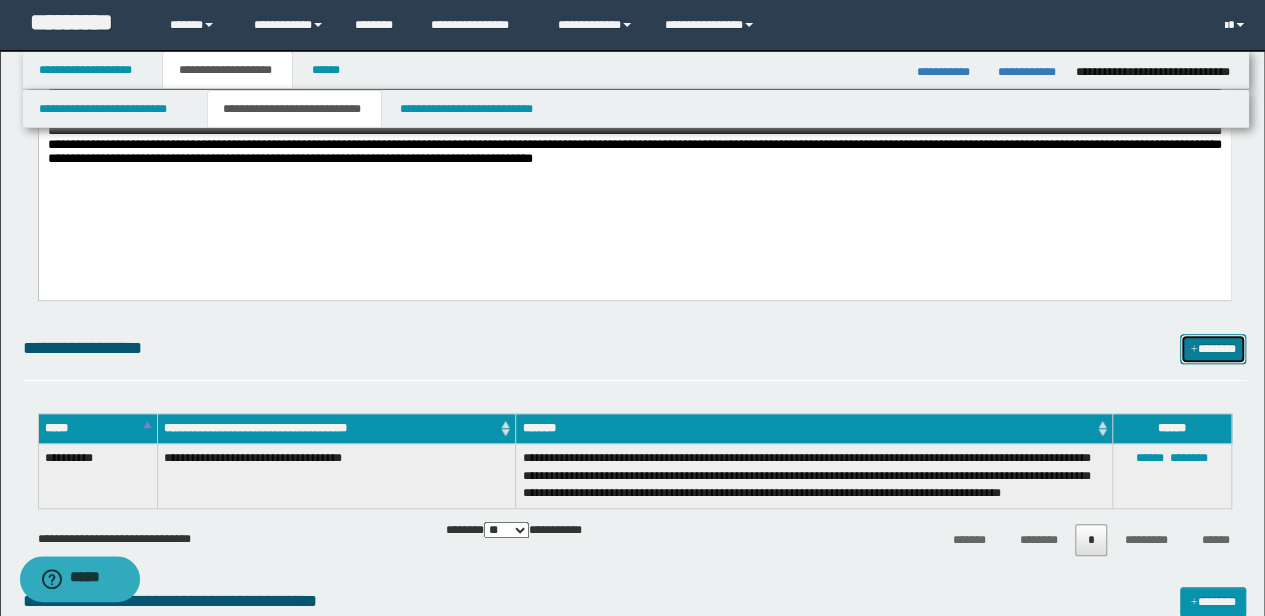 drag, startPoint x: 1216, startPoint y: 356, endPoint x: 1202, endPoint y: 354, distance: 14.142136 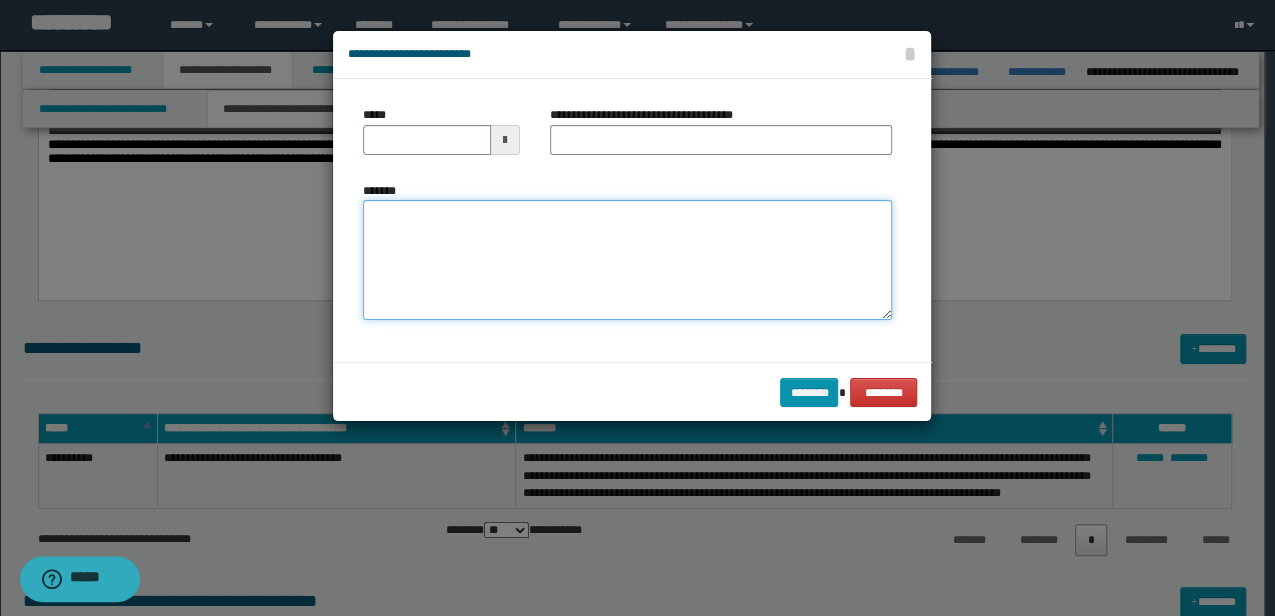 click on "*******" at bounding box center (627, 260) 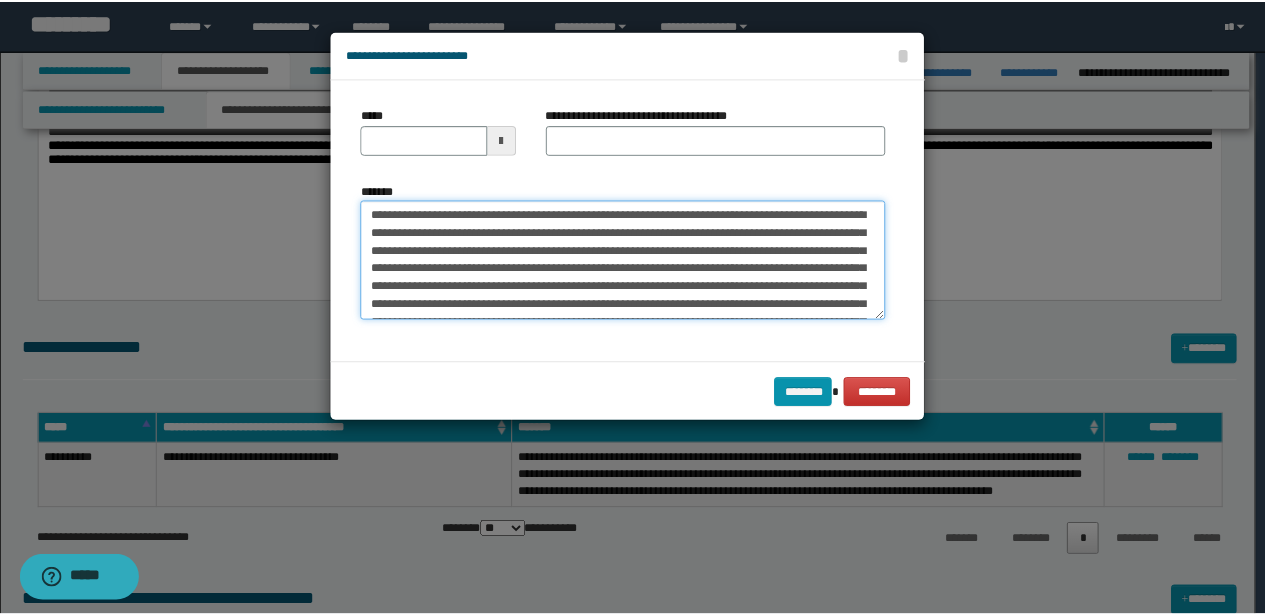 scroll, scrollTop: 282, scrollLeft: 0, axis: vertical 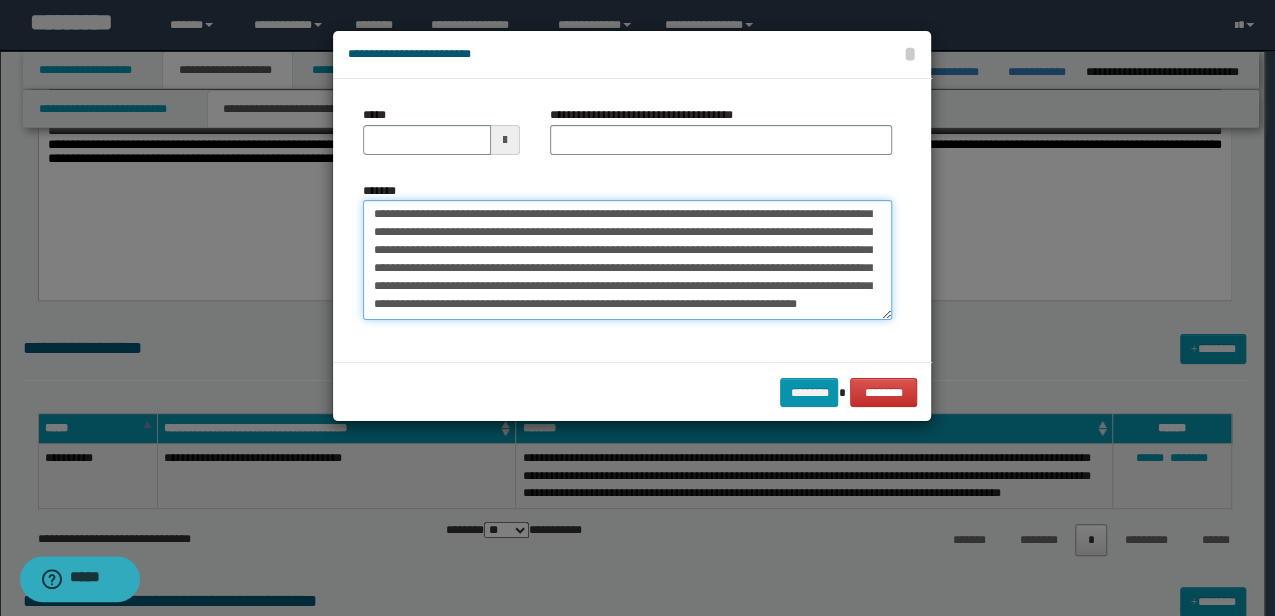 type 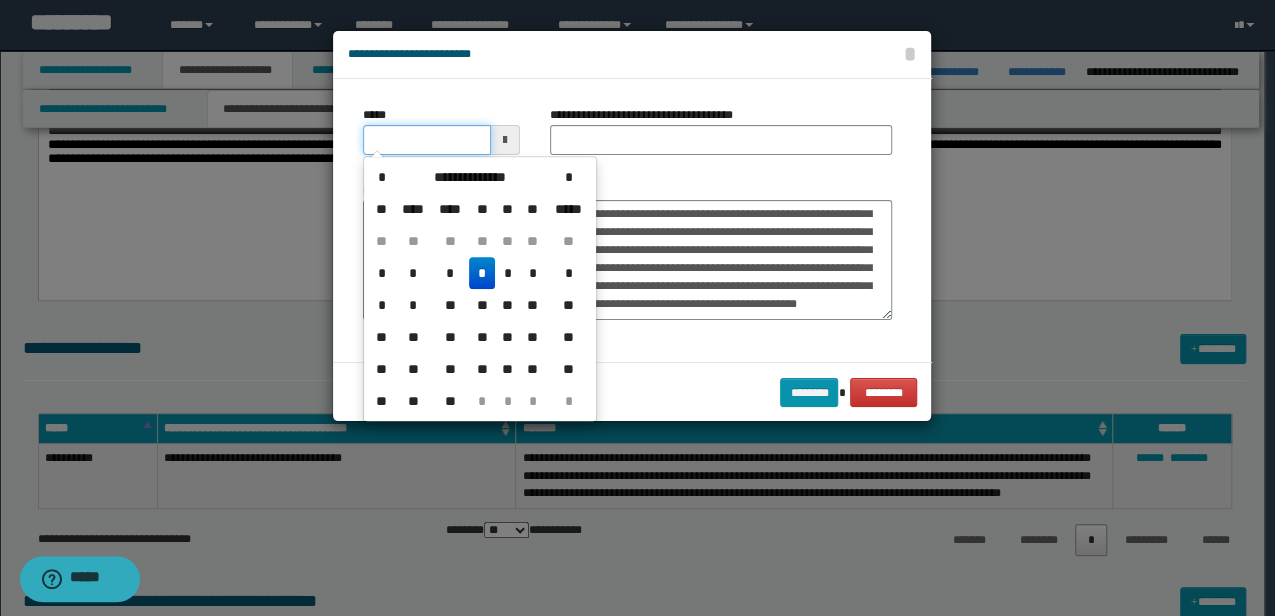 drag, startPoint x: 206, startPoint y: 136, endPoint x: 0, endPoint y: 135, distance: 206.00243 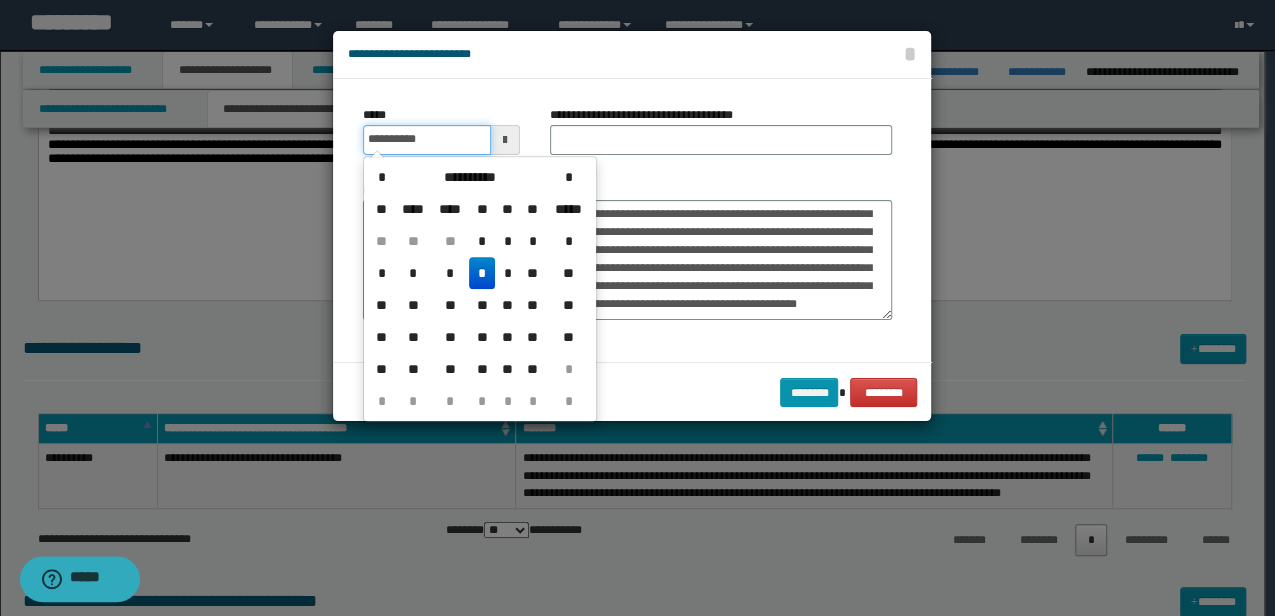 type on "**********" 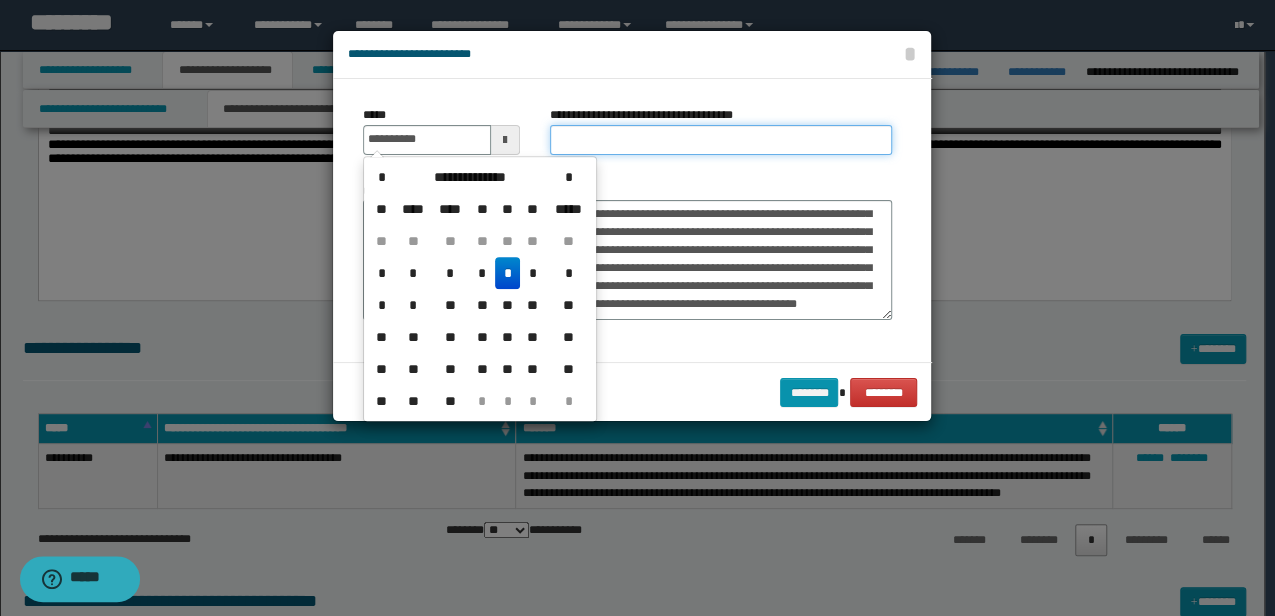 type on "**********" 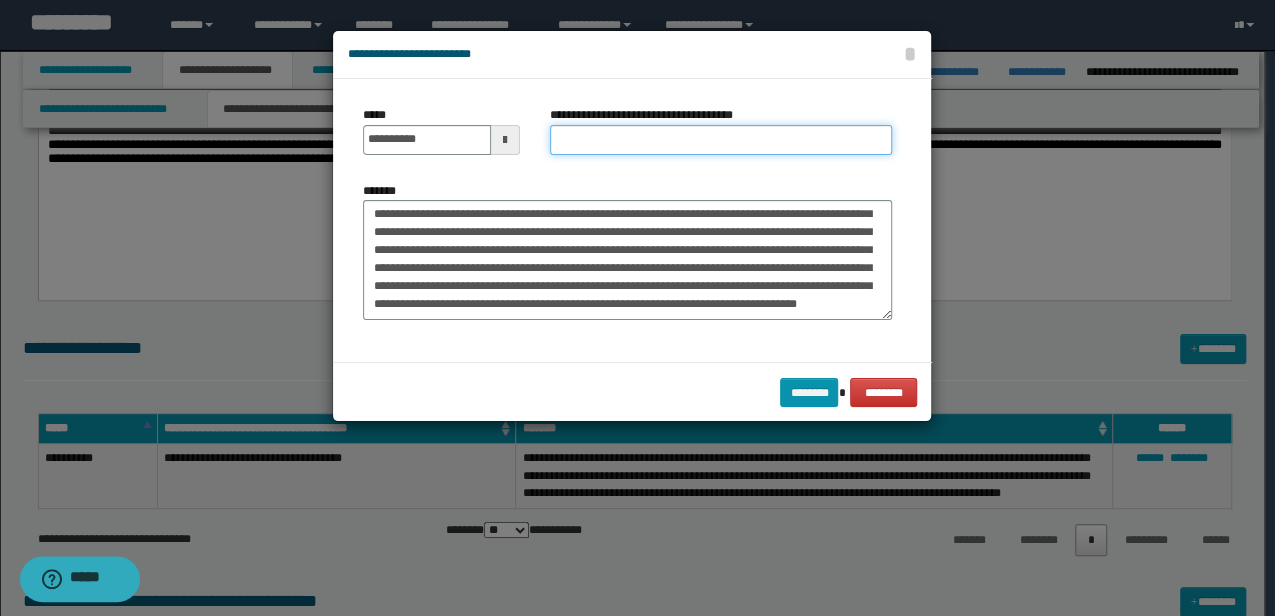 click on "**********" at bounding box center [721, 140] 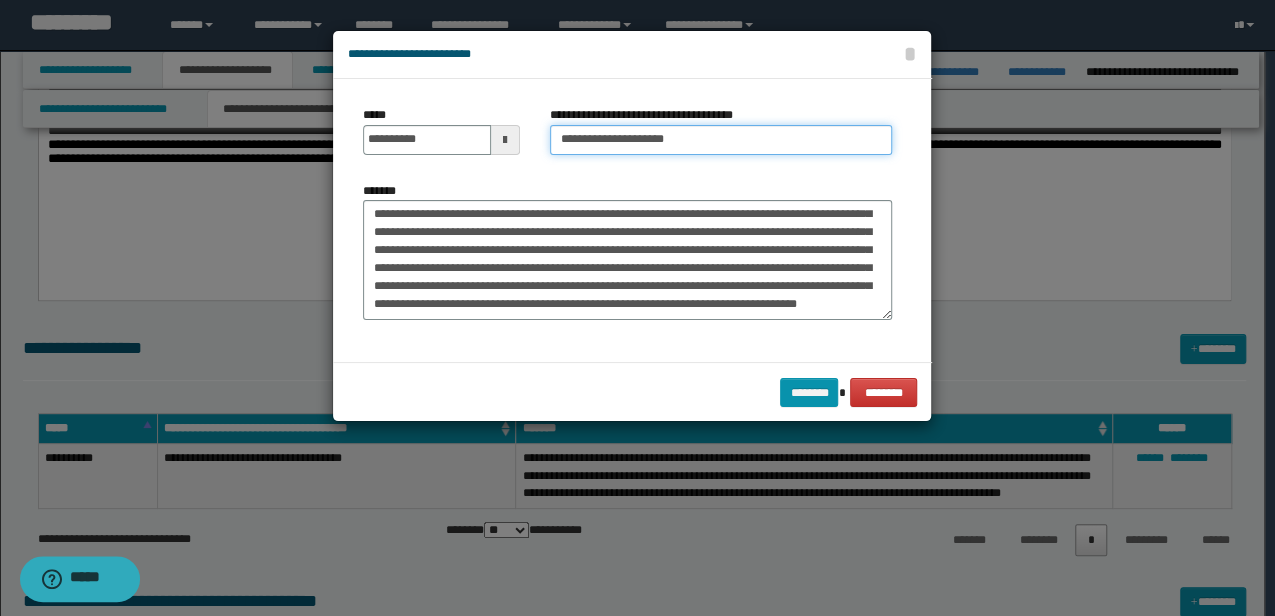 type on "**********" 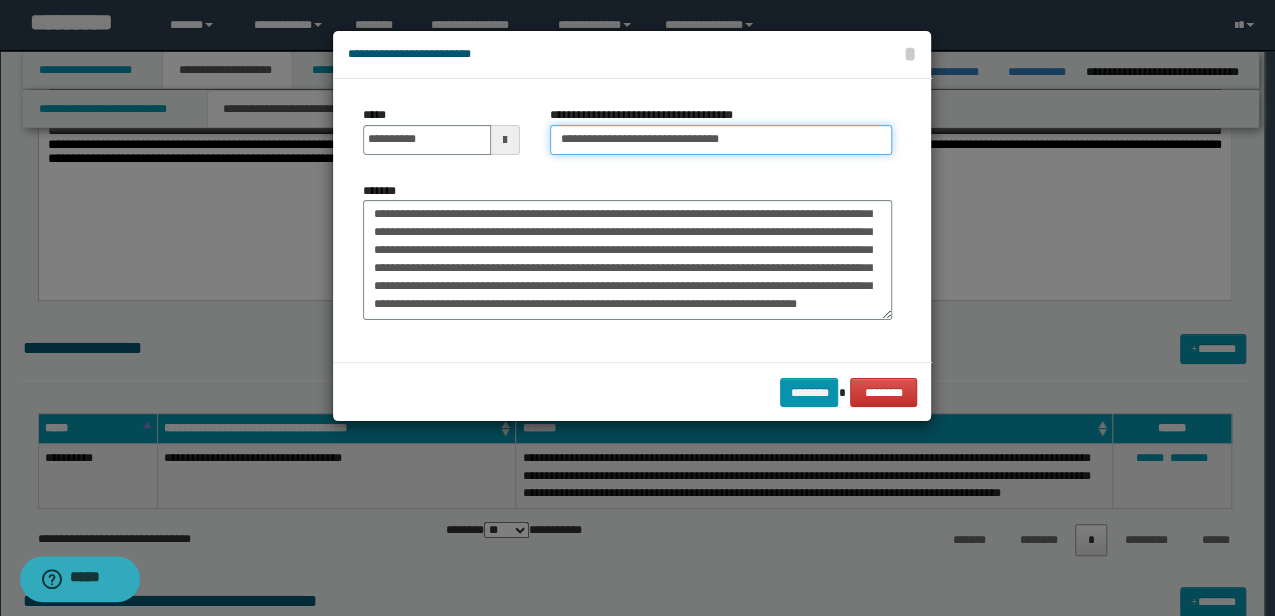 click on "********" at bounding box center (809, 392) 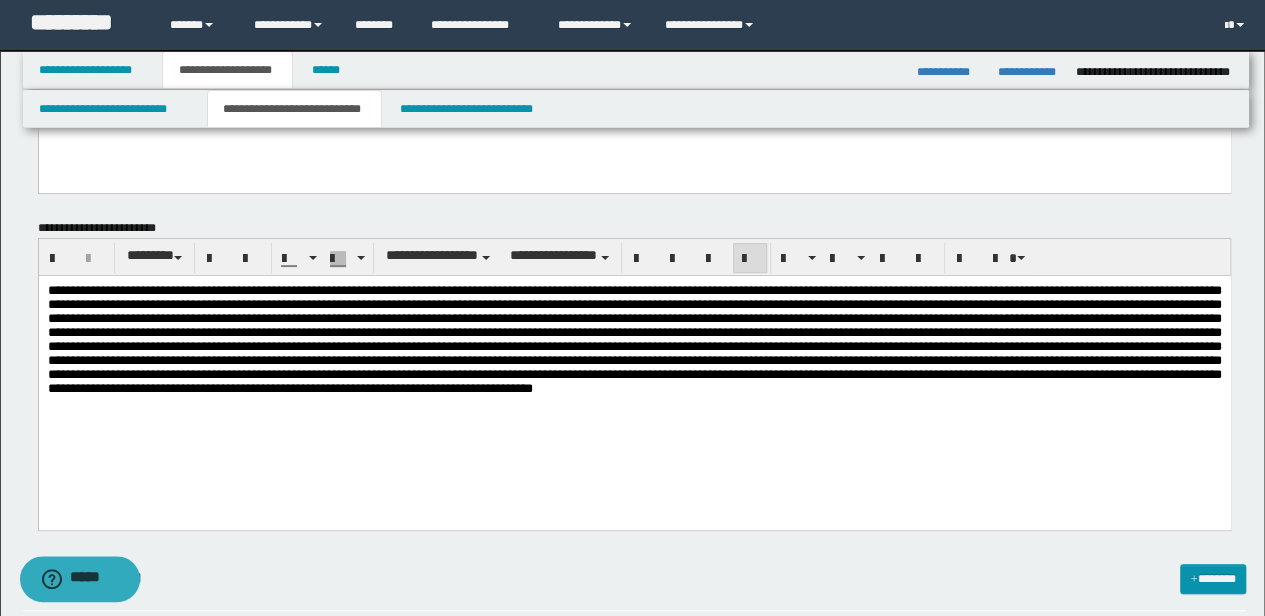 scroll, scrollTop: 0, scrollLeft: 0, axis: both 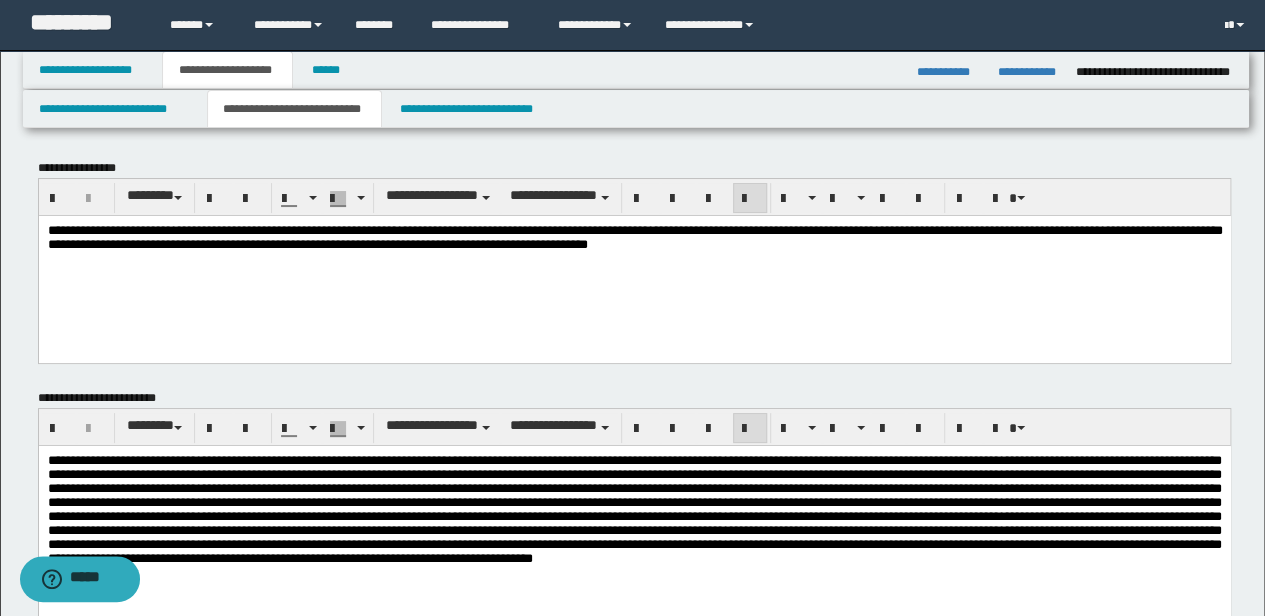click on "**********" at bounding box center (634, 263) 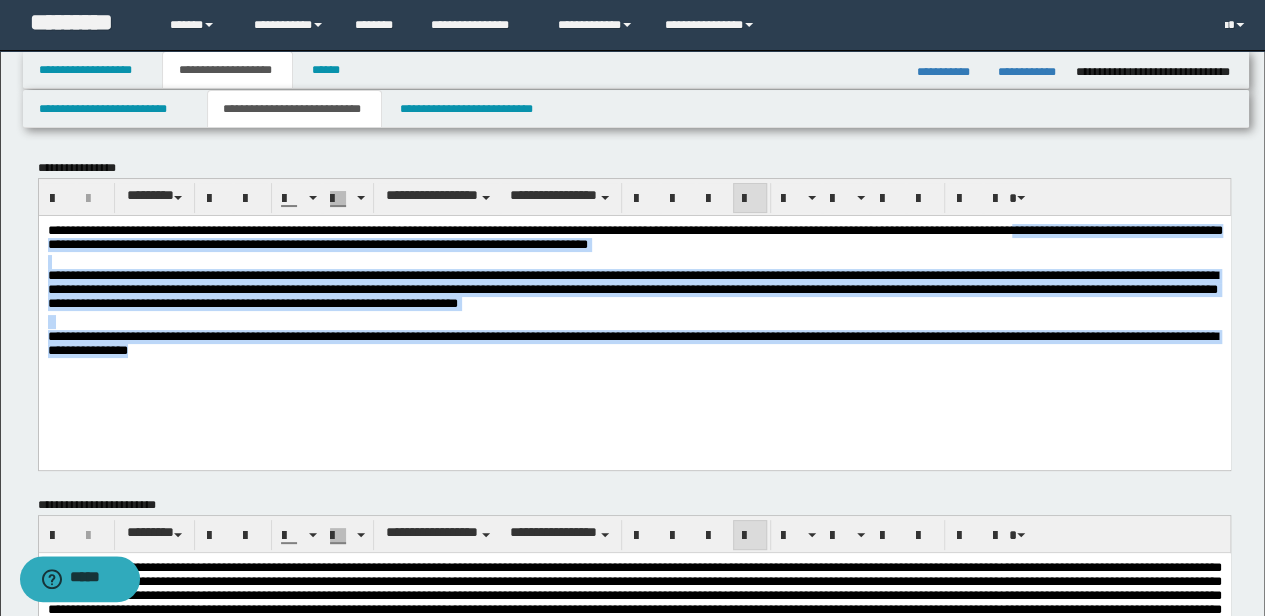 drag, startPoint x: 390, startPoint y: 362, endPoint x: 22, endPoint y: 249, distance: 384.95844 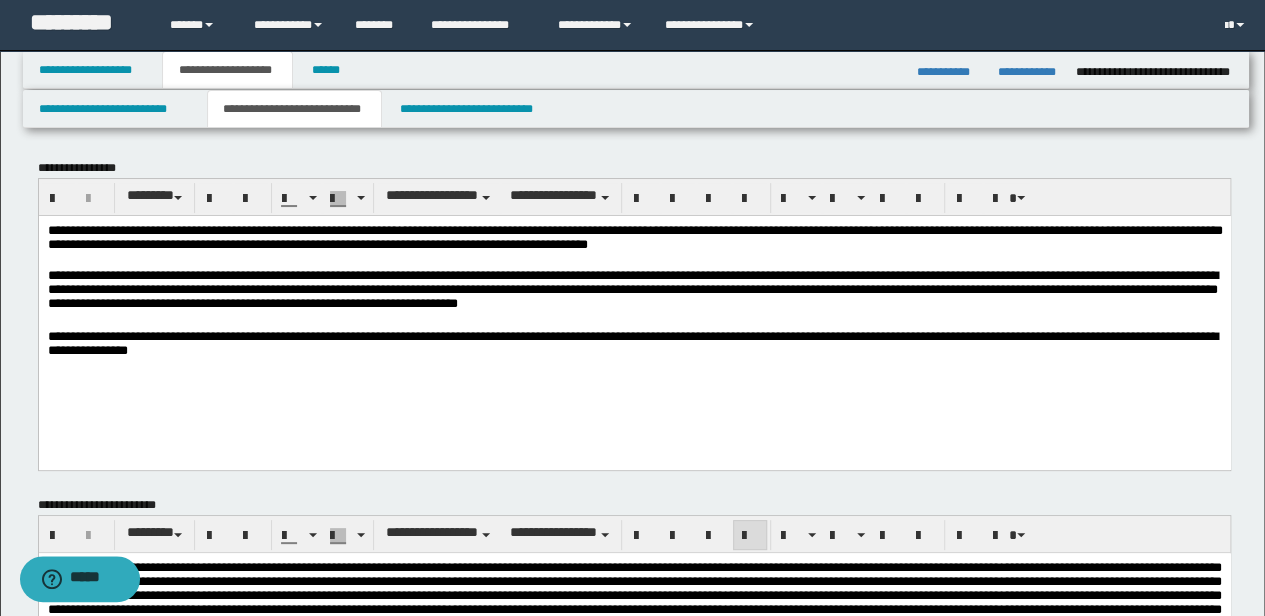 click on "**********" at bounding box center [634, 316] 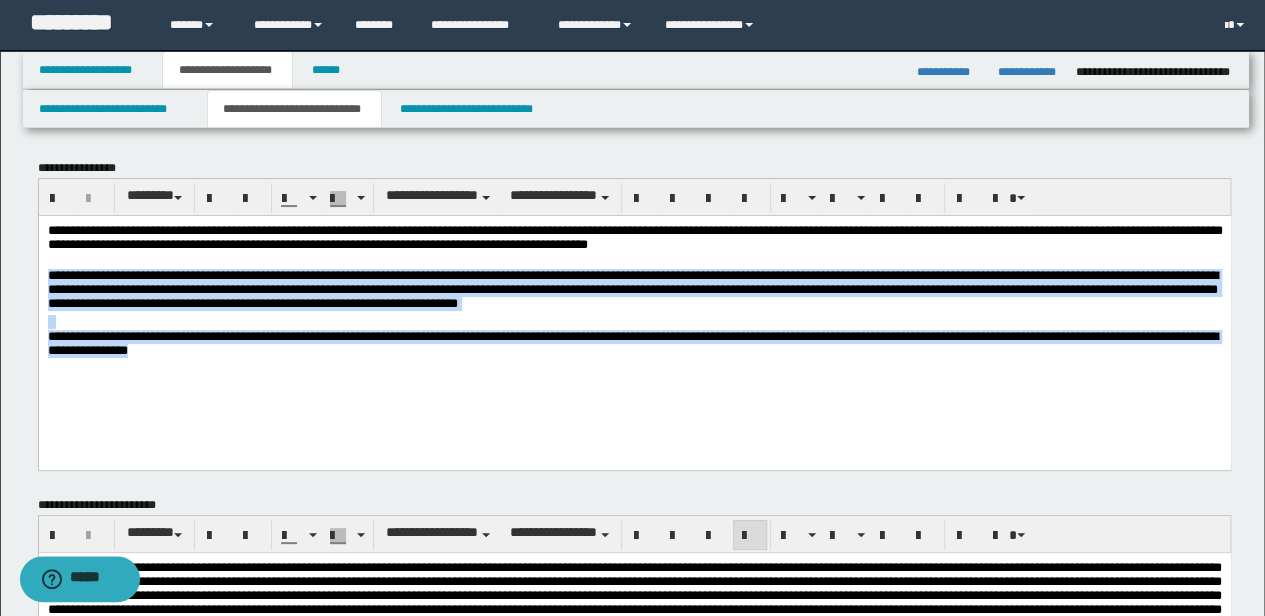 drag, startPoint x: 306, startPoint y: 401, endPoint x: 236, endPoint y: 240, distance: 175.55911 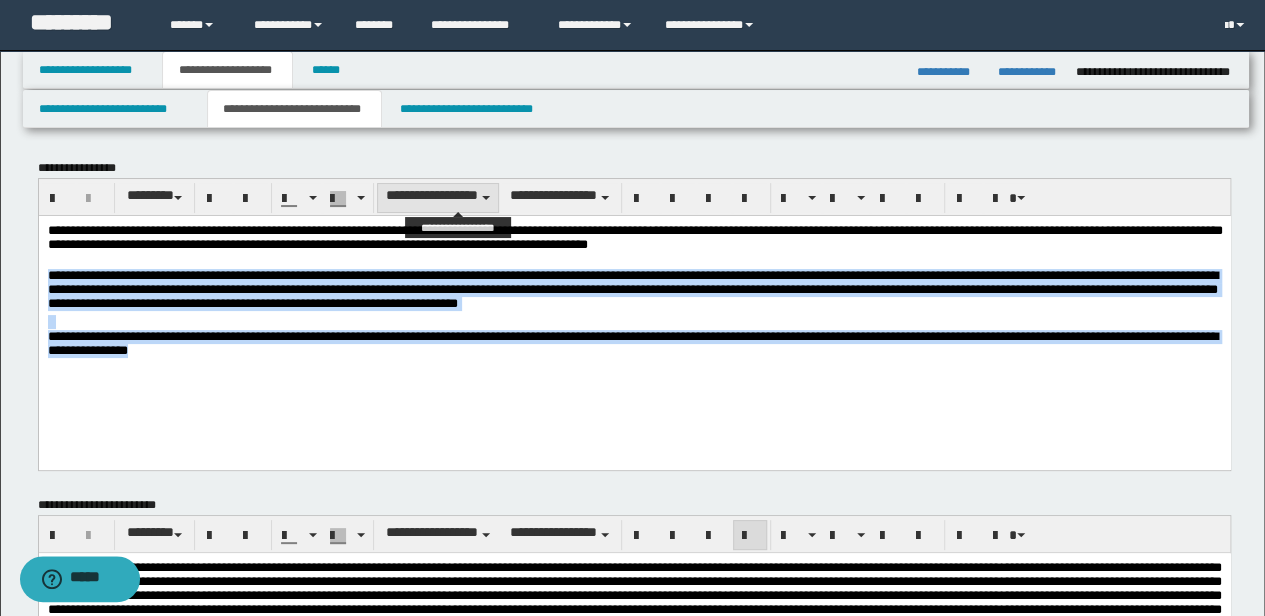 click on "**********" at bounding box center [432, 195] 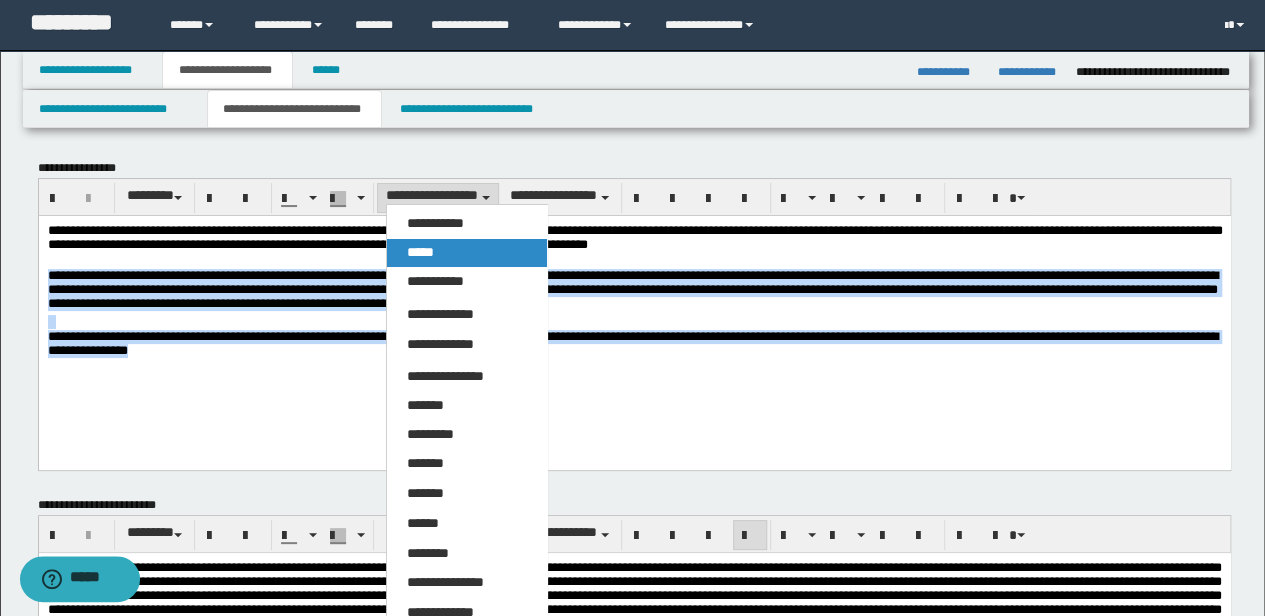 click on "*****" at bounding box center [466, 253] 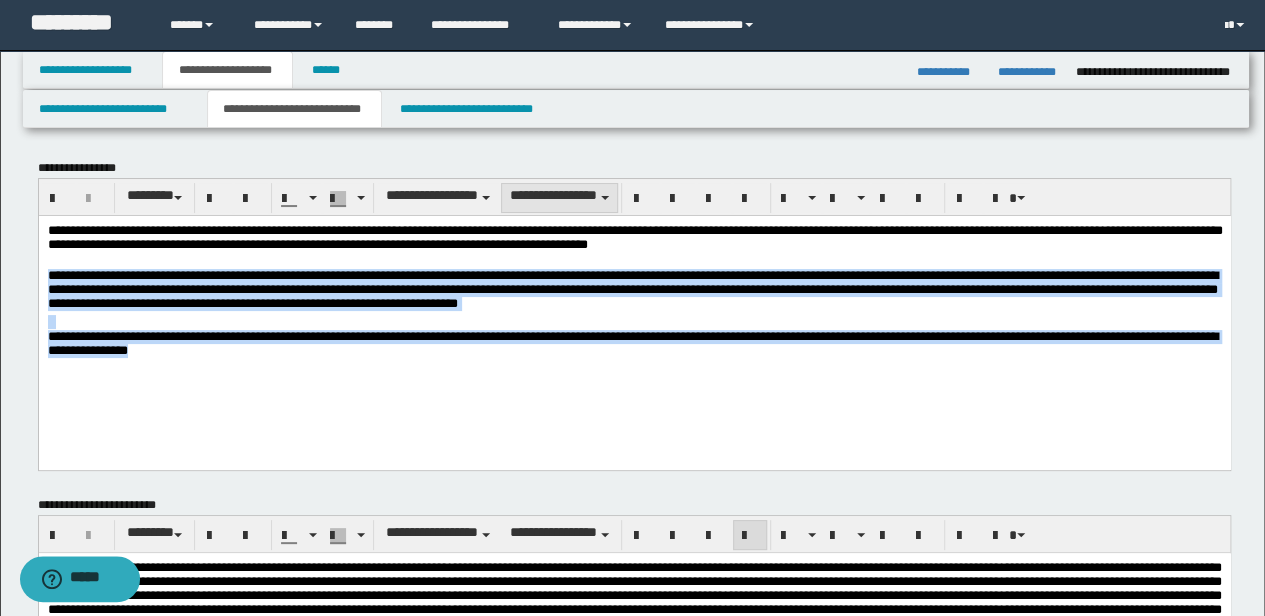 click on "**********" at bounding box center [553, 195] 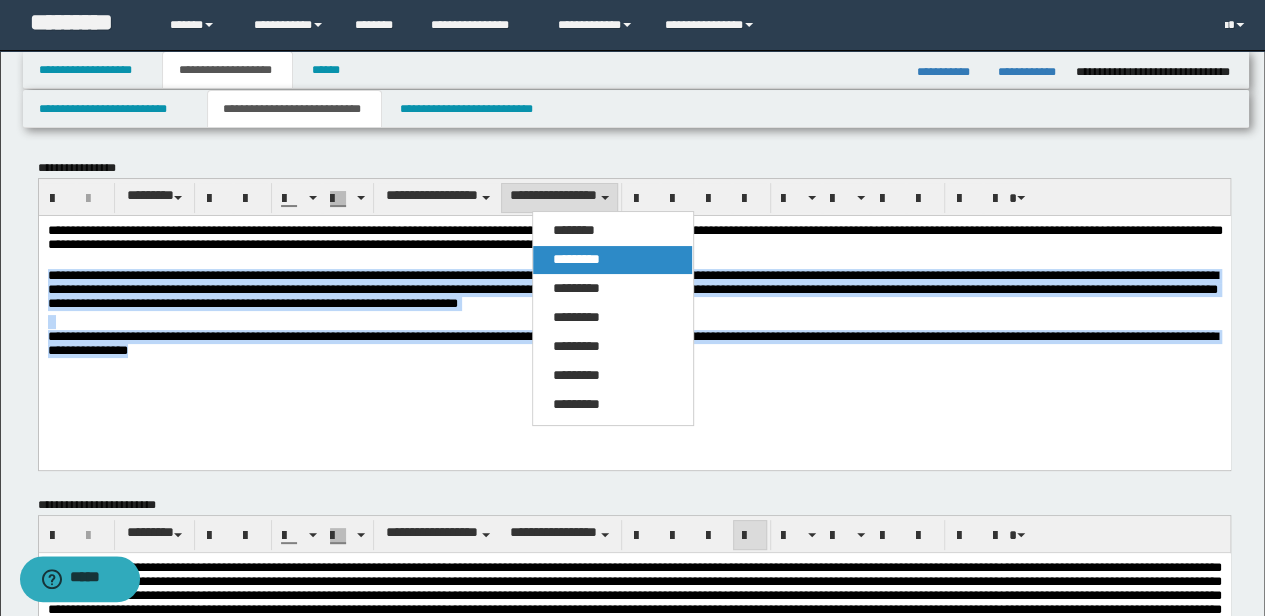 drag, startPoint x: 544, startPoint y: 259, endPoint x: 664, endPoint y: 19, distance: 268.32816 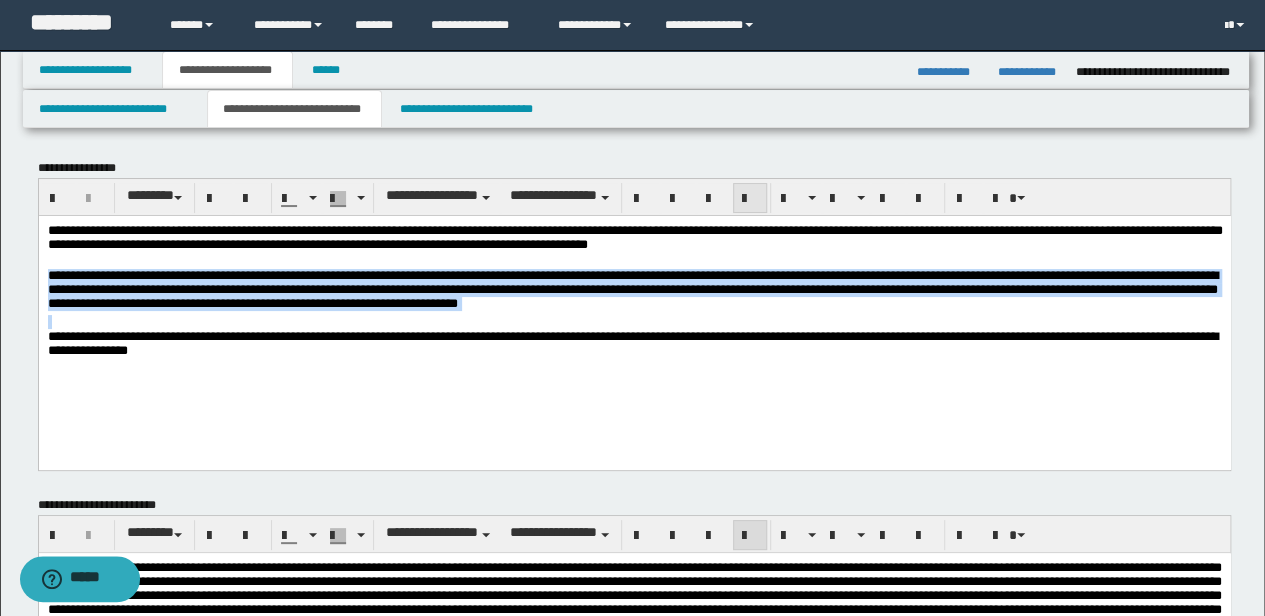 click at bounding box center (750, 199) 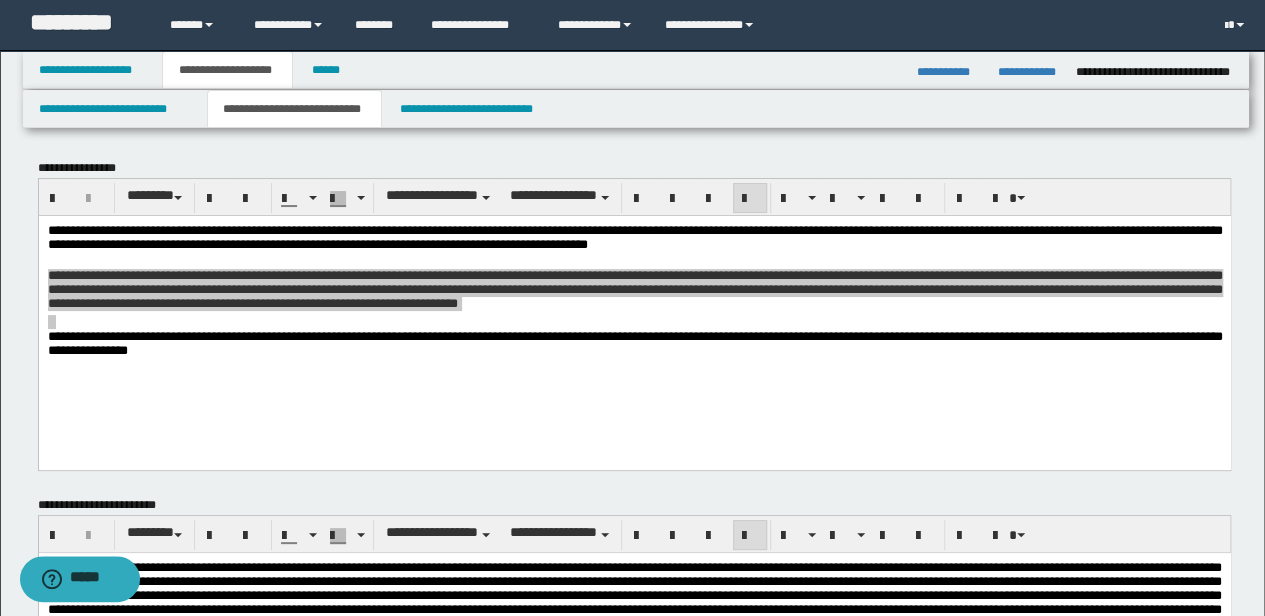 click on "**********" at bounding box center [635, 1168] 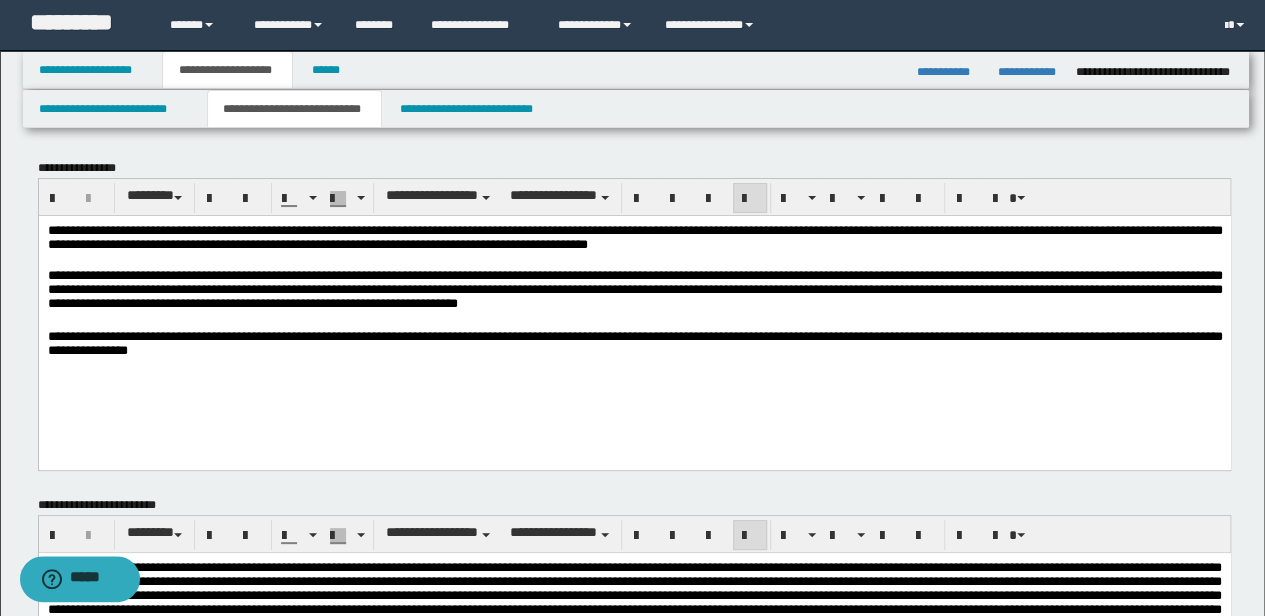 click on "**********" at bounding box center [634, 316] 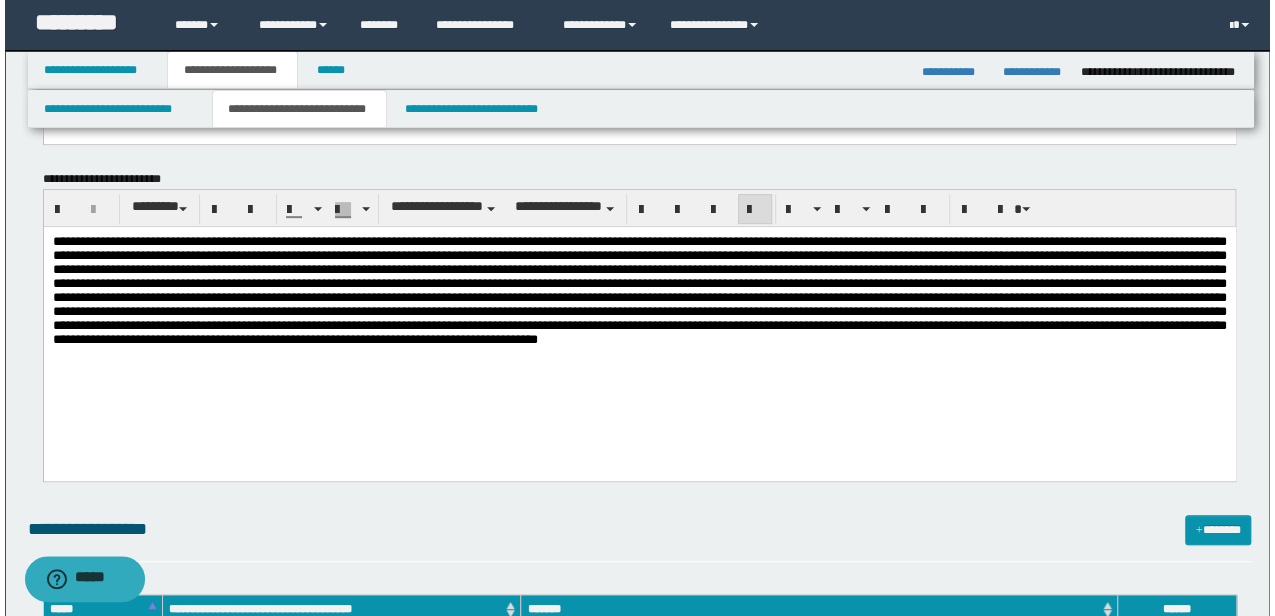 scroll, scrollTop: 533, scrollLeft: 0, axis: vertical 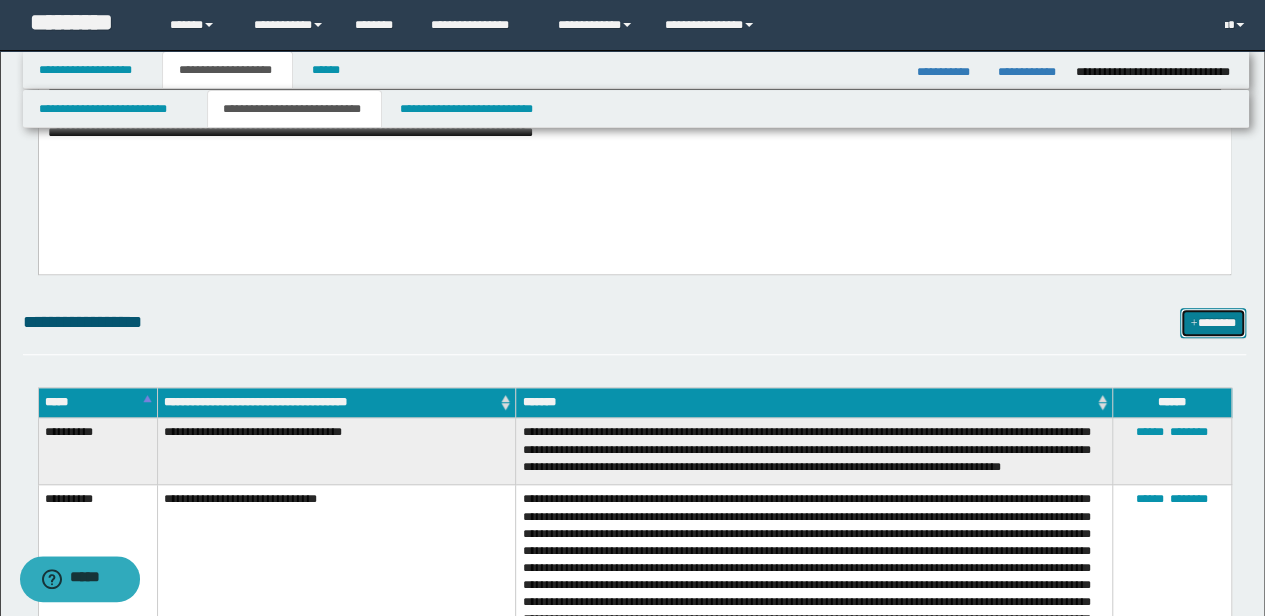click on "*******" at bounding box center [1216, 323] 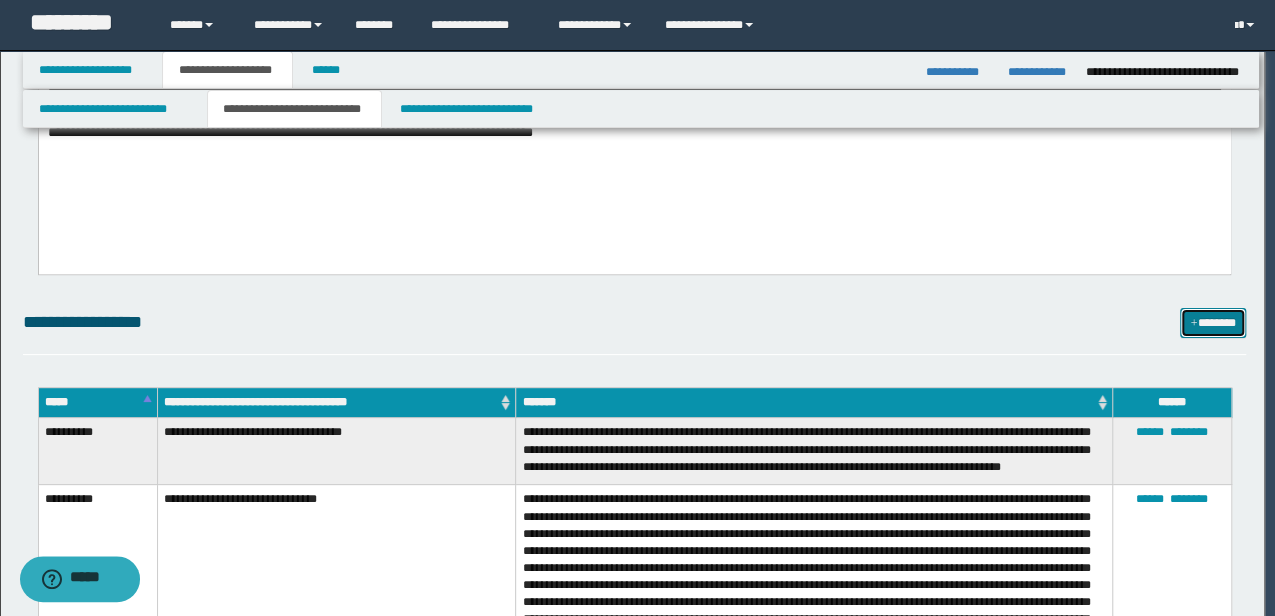 scroll, scrollTop: 0, scrollLeft: 0, axis: both 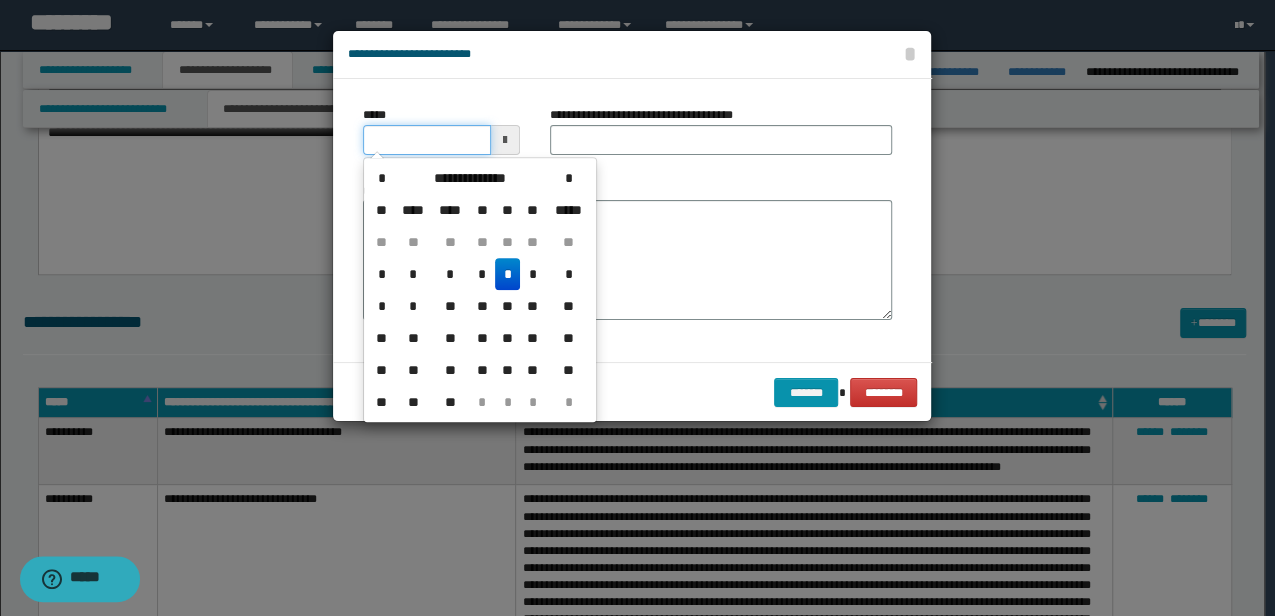 drag, startPoint x: 456, startPoint y: 138, endPoint x: 212, endPoint y: 125, distance: 244.34607 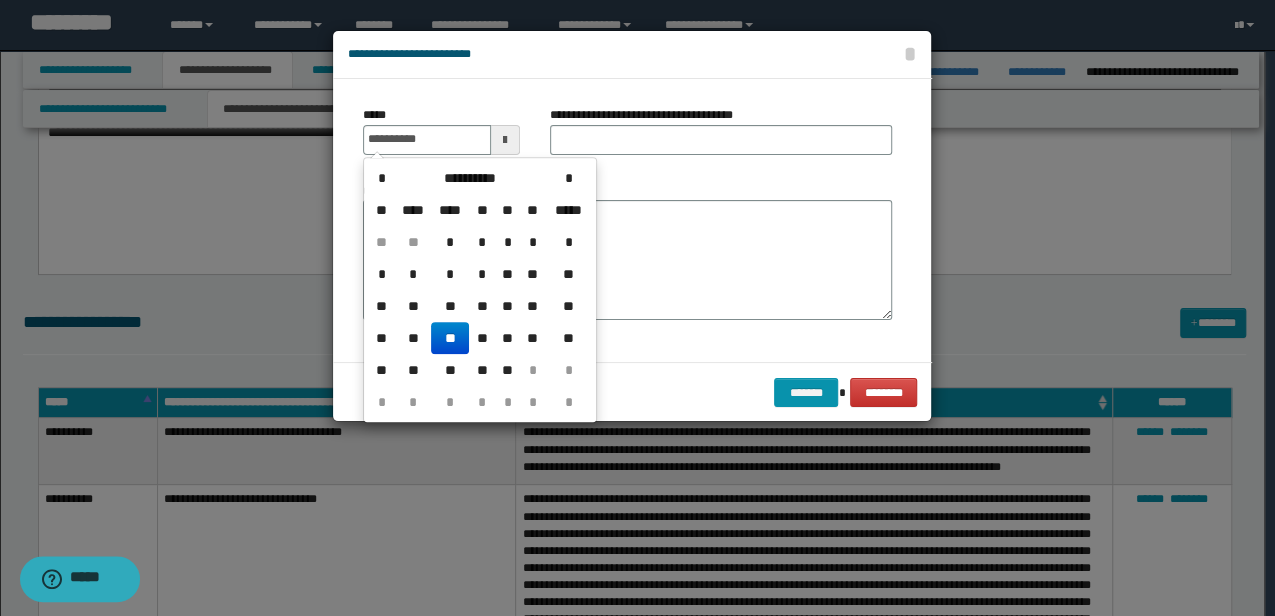 type on "**********" 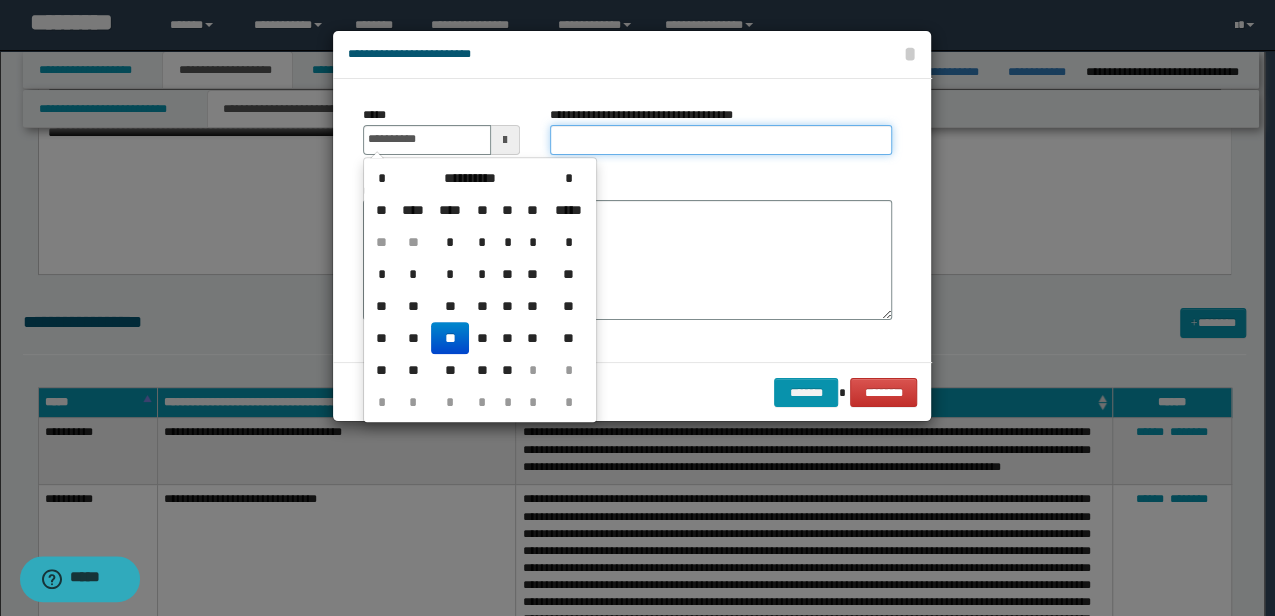 click on "**********" at bounding box center [721, 140] 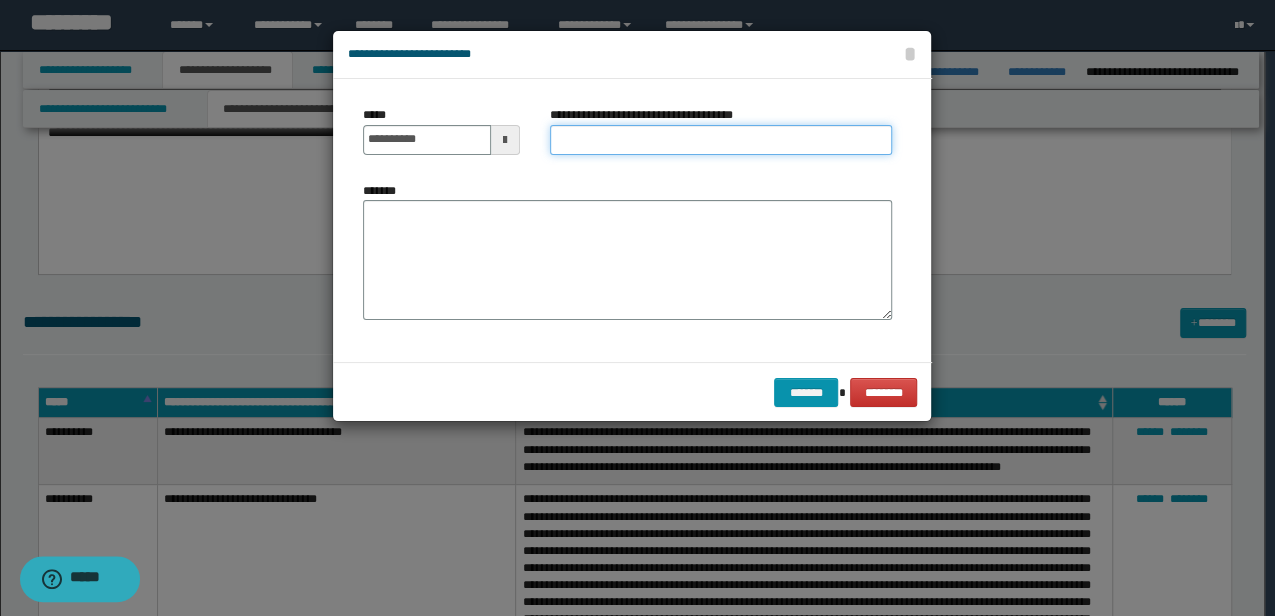 type on "*" 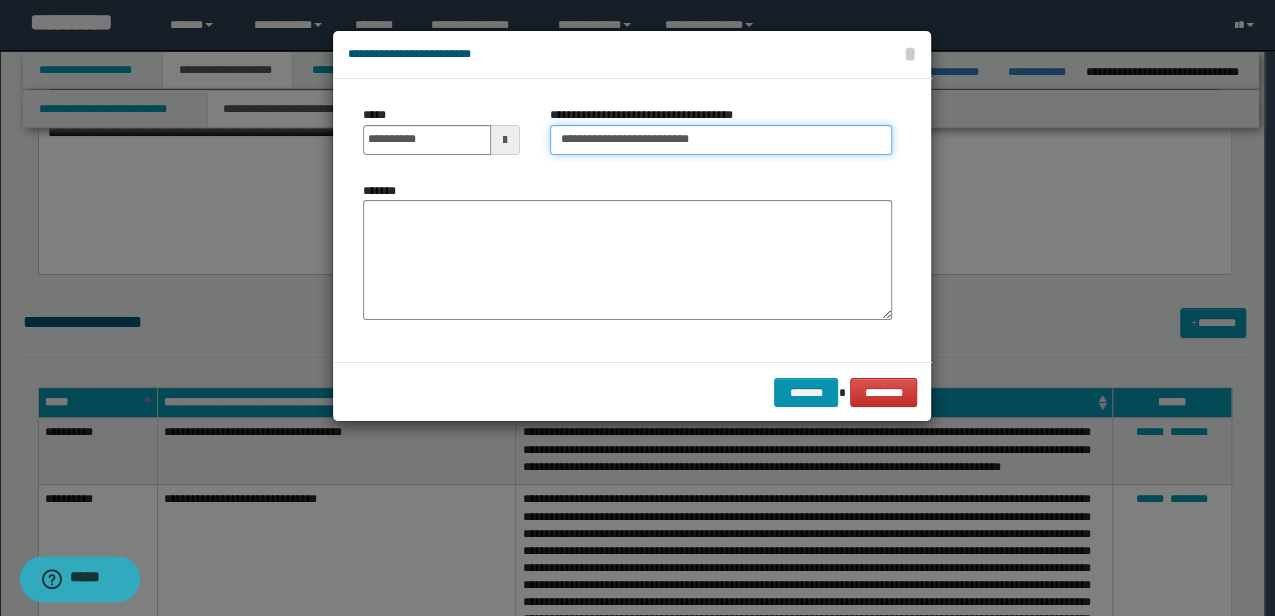 type on "**********" 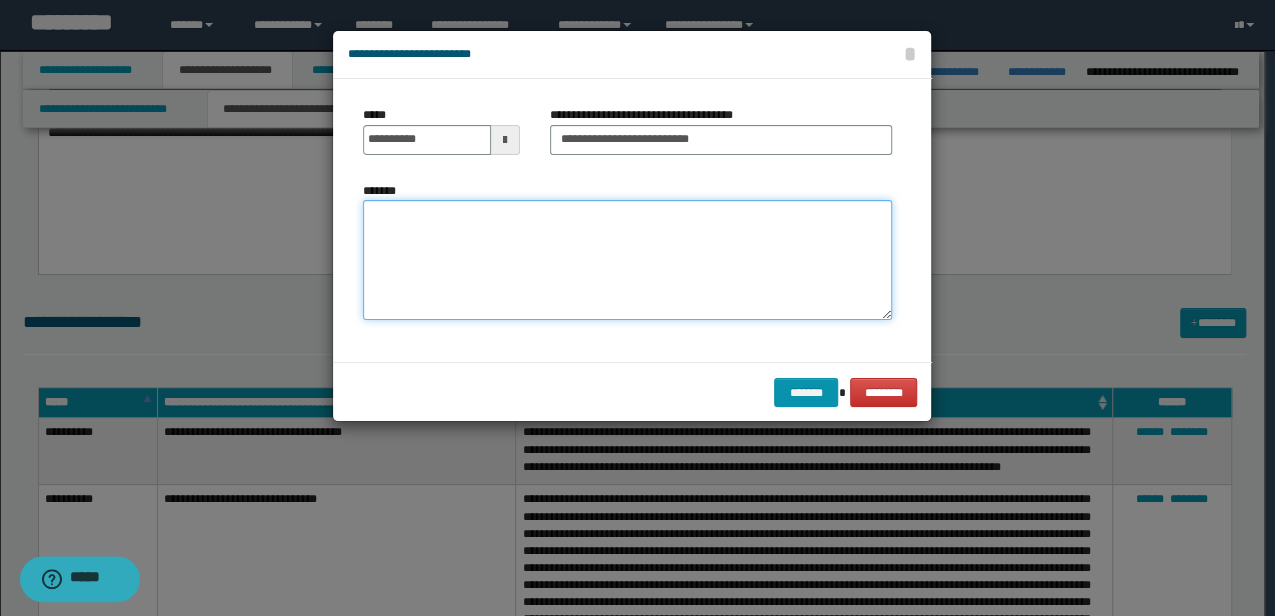 drag, startPoint x: 802, startPoint y: 256, endPoint x: 794, endPoint y: 270, distance: 16.124516 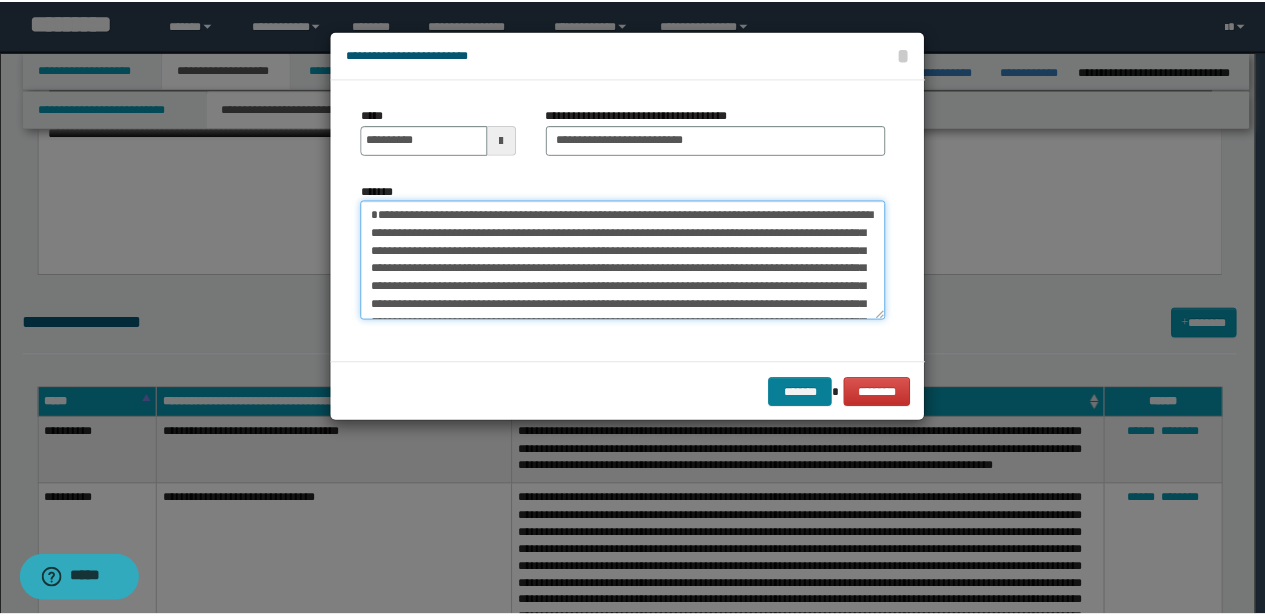 scroll, scrollTop: 282, scrollLeft: 0, axis: vertical 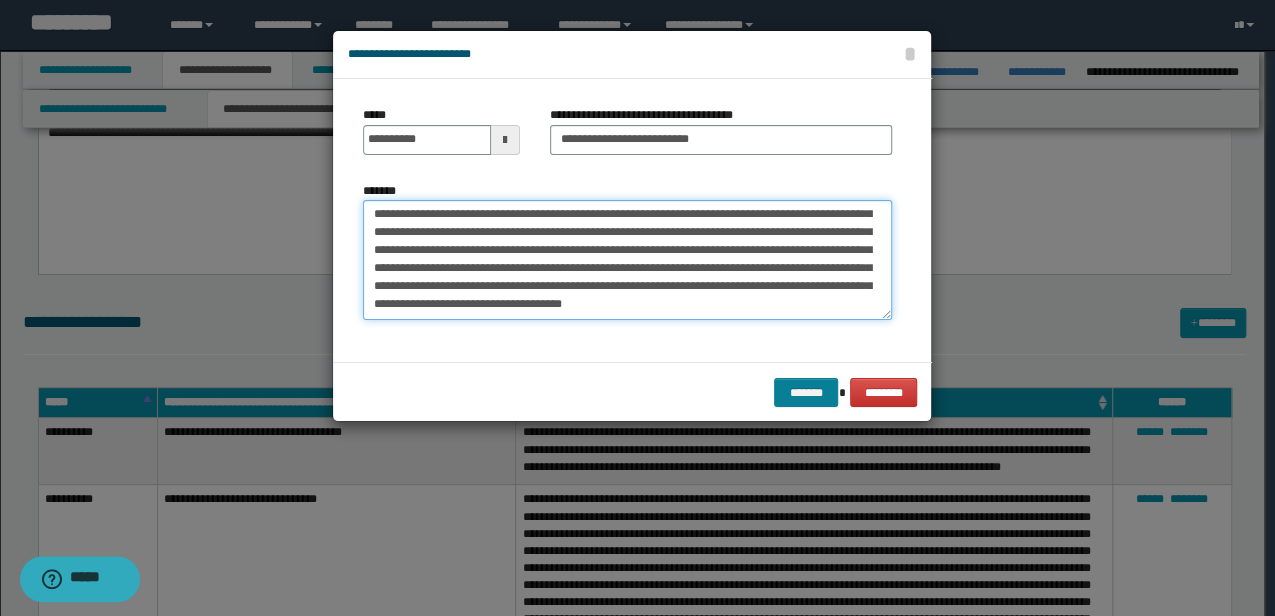 type on "**********" 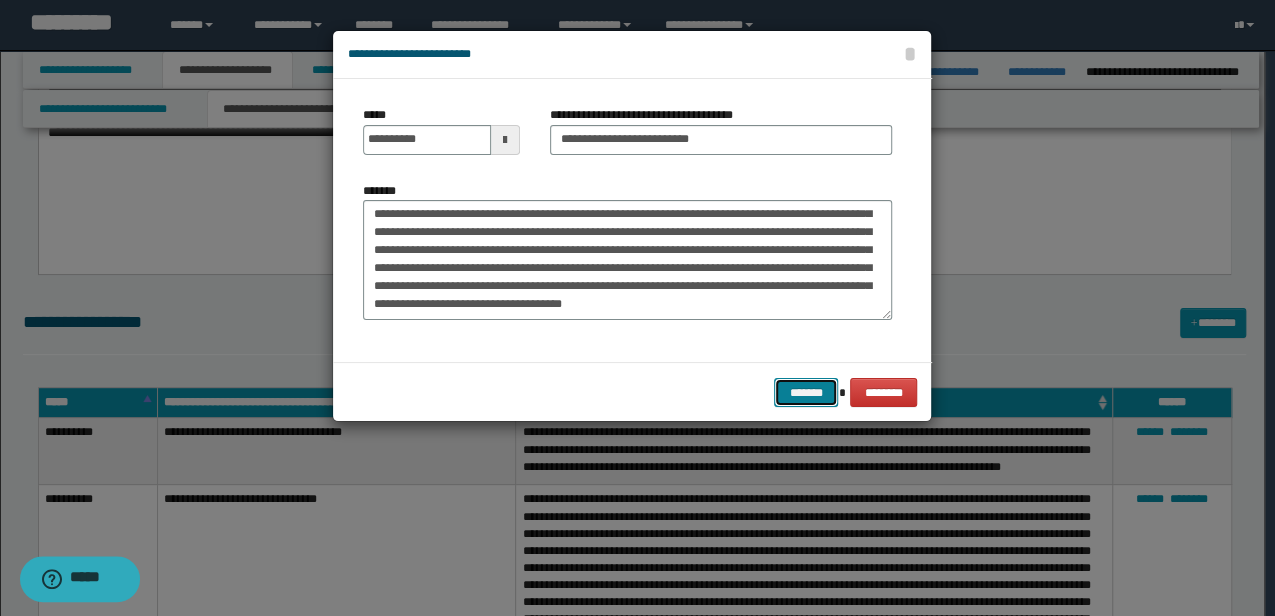 click on "*******" at bounding box center [806, 392] 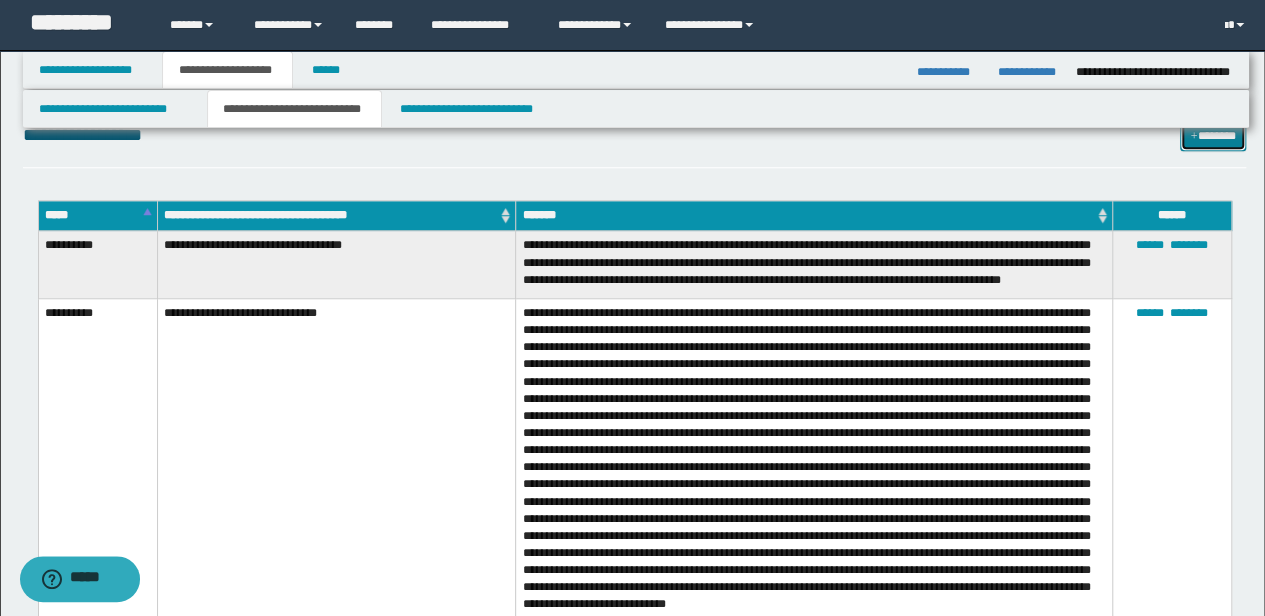 scroll, scrollTop: 733, scrollLeft: 0, axis: vertical 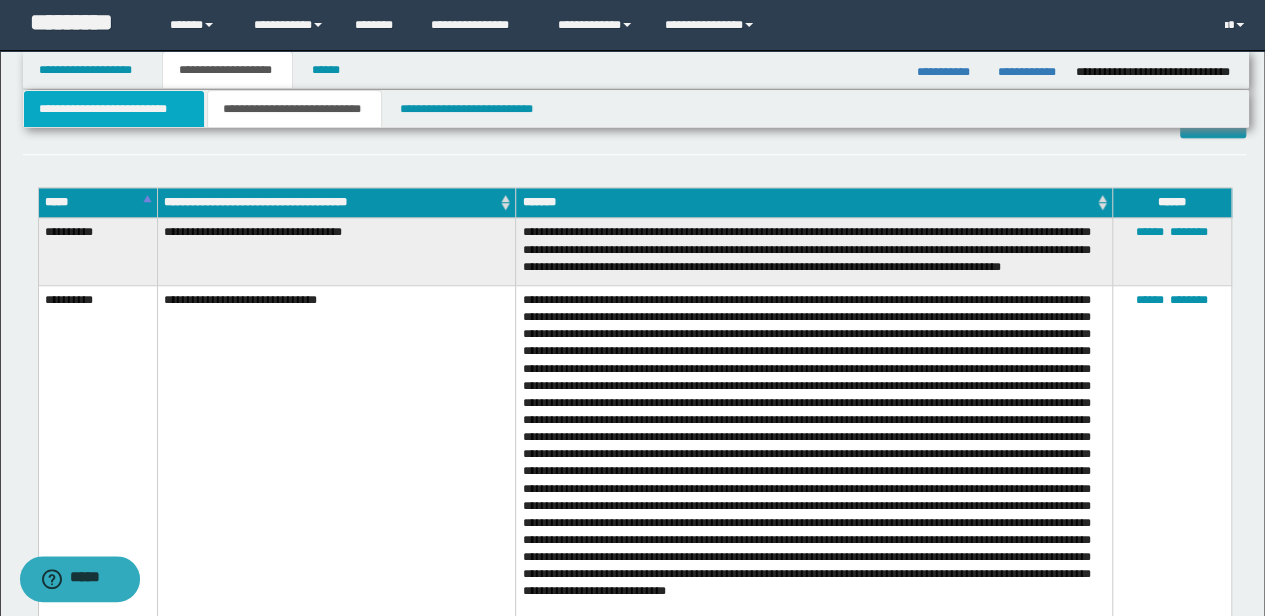 click on "**********" at bounding box center [114, 109] 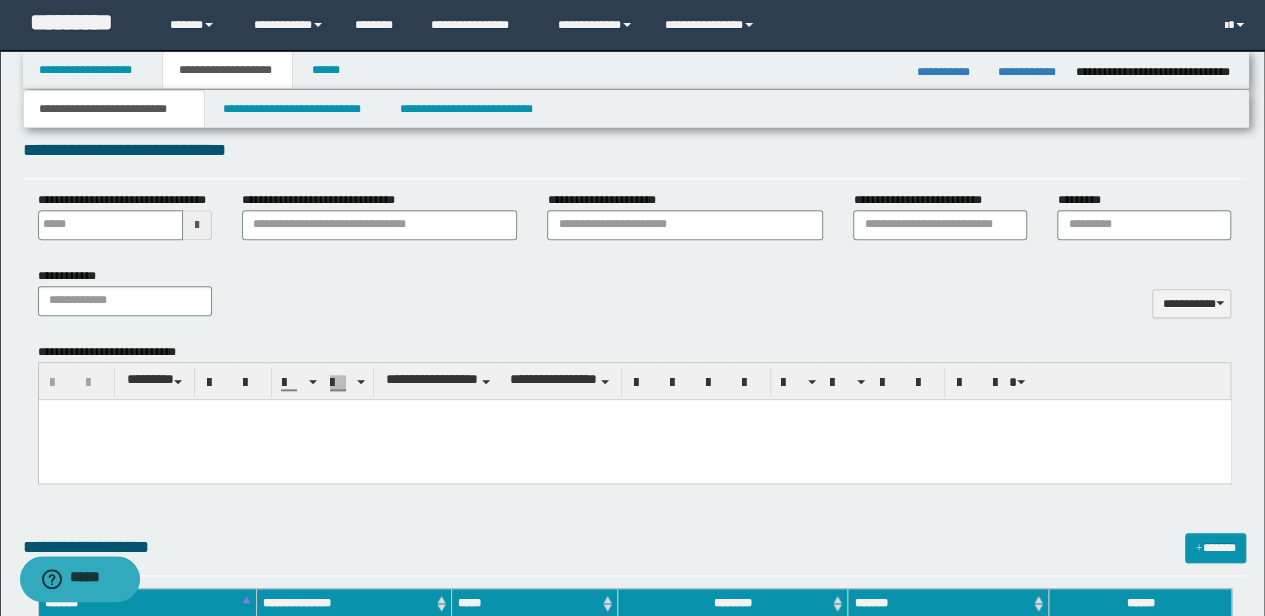scroll, scrollTop: 1000, scrollLeft: 0, axis: vertical 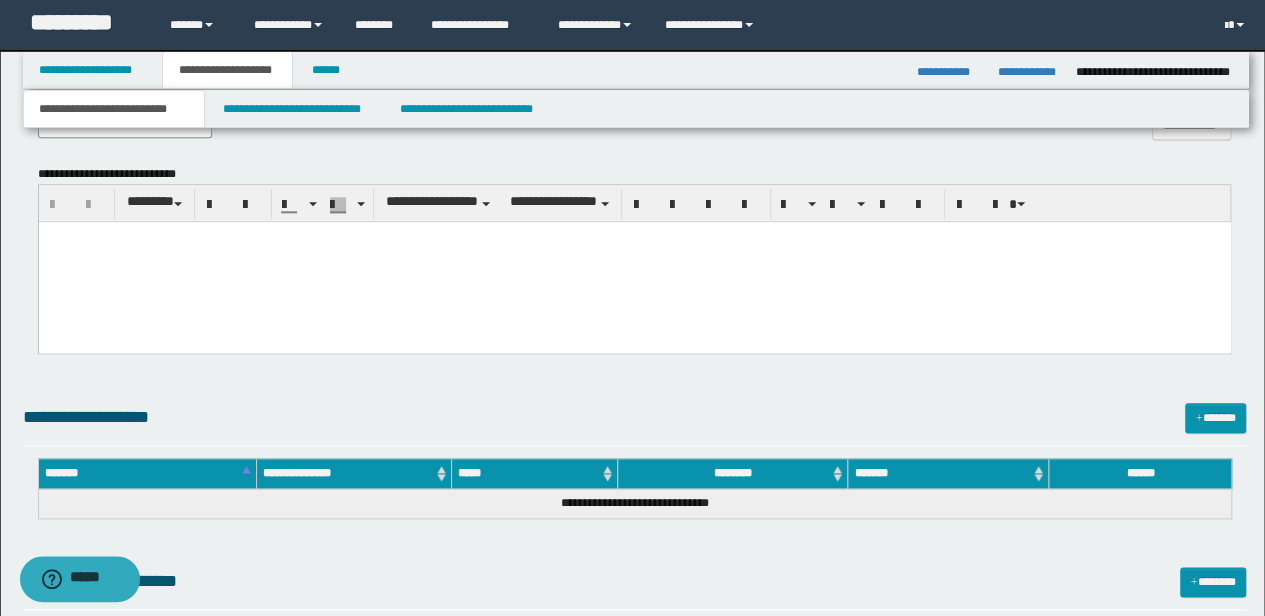 click at bounding box center [634, 261] 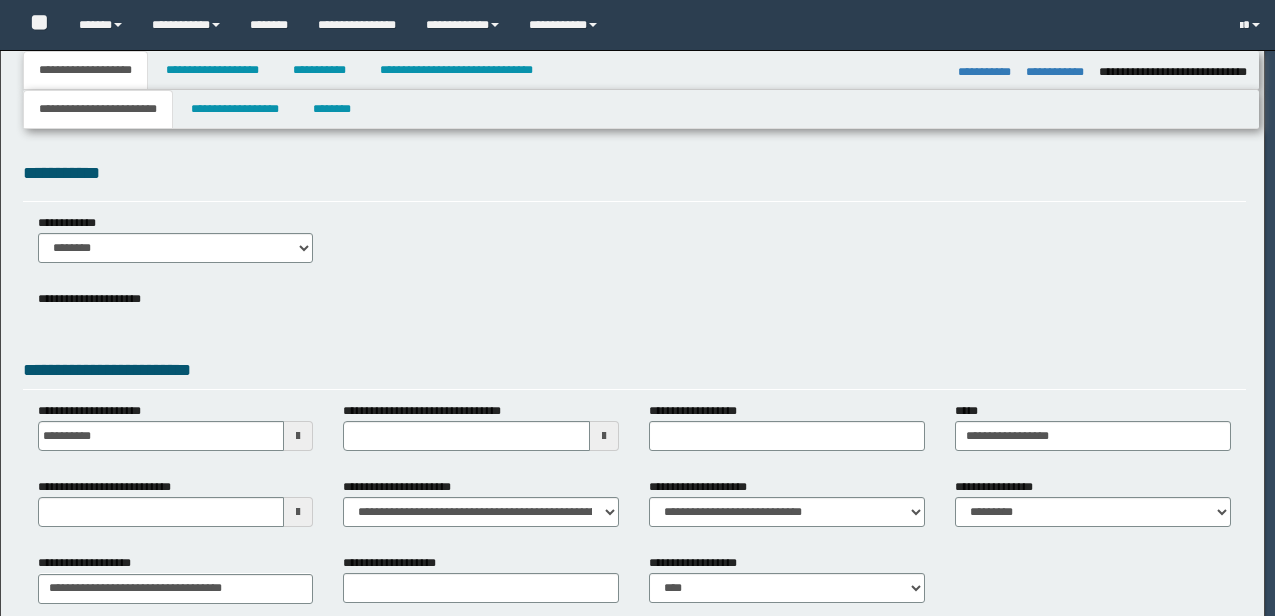 select on "**" 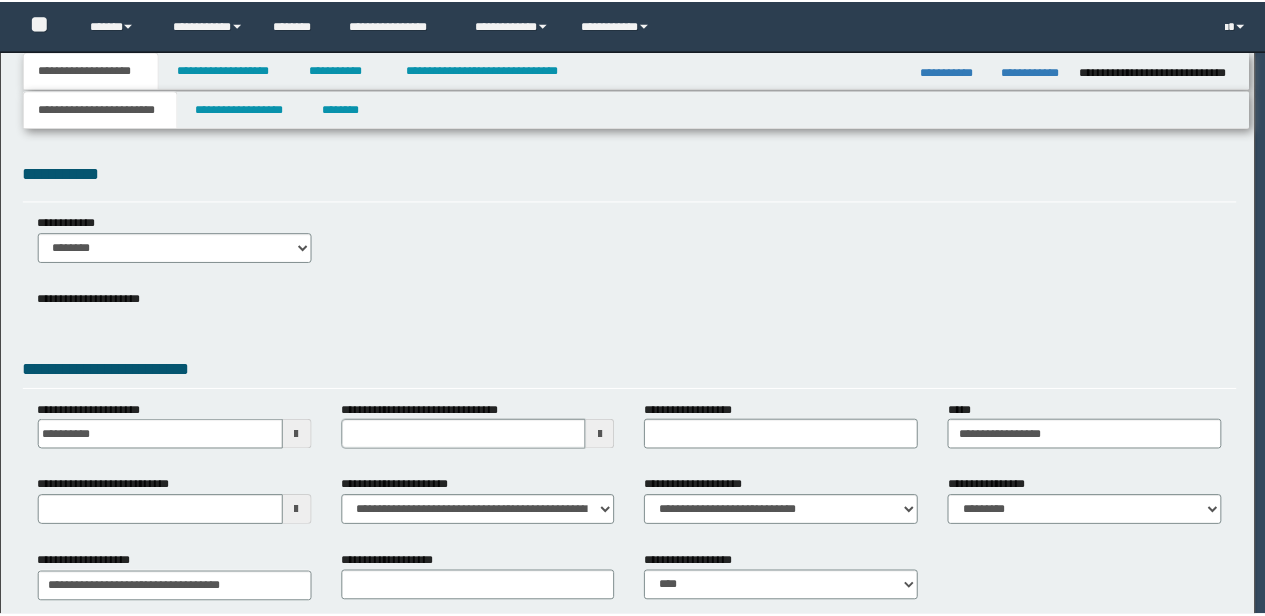 scroll, scrollTop: 0, scrollLeft: 0, axis: both 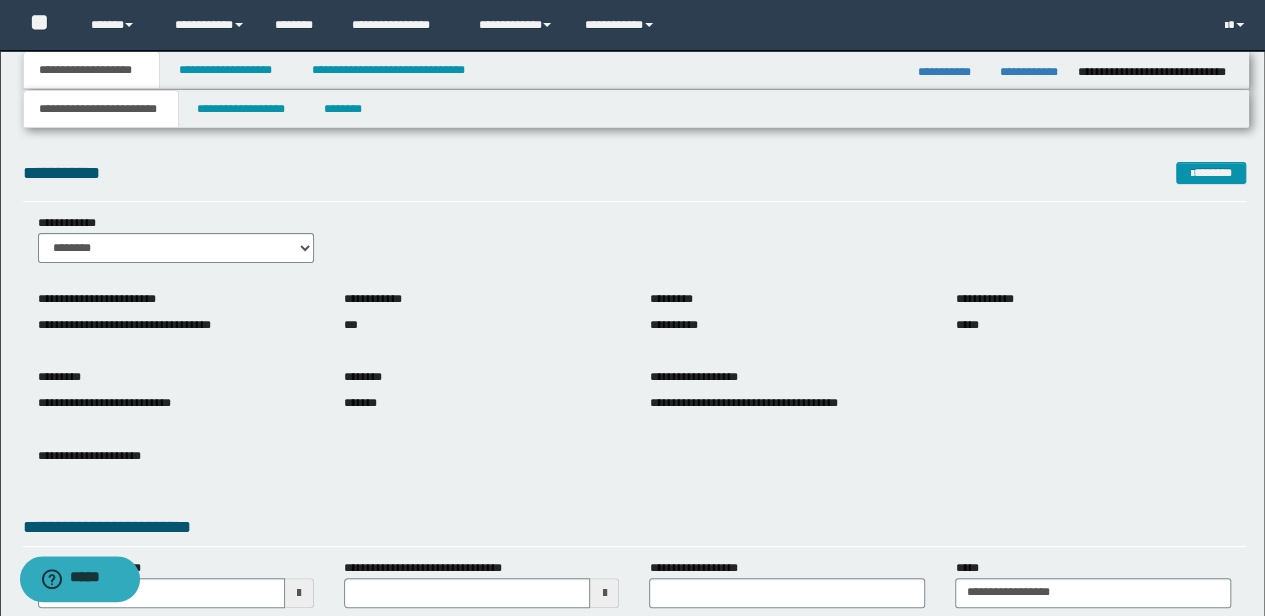 click on "**********" at bounding box center [176, 394] 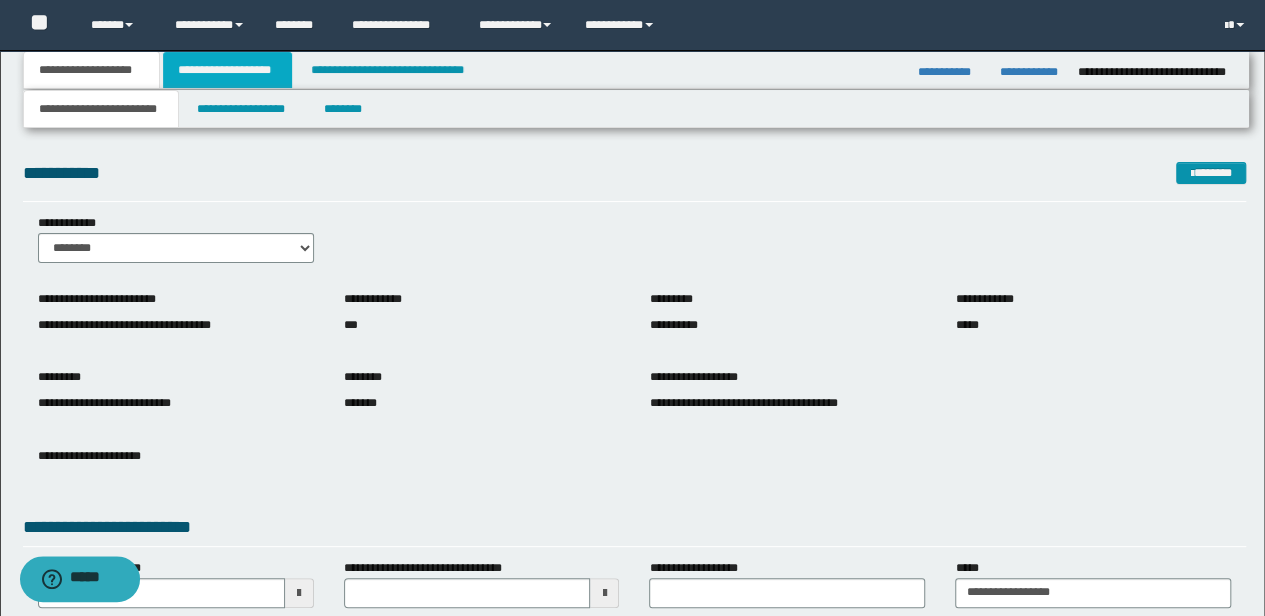 click on "**********" at bounding box center (227, 70) 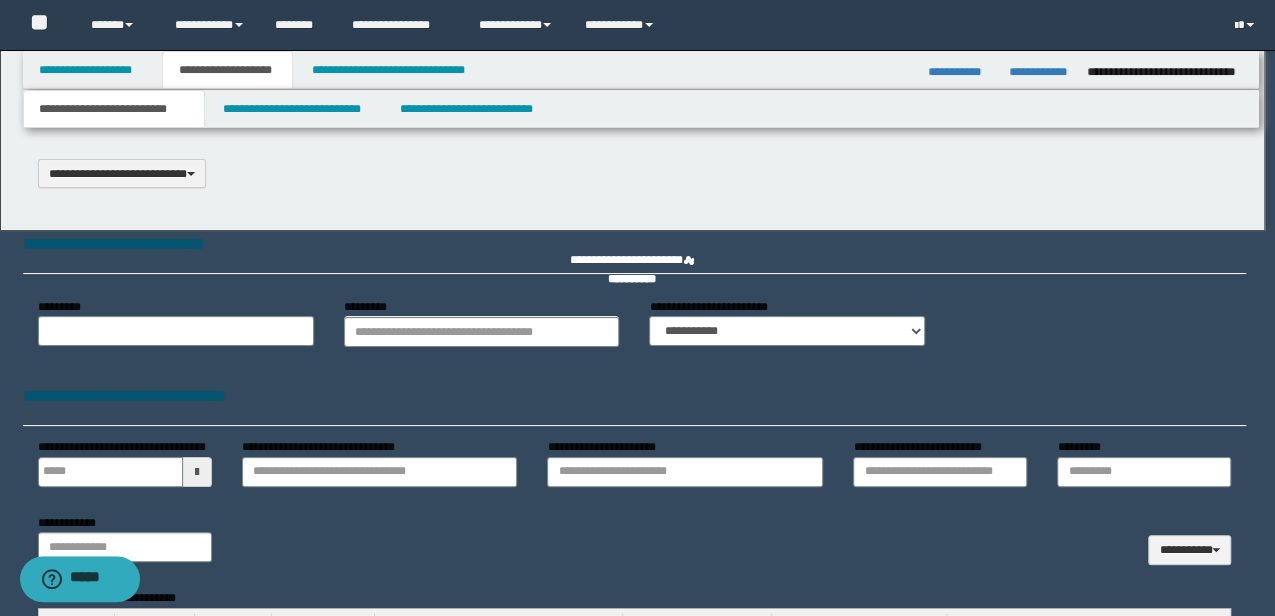 type 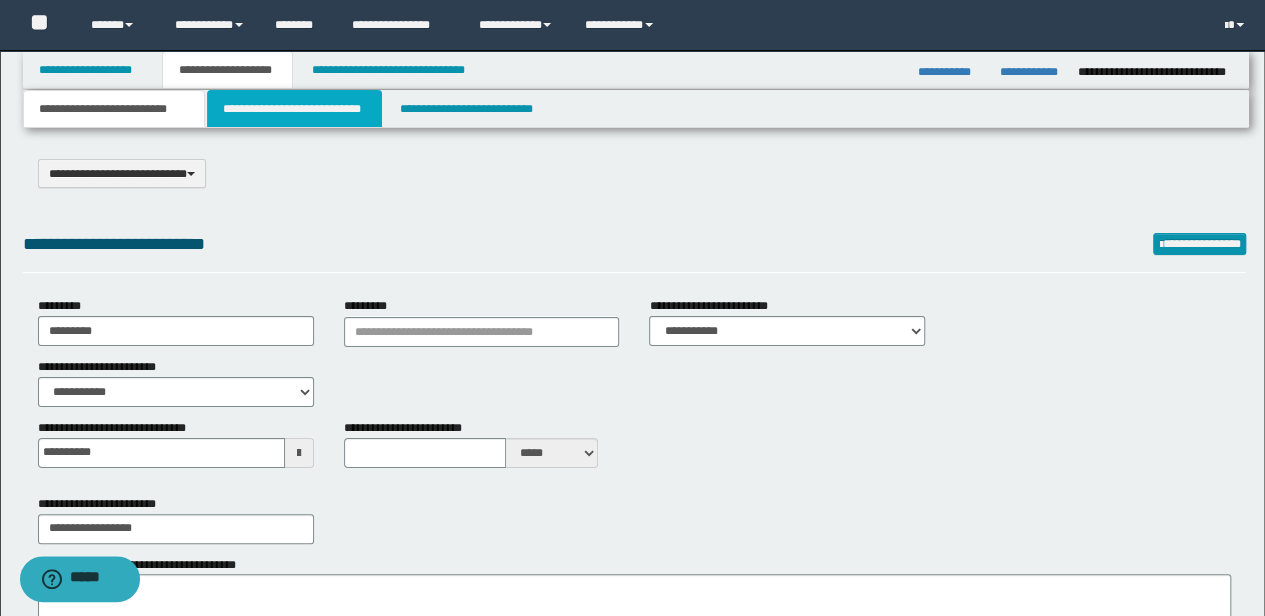 click on "**********" at bounding box center [294, 109] 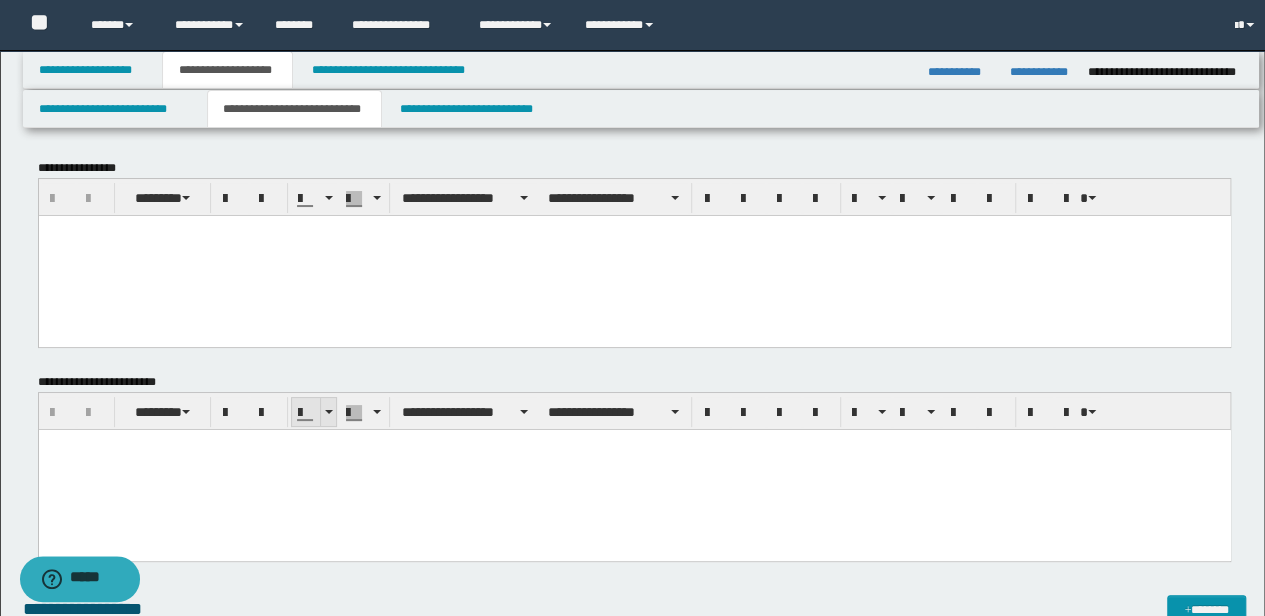 scroll, scrollTop: 0, scrollLeft: 0, axis: both 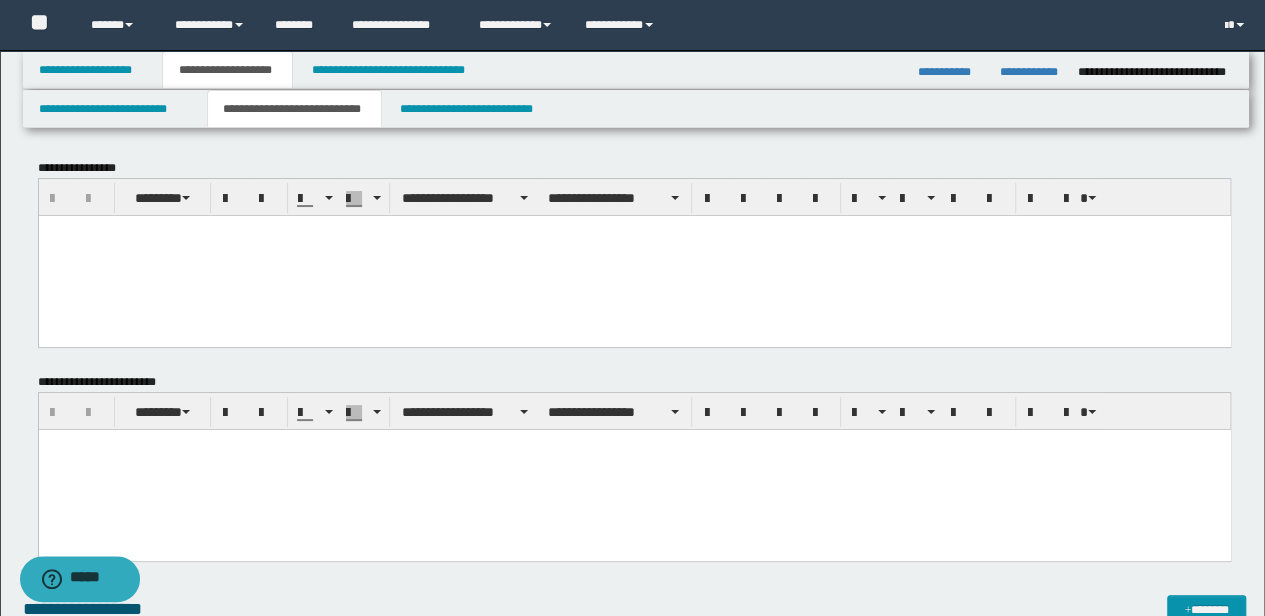 click at bounding box center [634, 470] 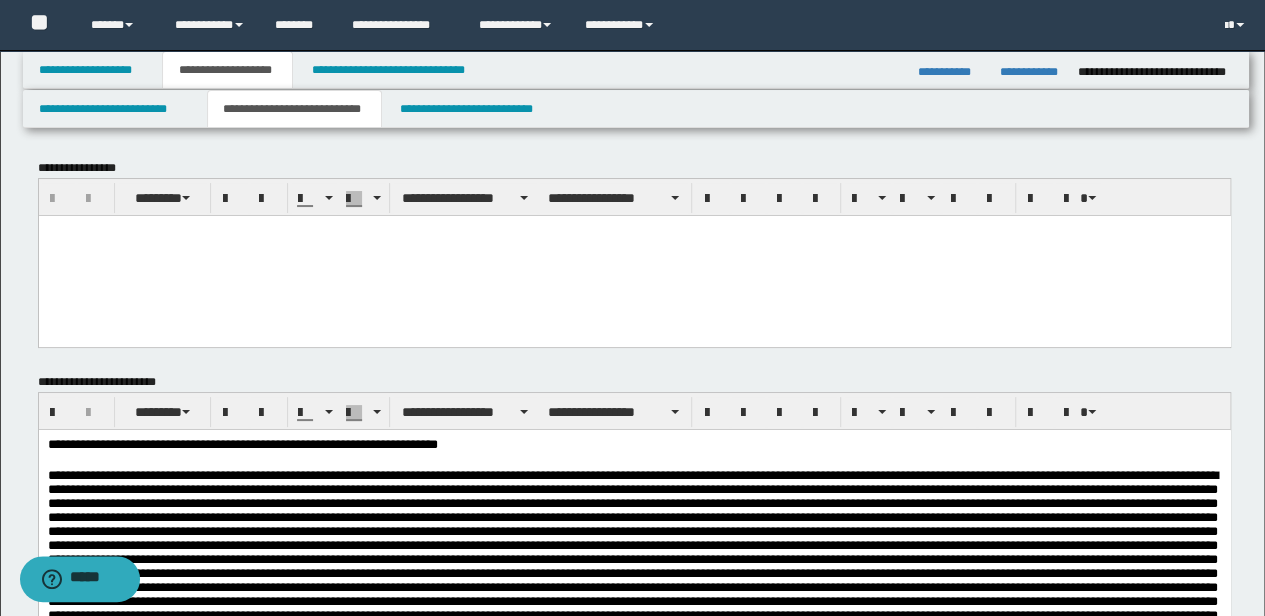 click at bounding box center [634, 460] 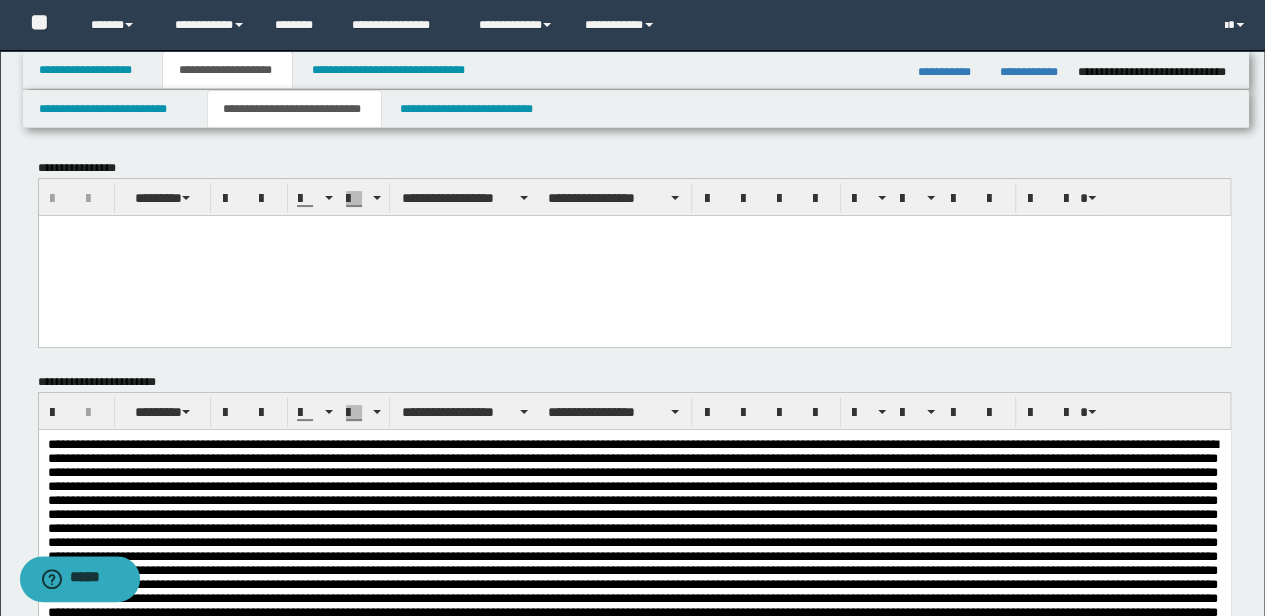 click on "**********" at bounding box center [634, 553] 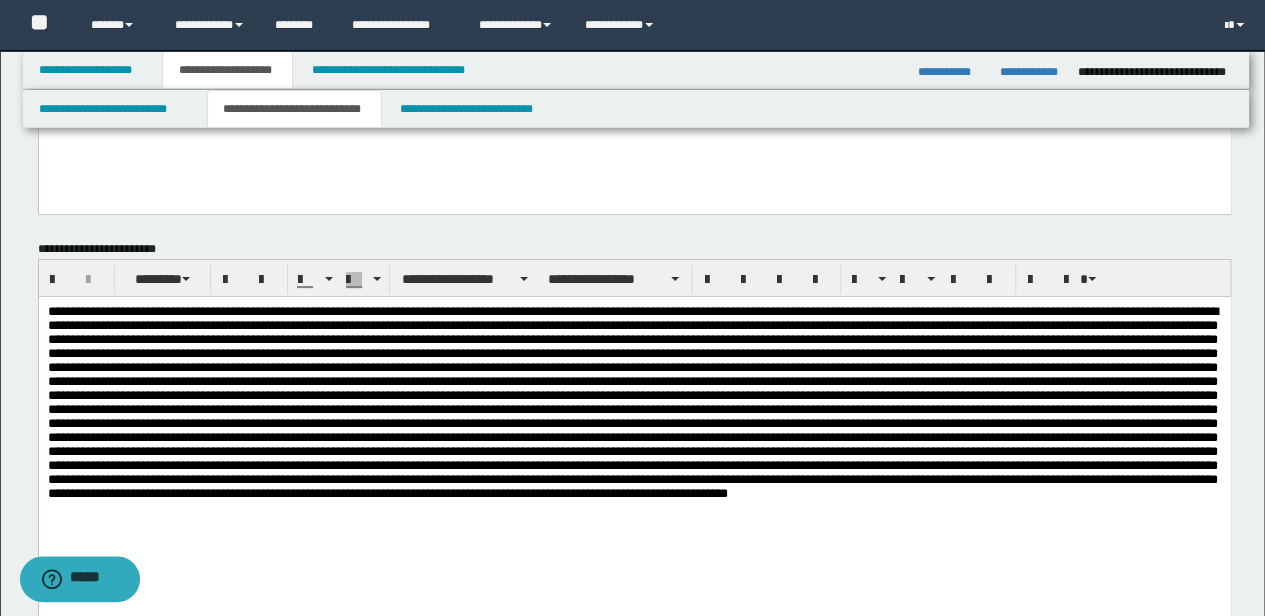 scroll, scrollTop: 266, scrollLeft: 0, axis: vertical 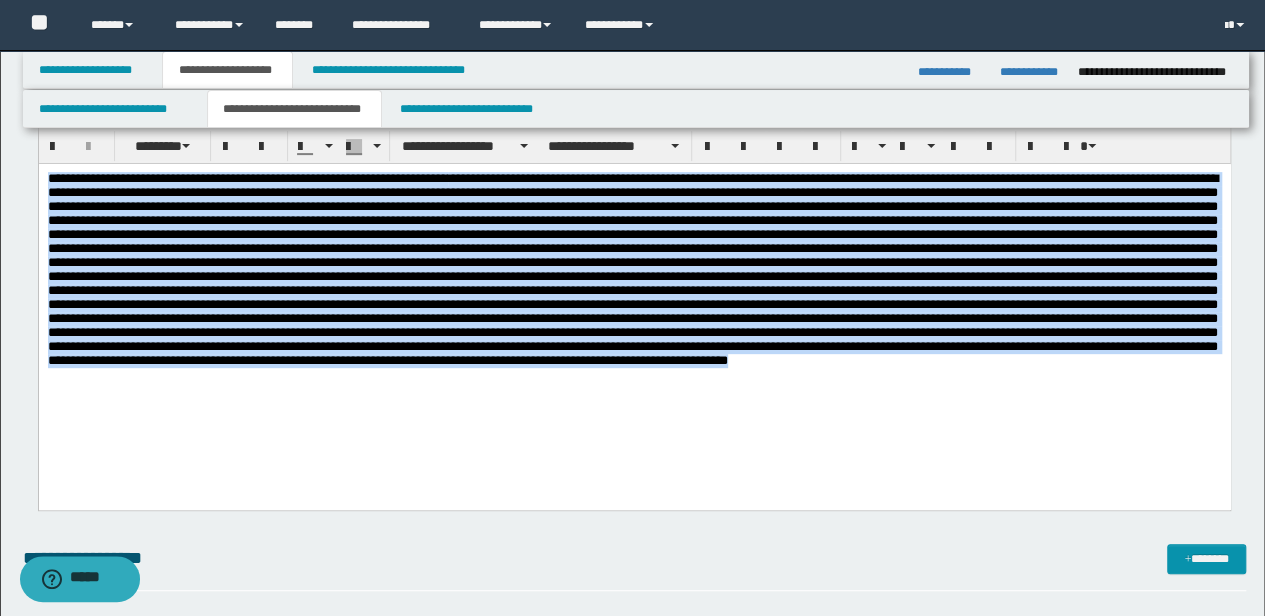 drag, startPoint x: 1181, startPoint y: 433, endPoint x: -3, endPoint y: 57, distance: 1242.2689 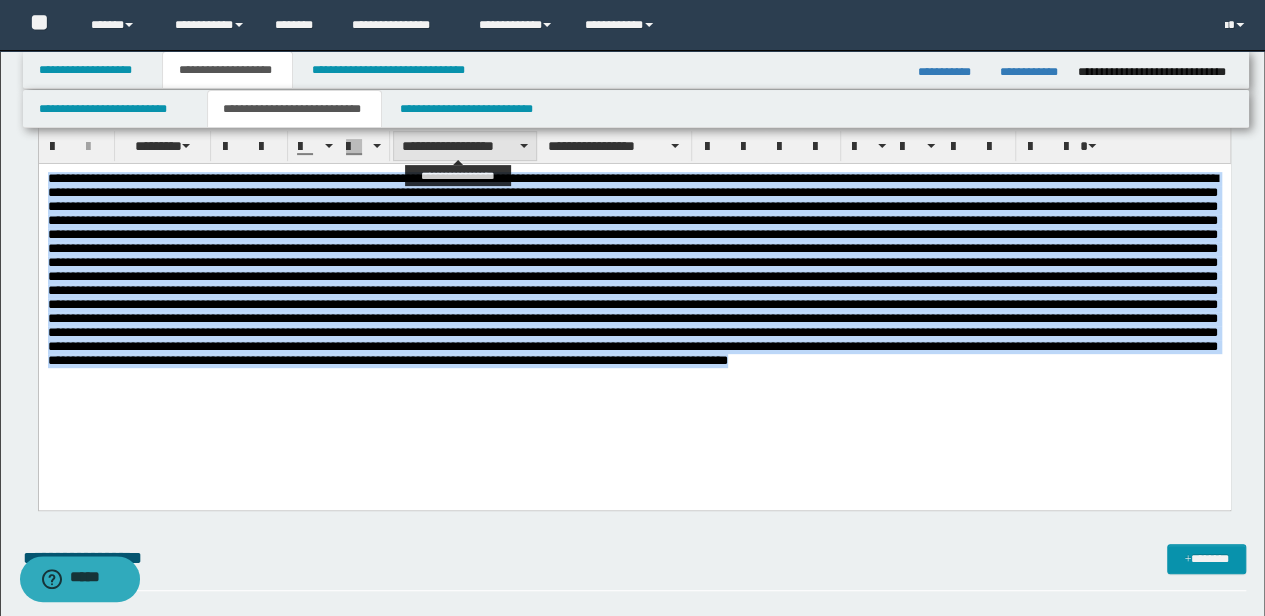 click on "**********" at bounding box center [465, 146] 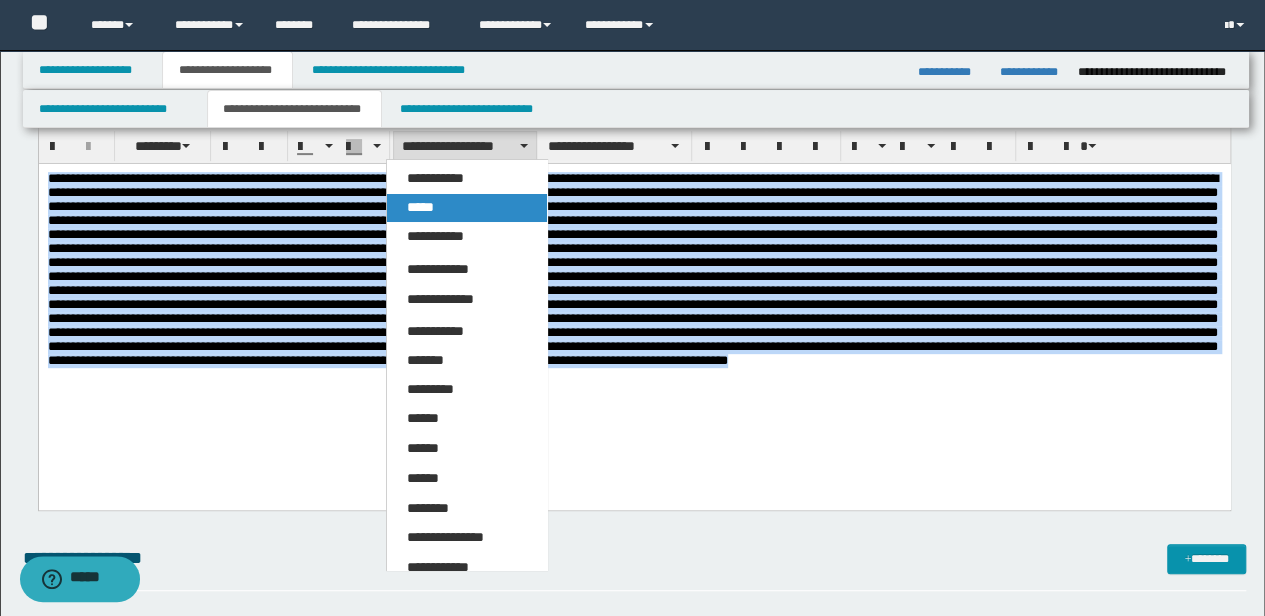 click on "*****" at bounding box center (466, 208) 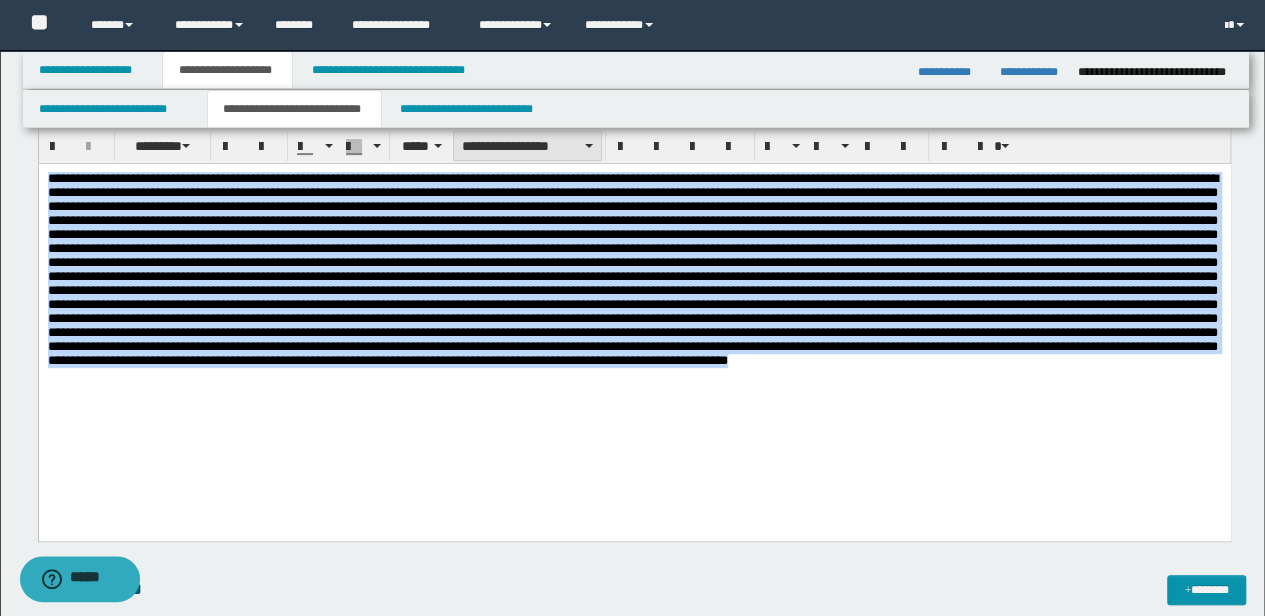 click on "**********" at bounding box center (527, 146) 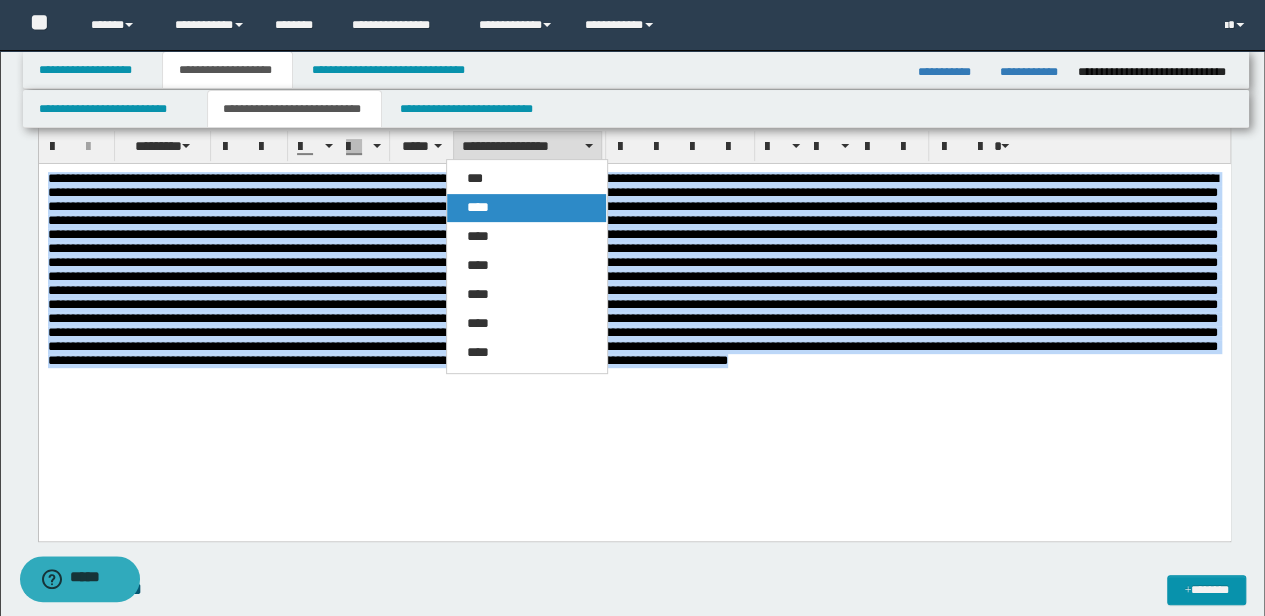drag, startPoint x: 523, startPoint y: 209, endPoint x: 674, endPoint y: 144, distance: 164.39586 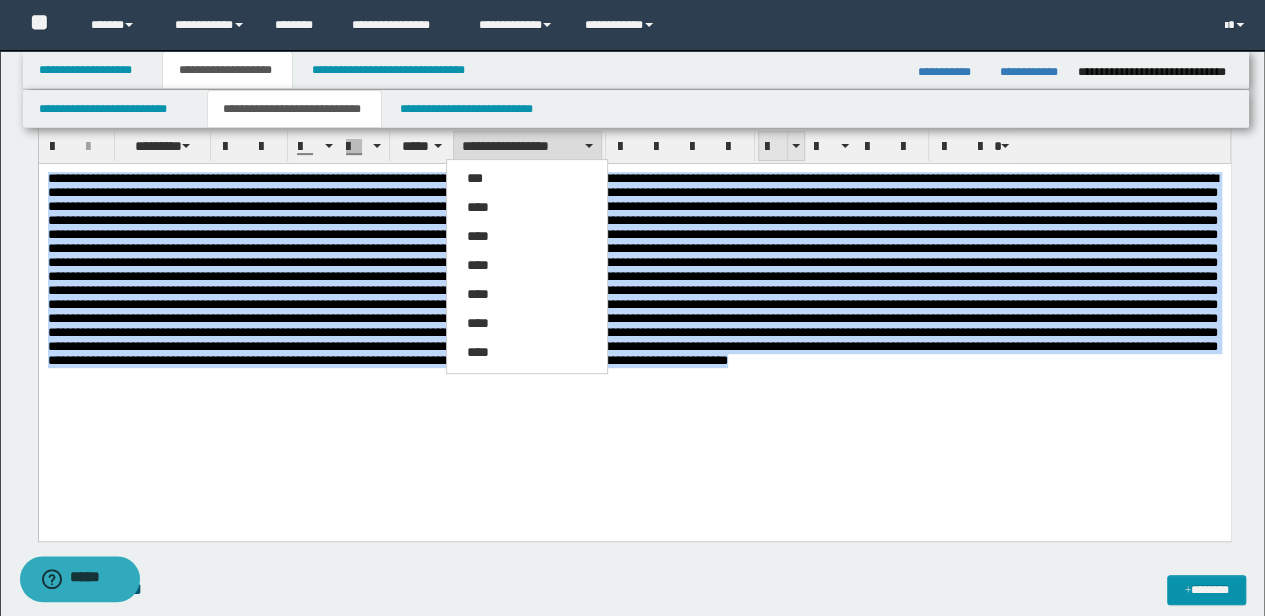 click on "****" at bounding box center [526, 208] 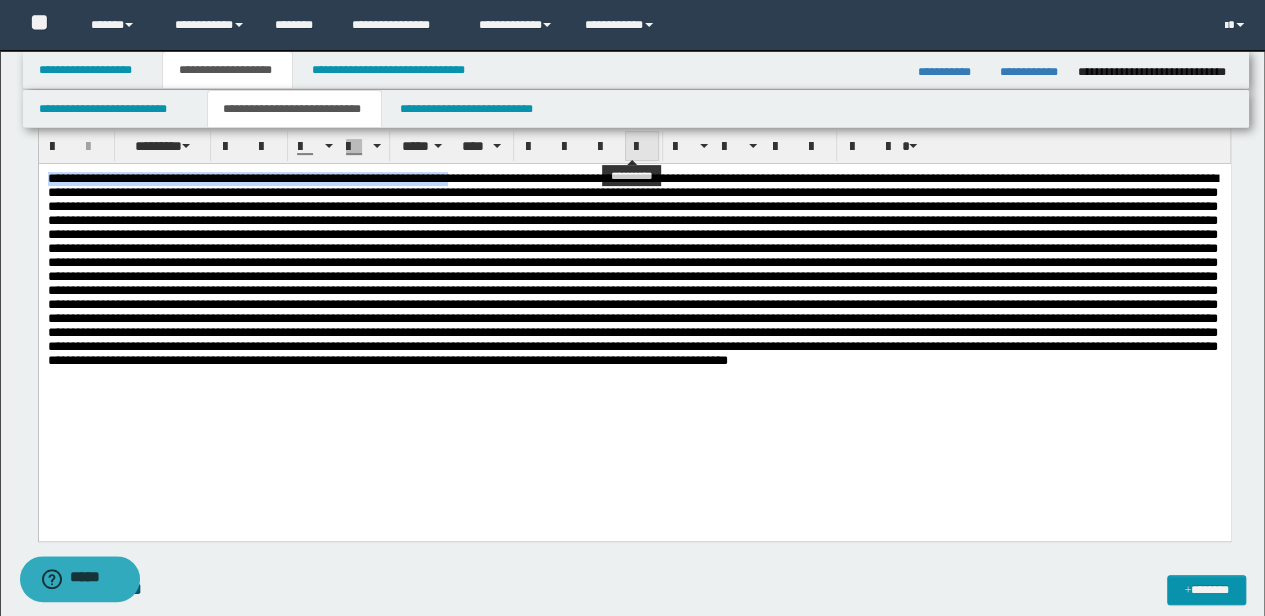 click at bounding box center (642, 147) 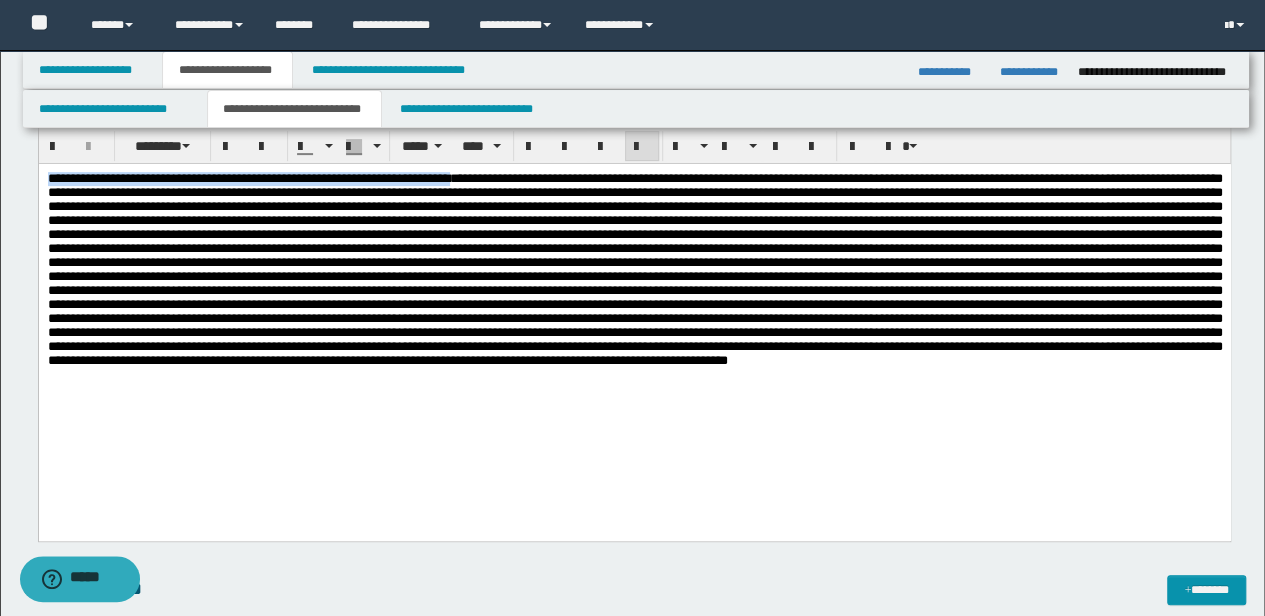 click on "**********" at bounding box center [634, 269] 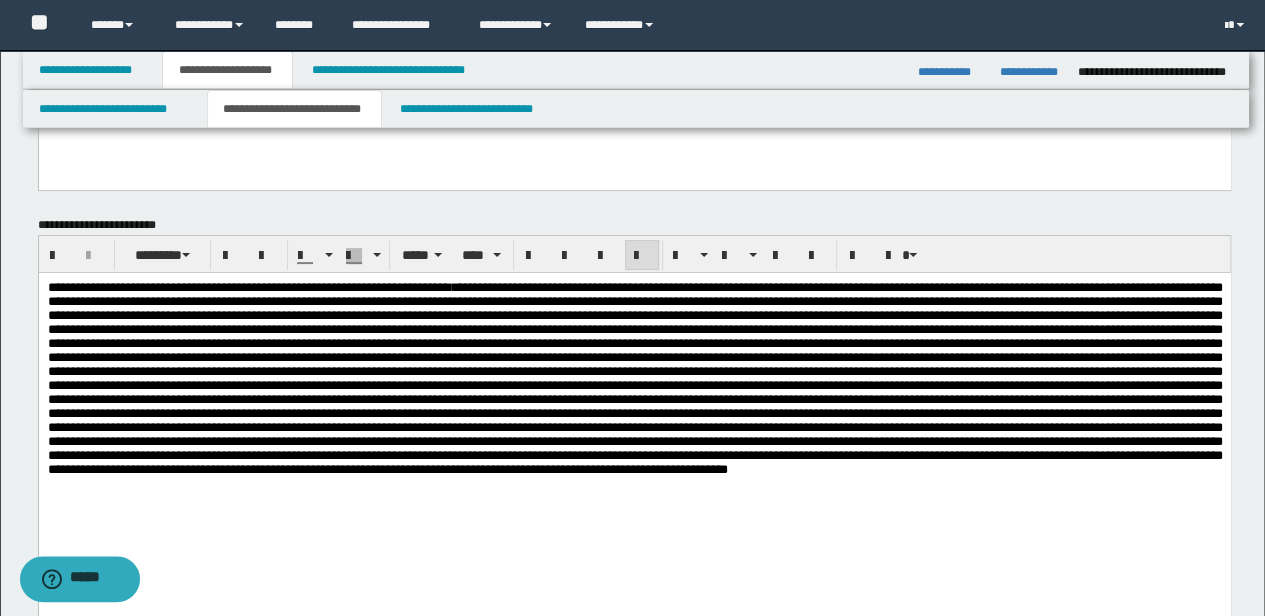 scroll, scrollTop: 133, scrollLeft: 0, axis: vertical 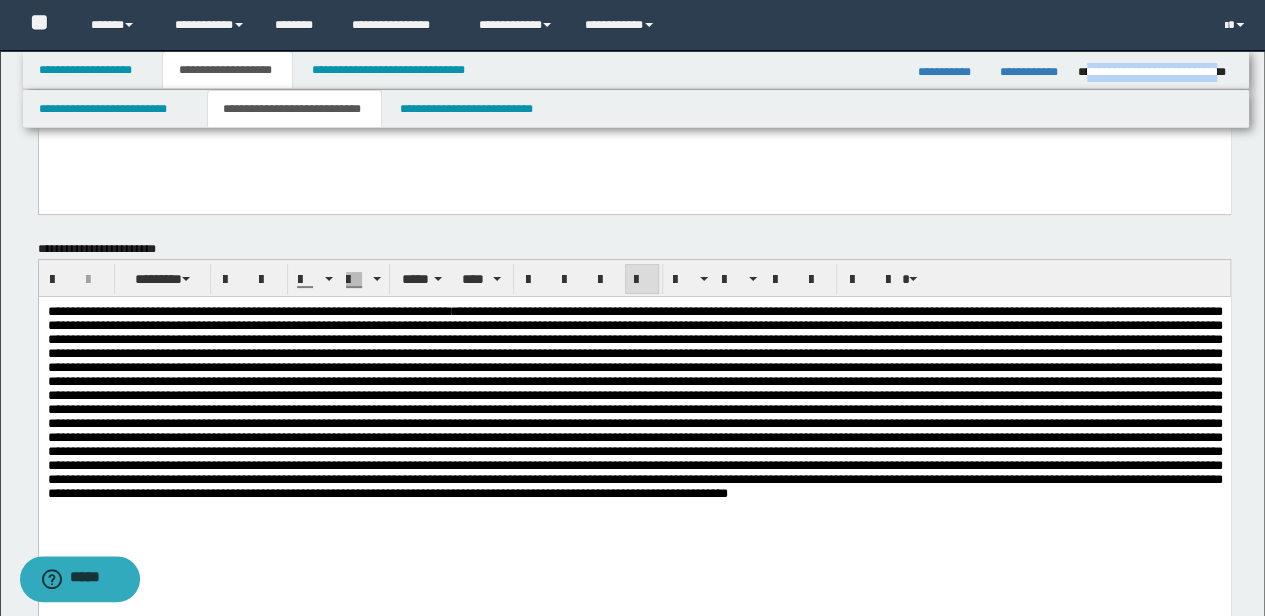 drag, startPoint x: 1084, startPoint y: 72, endPoint x: 1227, endPoint y: 82, distance: 143.34923 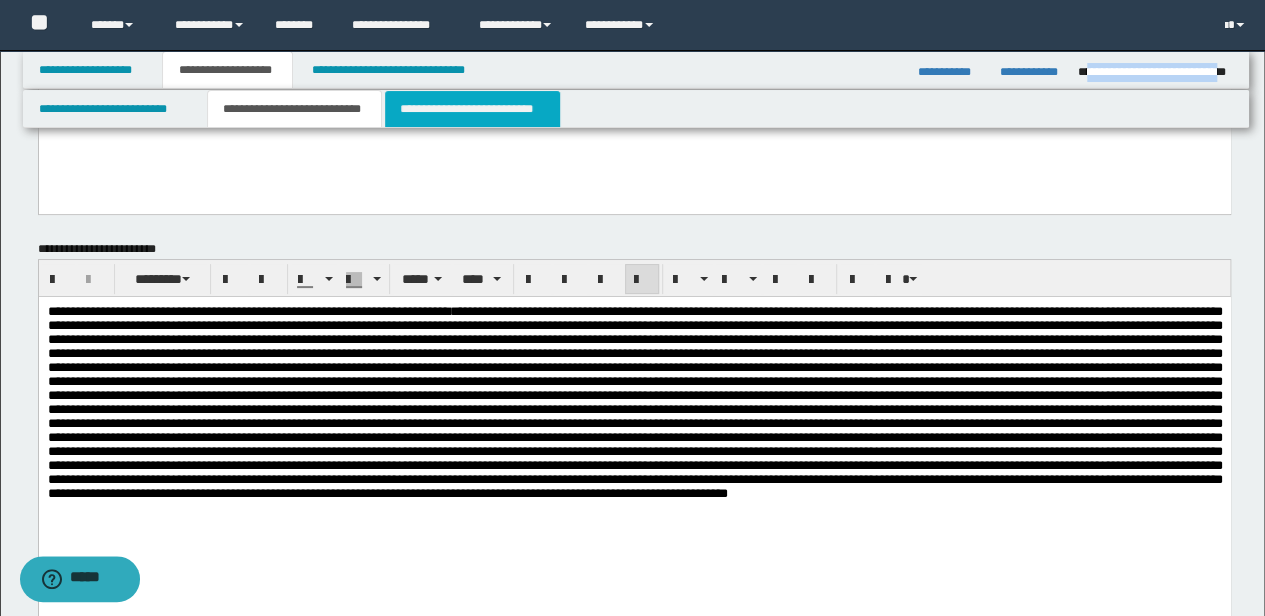 click on "**********" at bounding box center [472, 109] 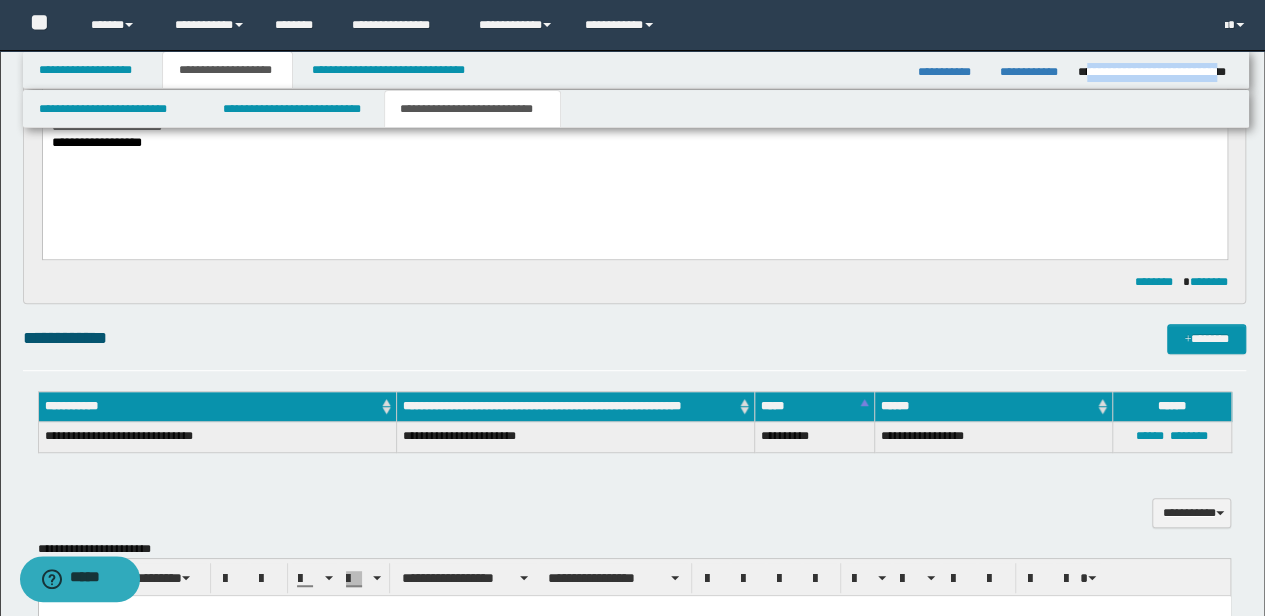 scroll, scrollTop: 333, scrollLeft: 0, axis: vertical 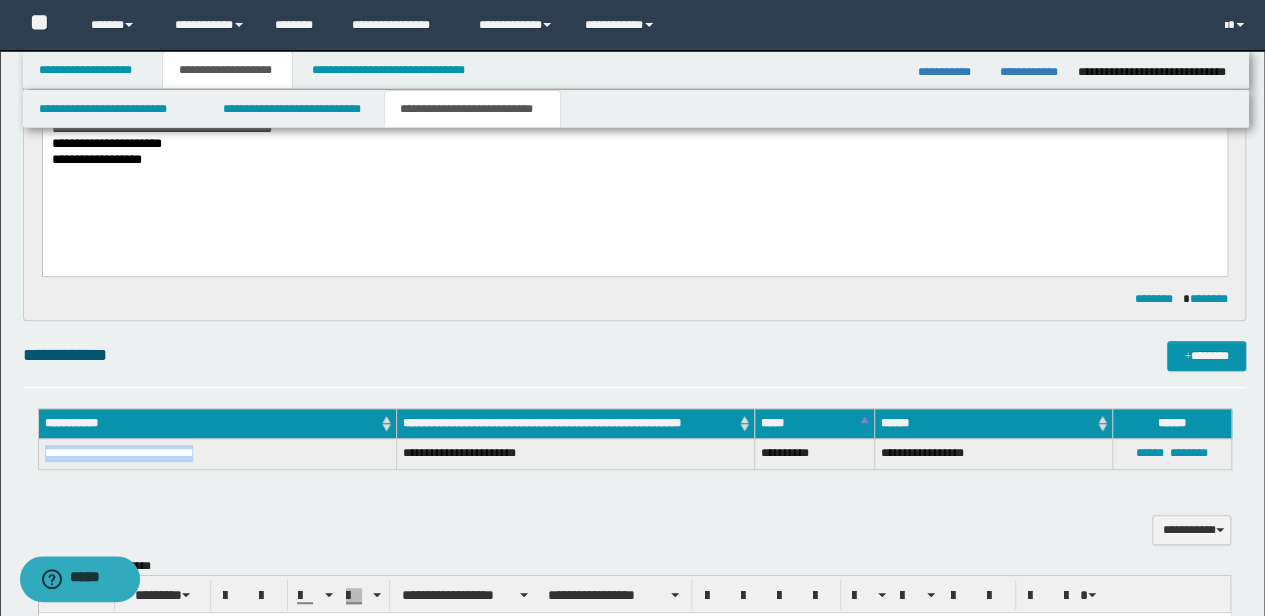drag, startPoint x: 230, startPoint y: 453, endPoint x: 38, endPoint y: 448, distance: 192.0651 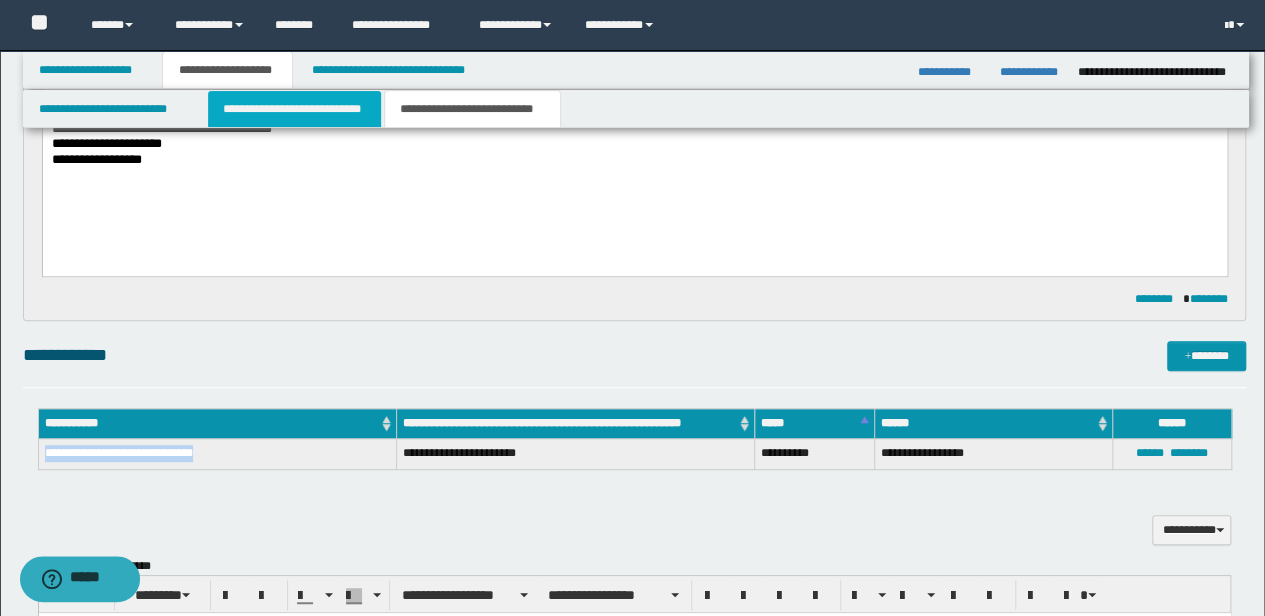 click on "**********" at bounding box center [294, 109] 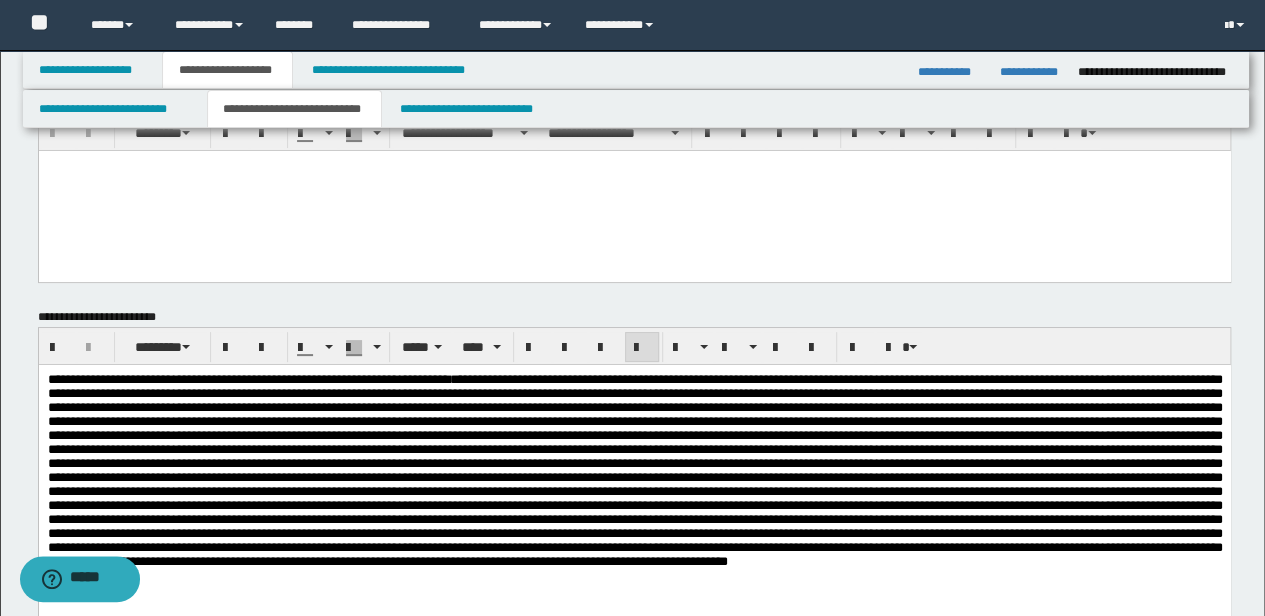 scroll, scrollTop: 0, scrollLeft: 0, axis: both 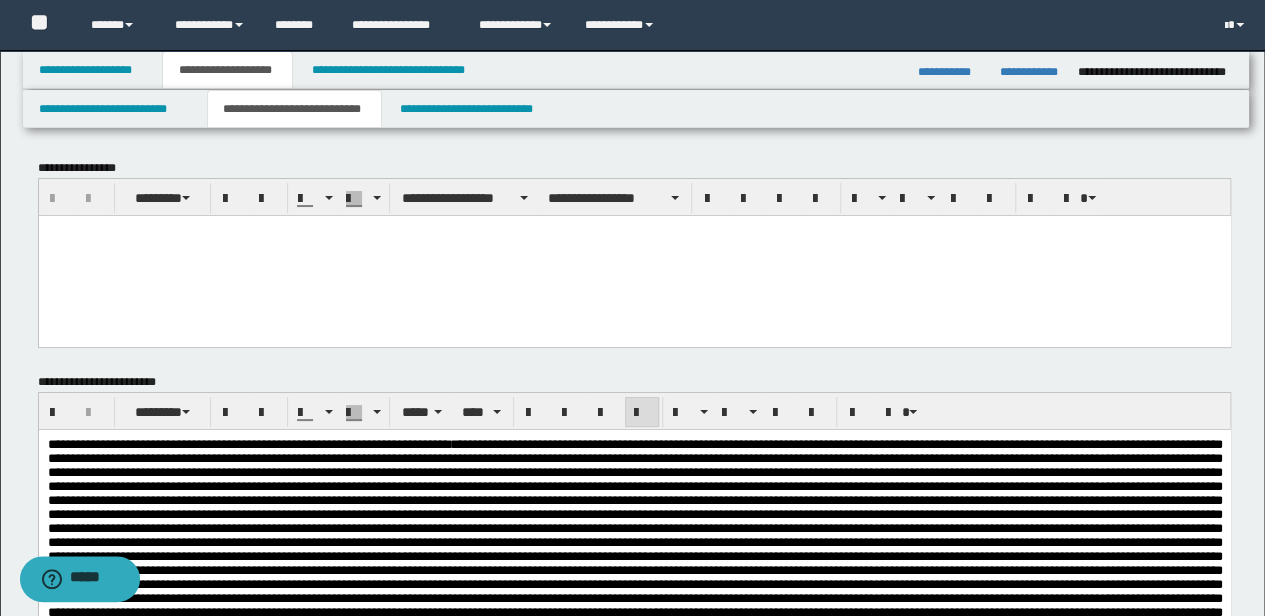 click at bounding box center (634, 255) 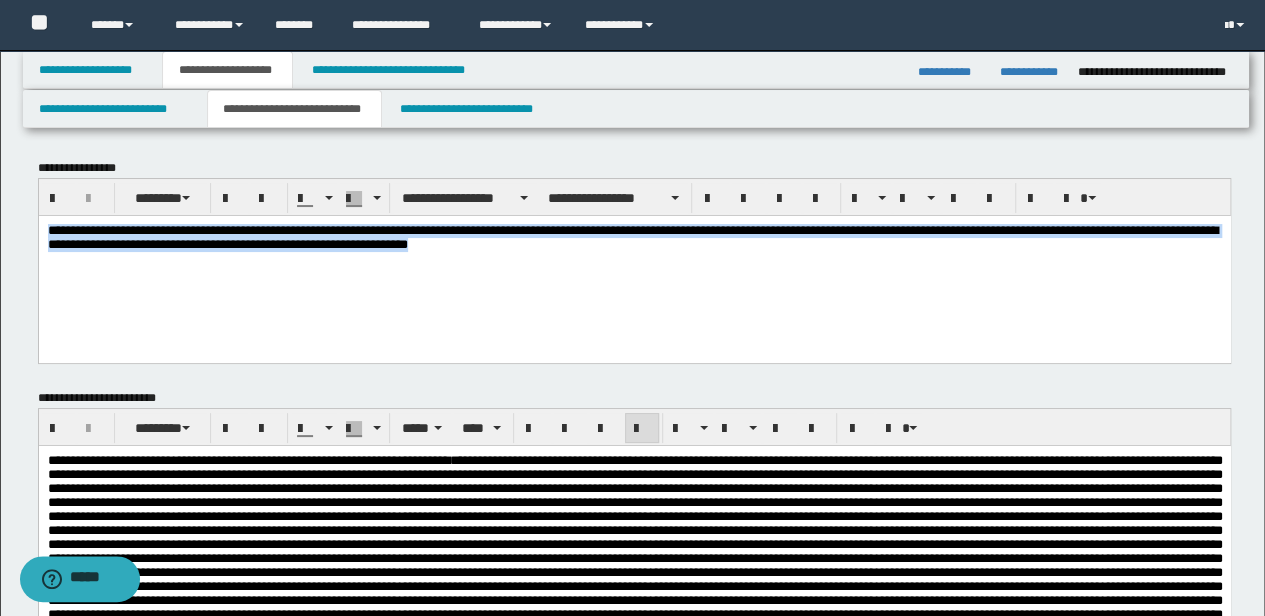click on "**********" at bounding box center [634, 263] 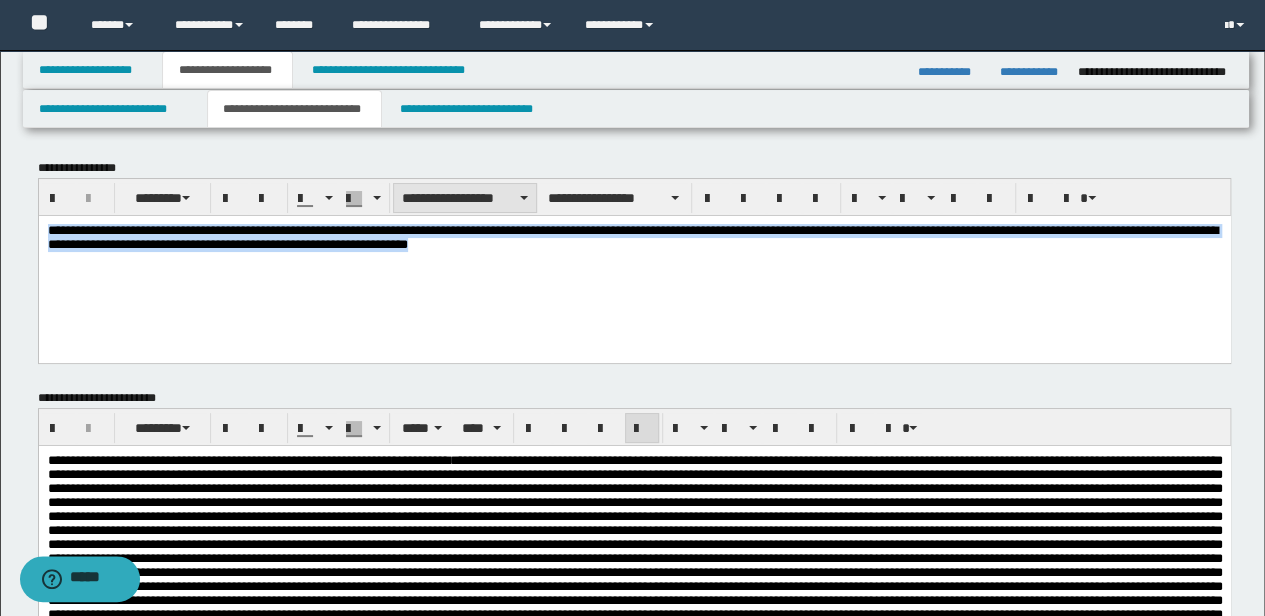 click on "**********" at bounding box center [465, 198] 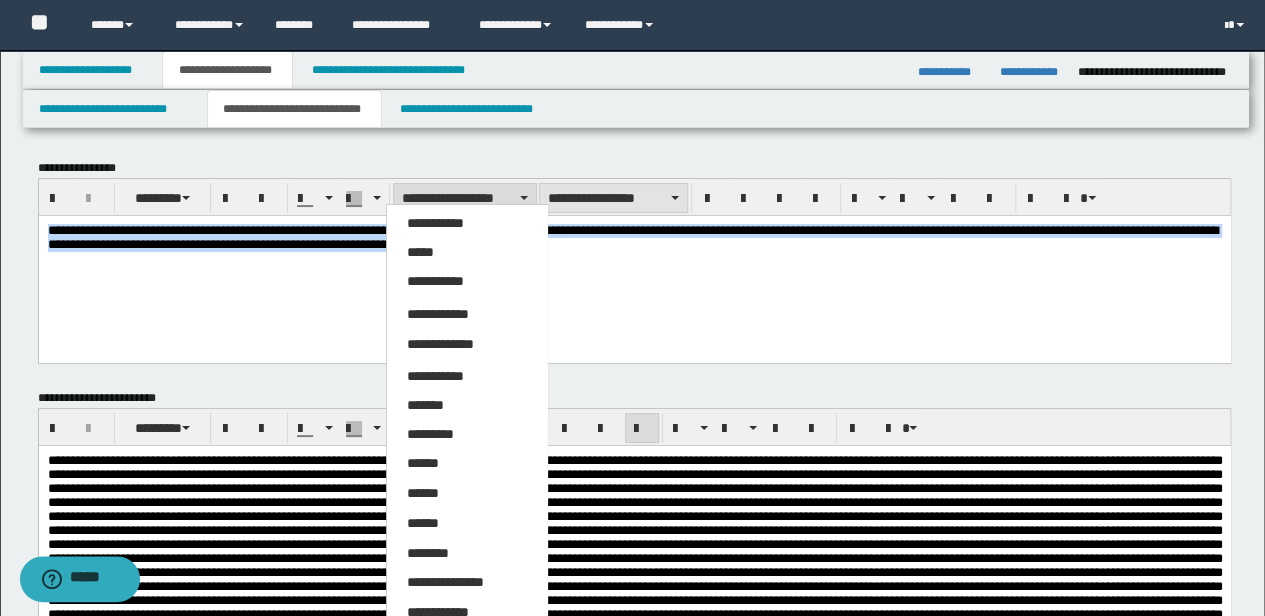 drag, startPoint x: 459, startPoint y: 255, endPoint x: 492, endPoint y: 210, distance: 55.803226 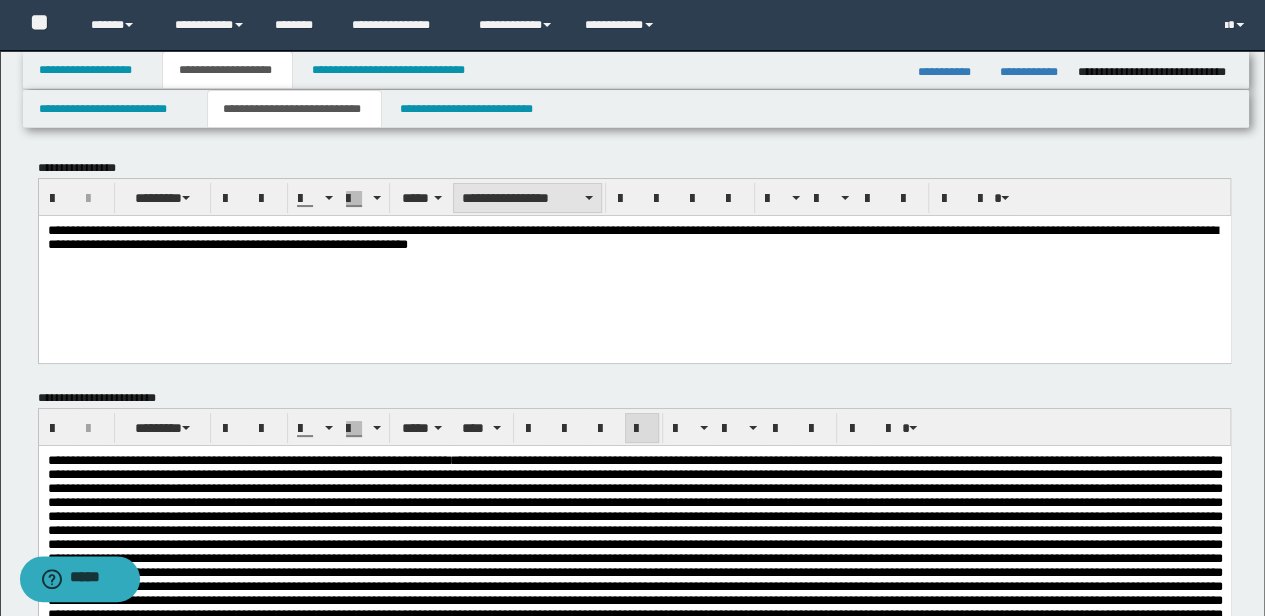 click on "**********" at bounding box center (527, 198) 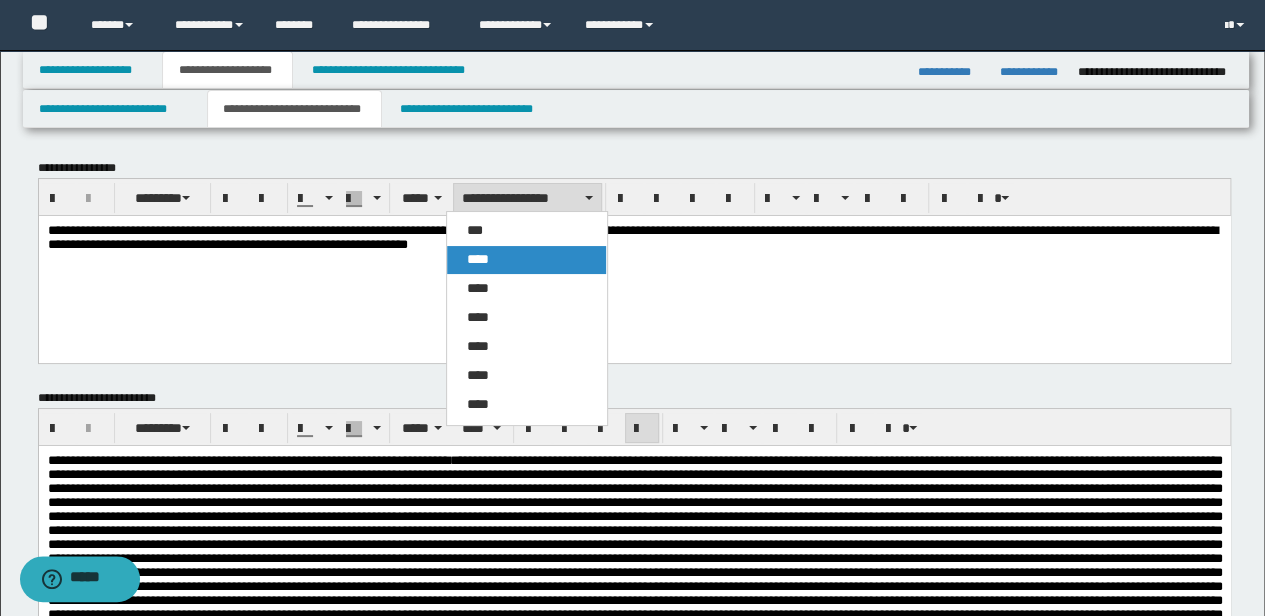 drag, startPoint x: 476, startPoint y: 272, endPoint x: 451, endPoint y: 44, distance: 229.36652 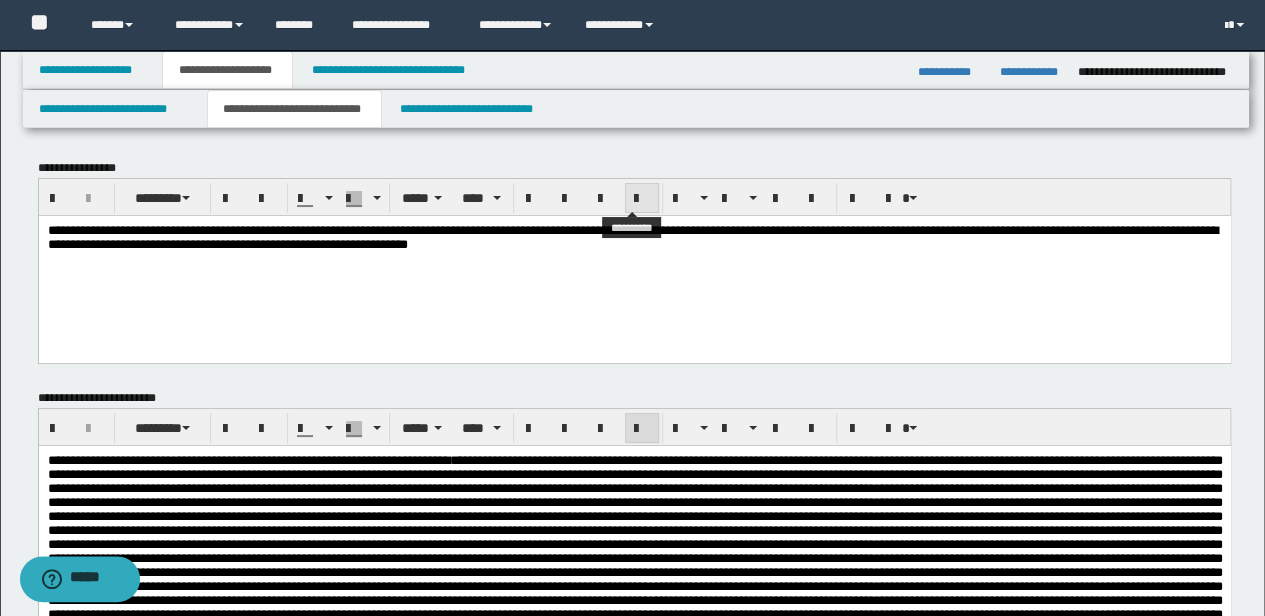 click at bounding box center (642, 199) 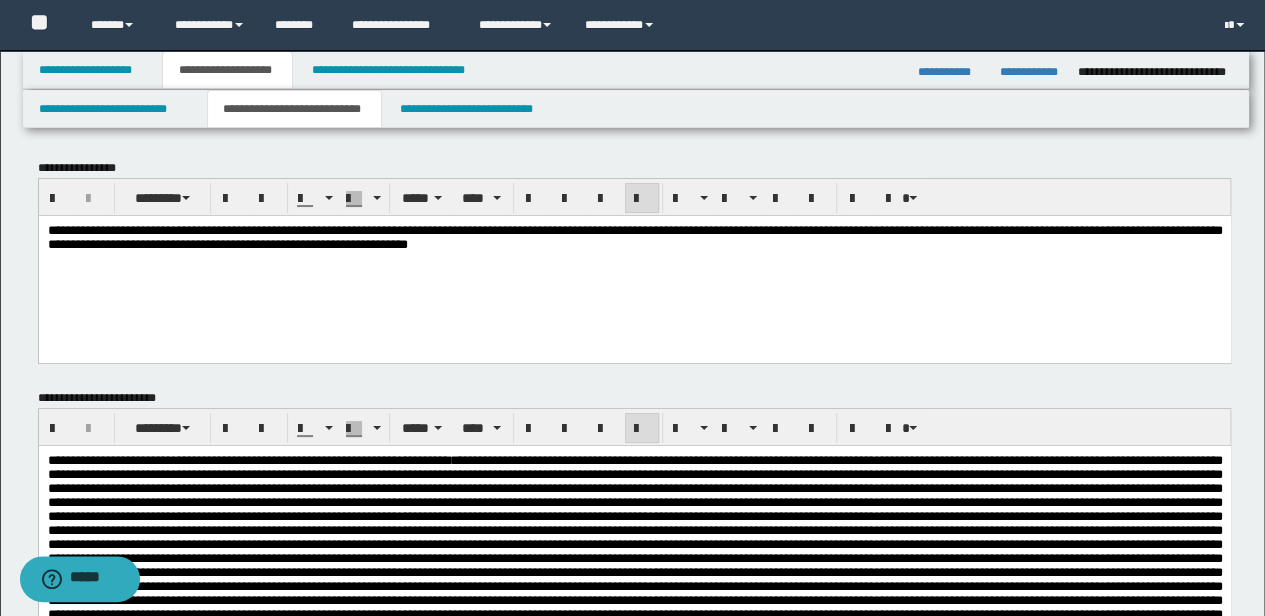 click on "**********" at bounding box center (634, 263) 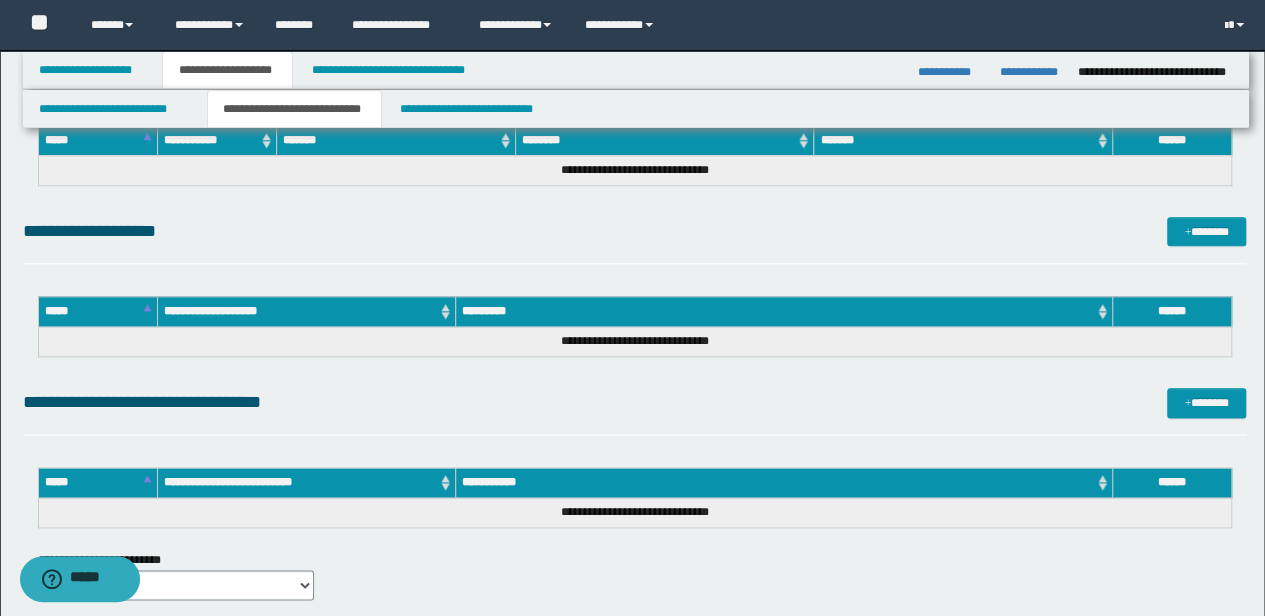 scroll, scrollTop: 1312, scrollLeft: 0, axis: vertical 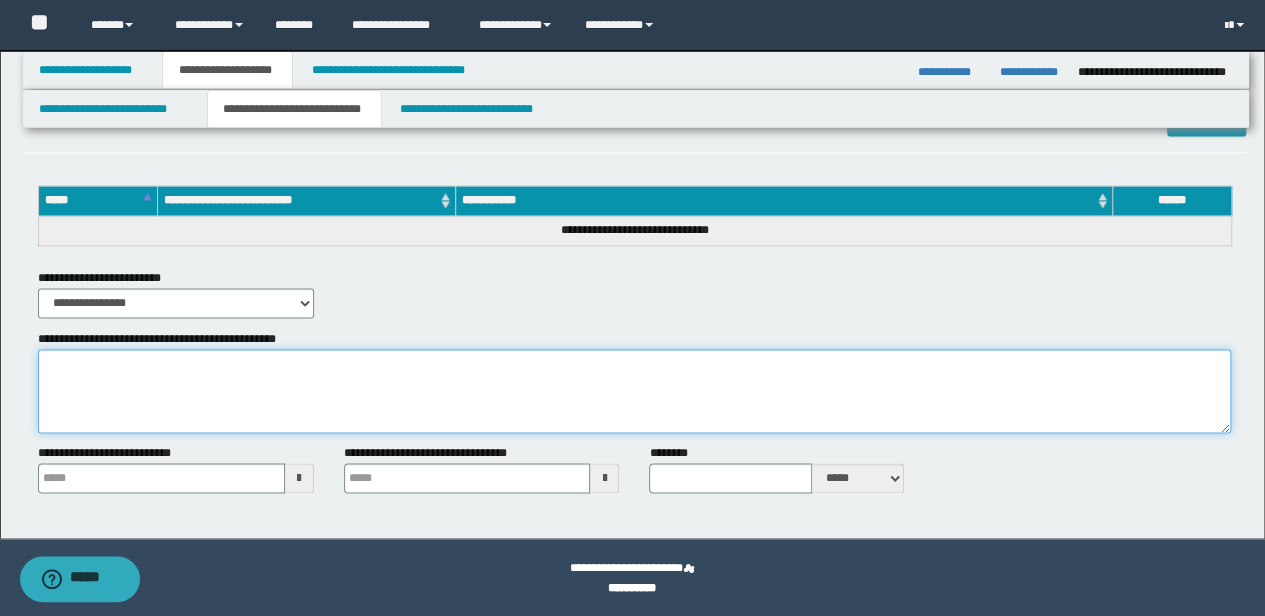 click on "**********" at bounding box center [635, 391] 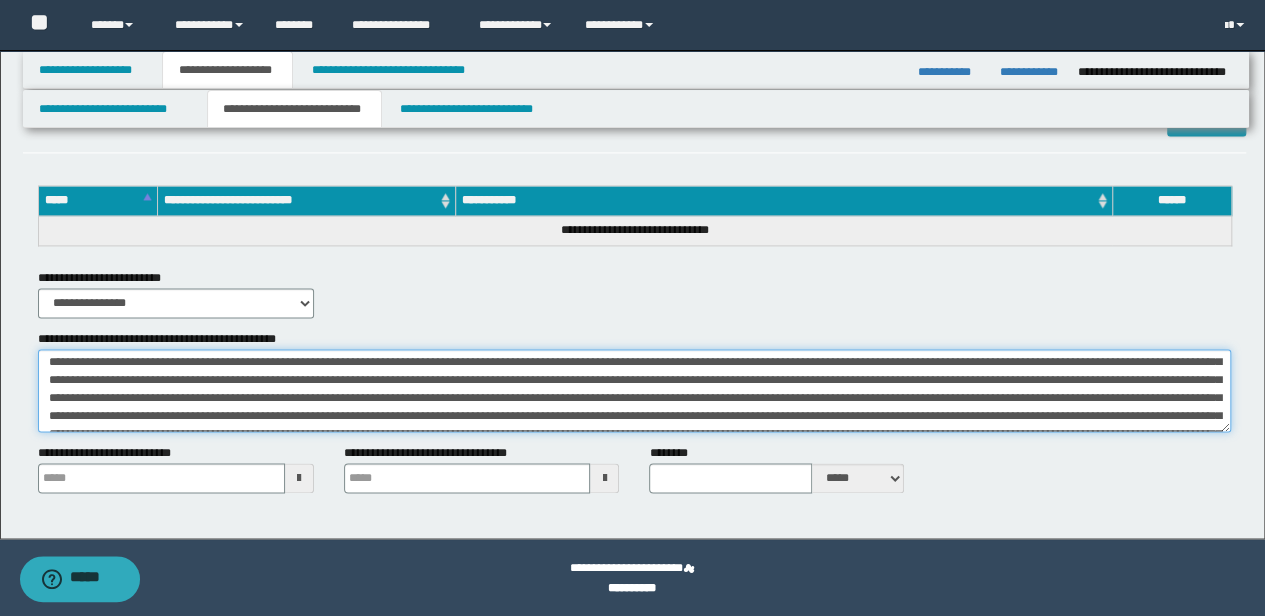 scroll, scrollTop: 0, scrollLeft: 0, axis: both 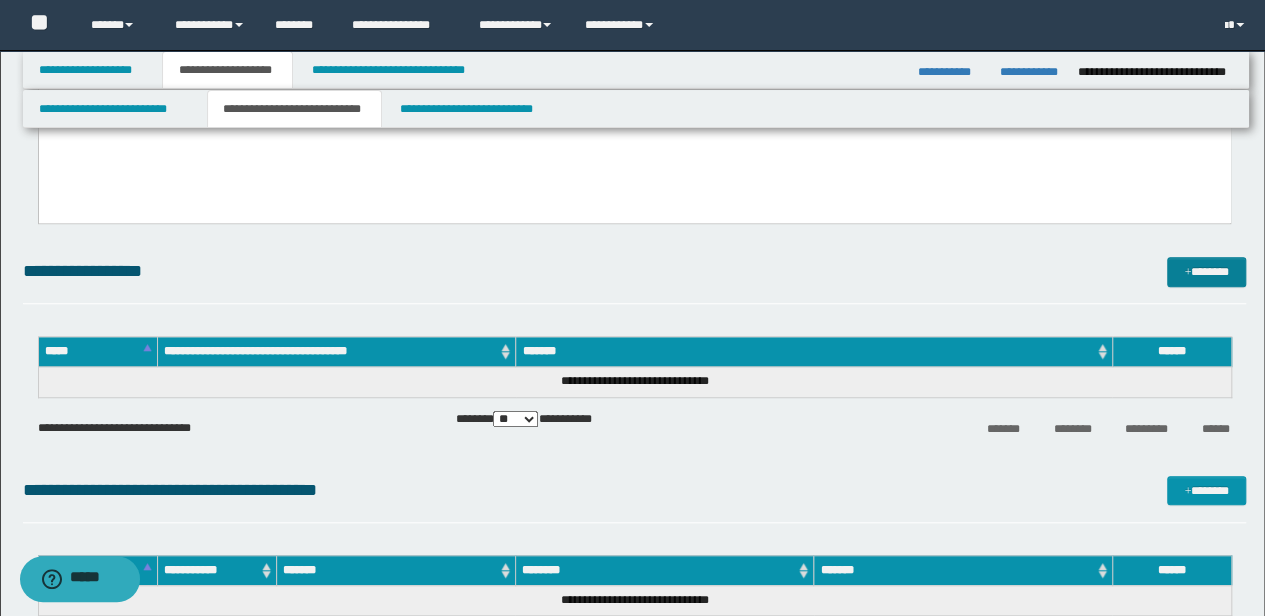 type on "**********" 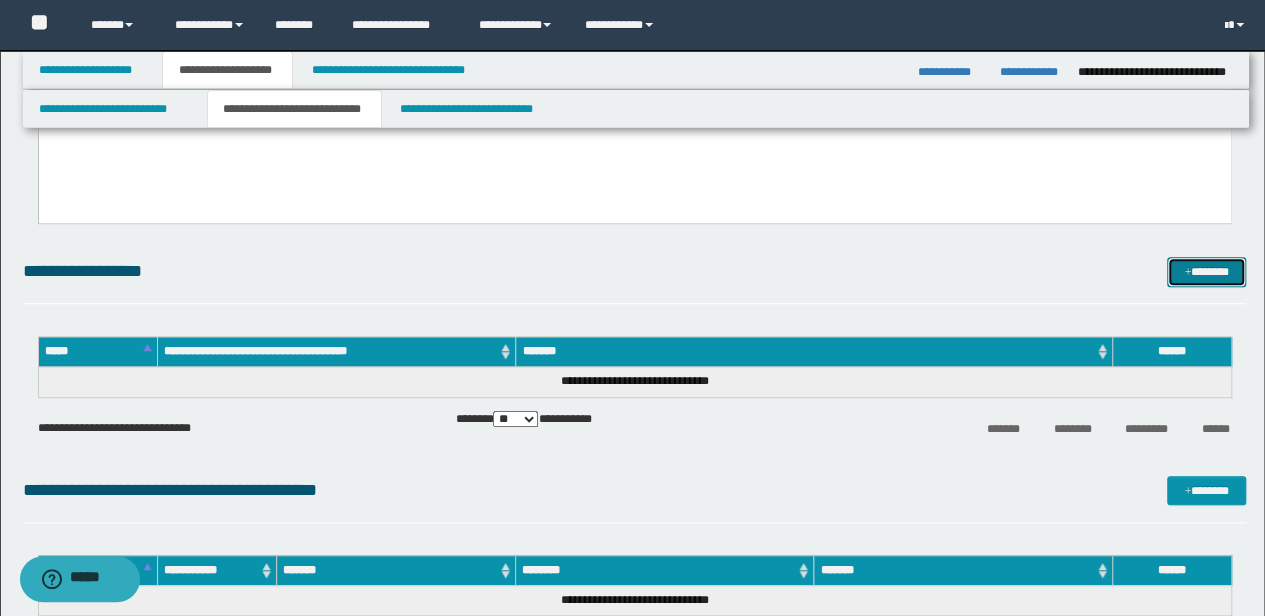 click at bounding box center (1187, 273) 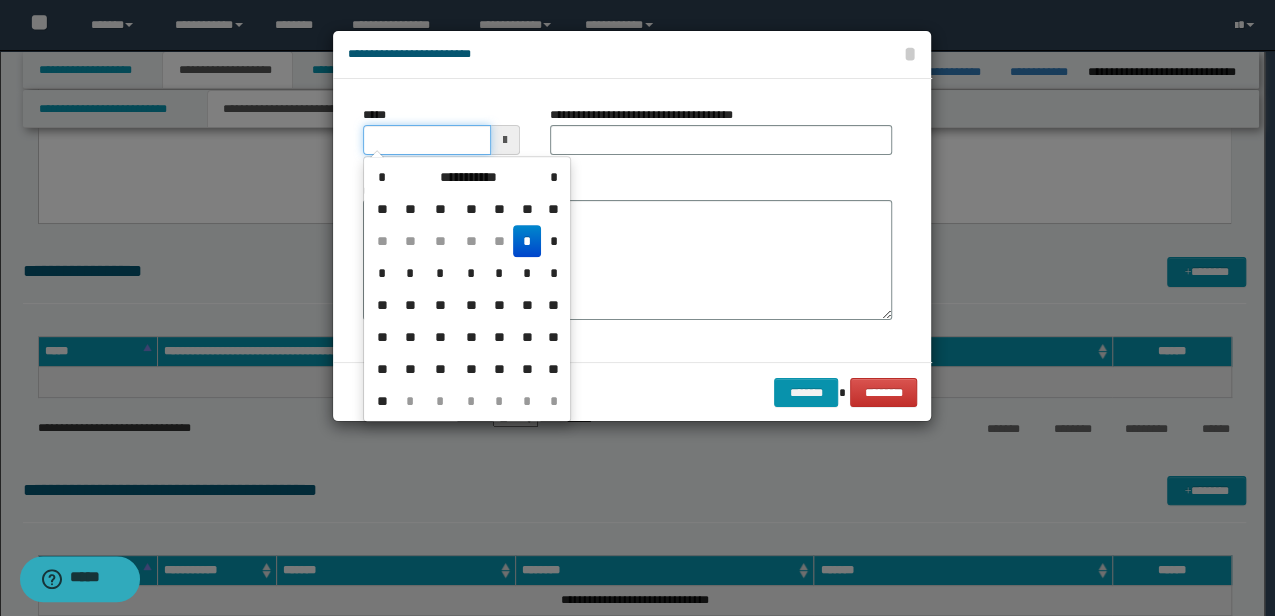 drag, startPoint x: 474, startPoint y: 130, endPoint x: 324, endPoint y: 150, distance: 151.32745 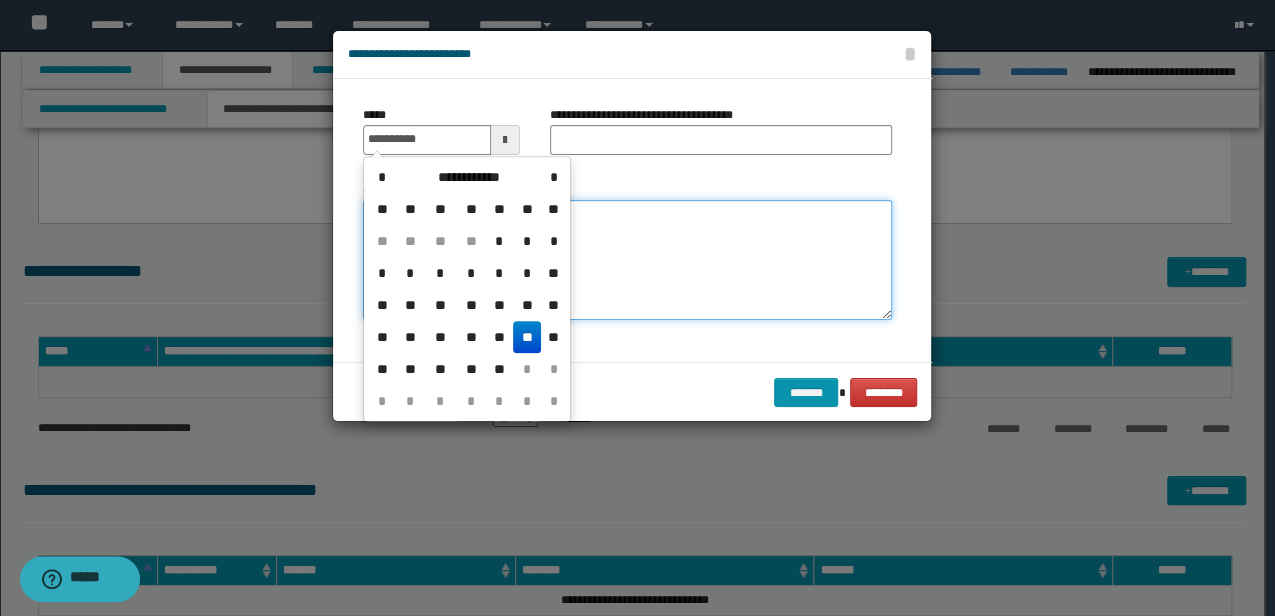 type on "**********" 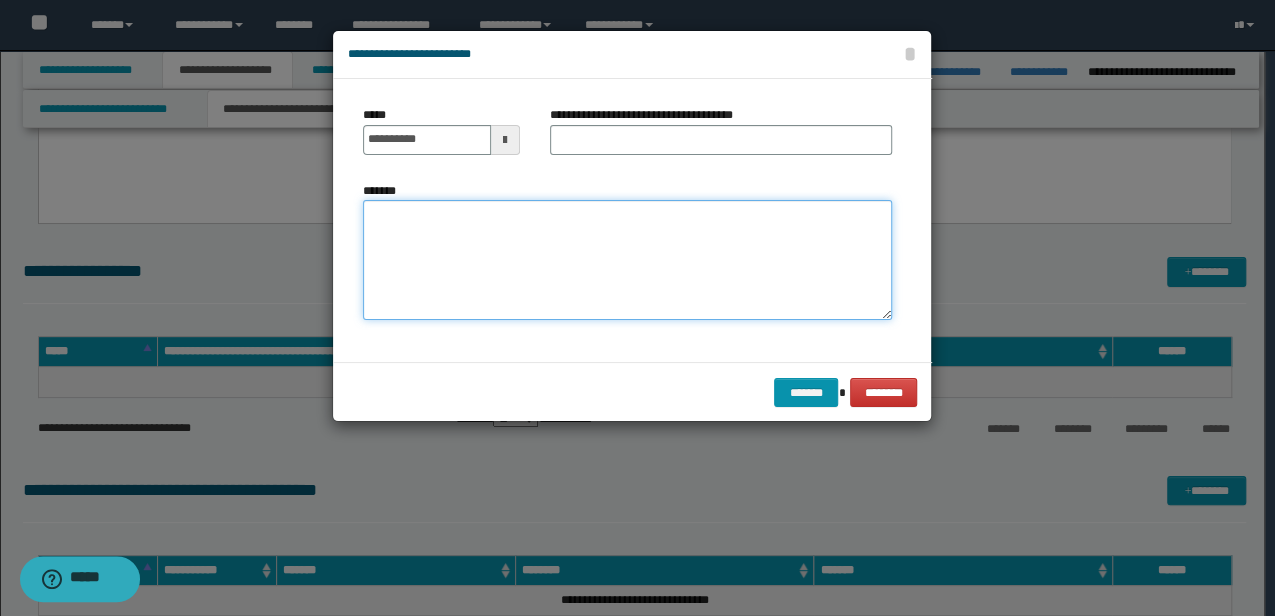 click on "*******" at bounding box center (627, 260) 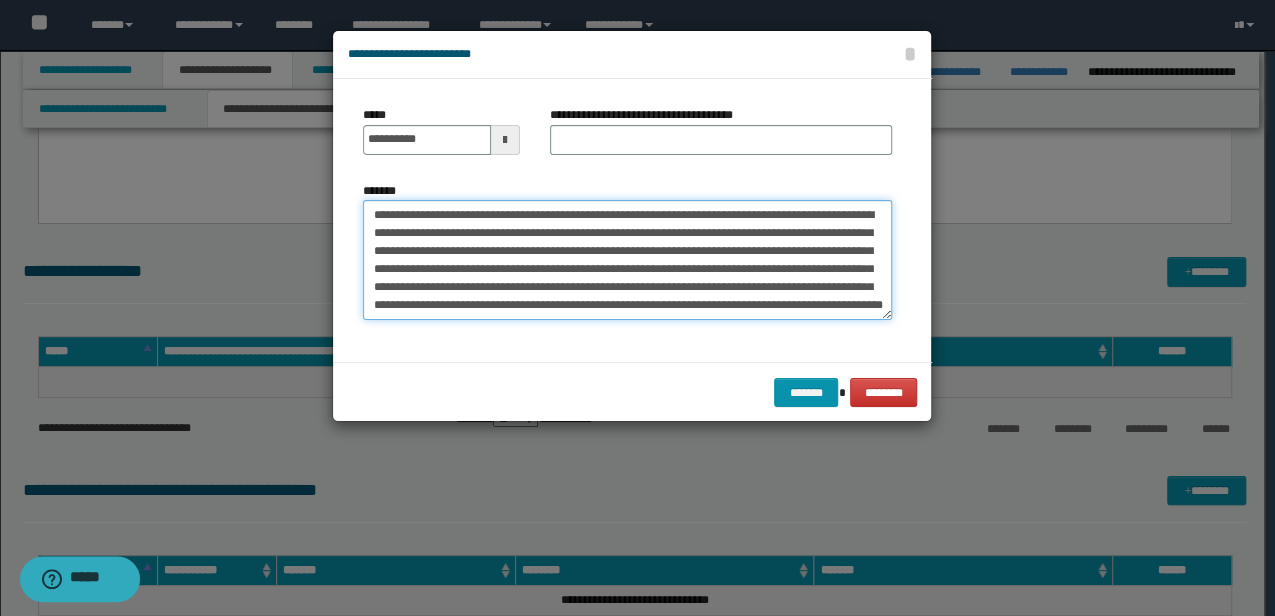 scroll, scrollTop: 12, scrollLeft: 0, axis: vertical 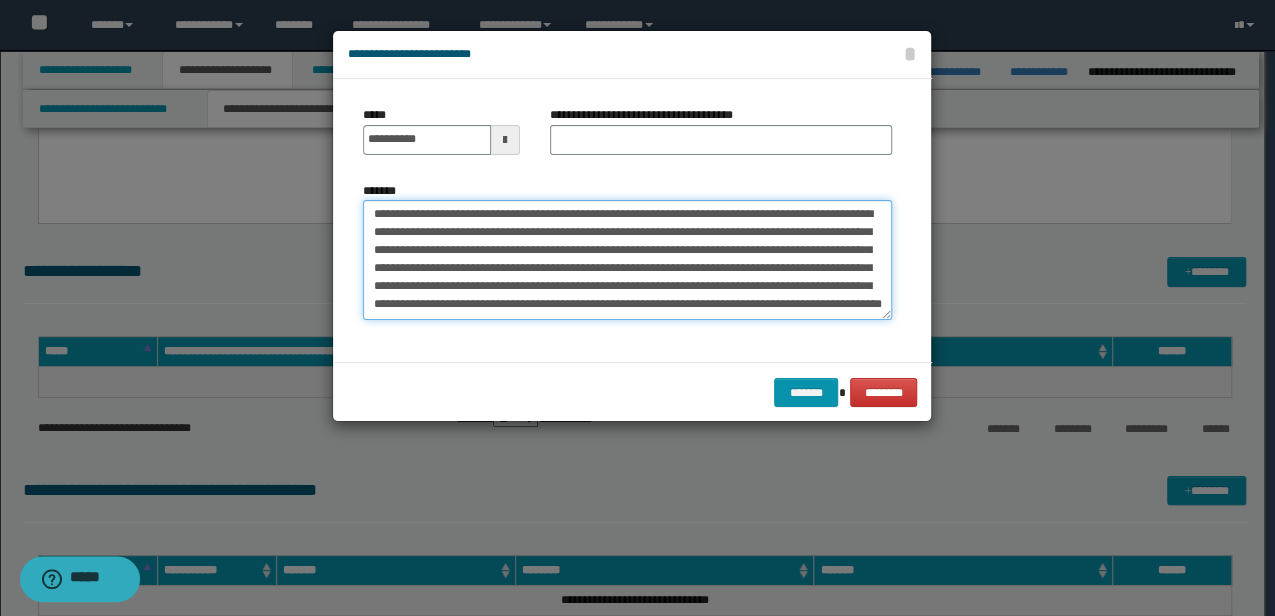 type on "**********" 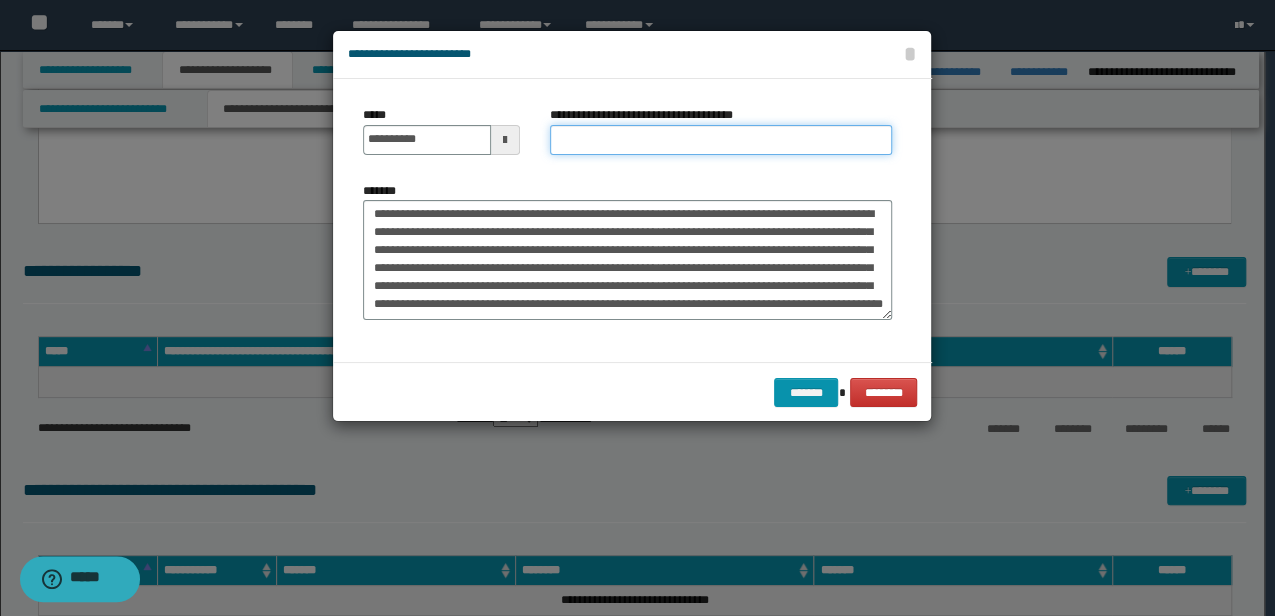 click on "**********" at bounding box center (721, 140) 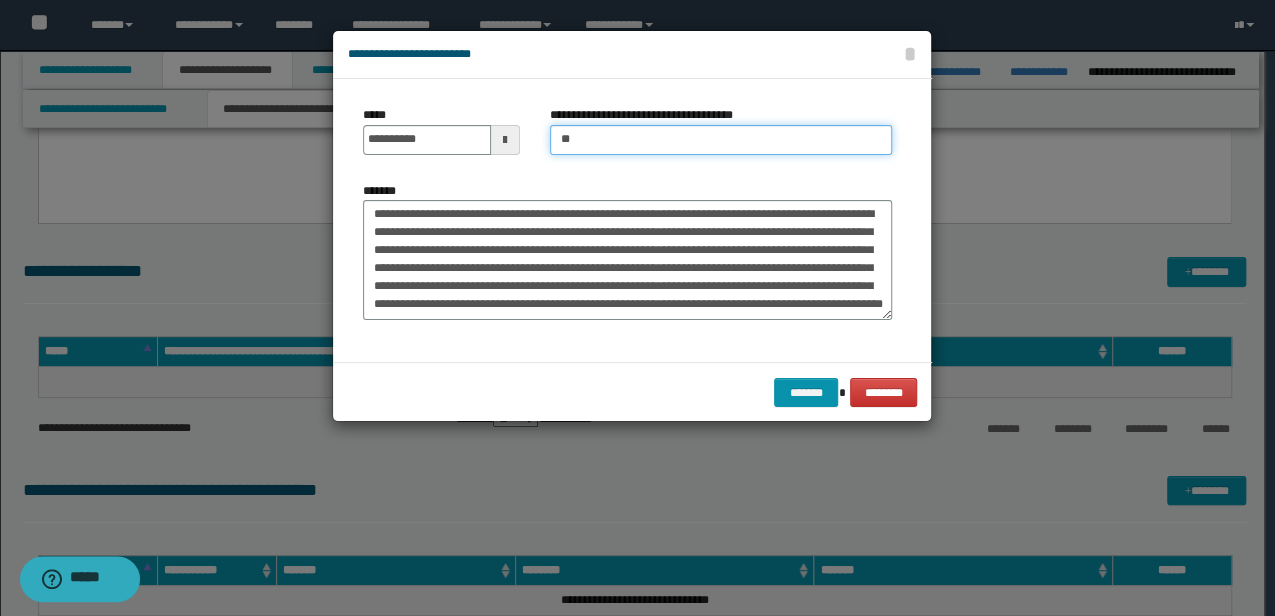 type on "*" 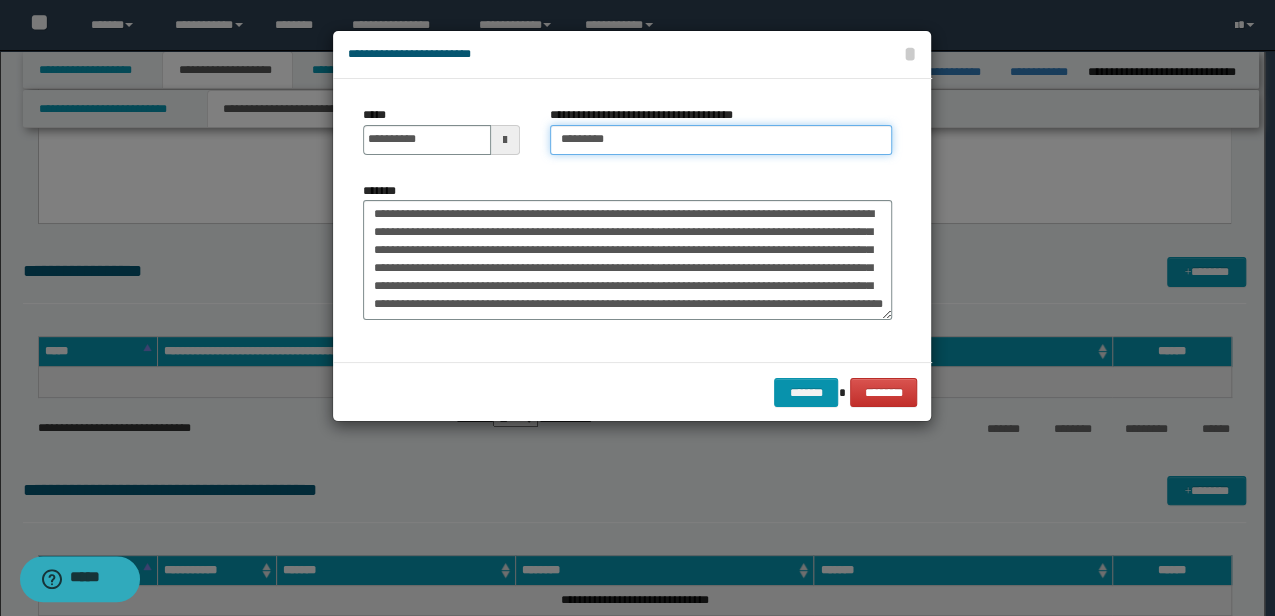 type on "**********" 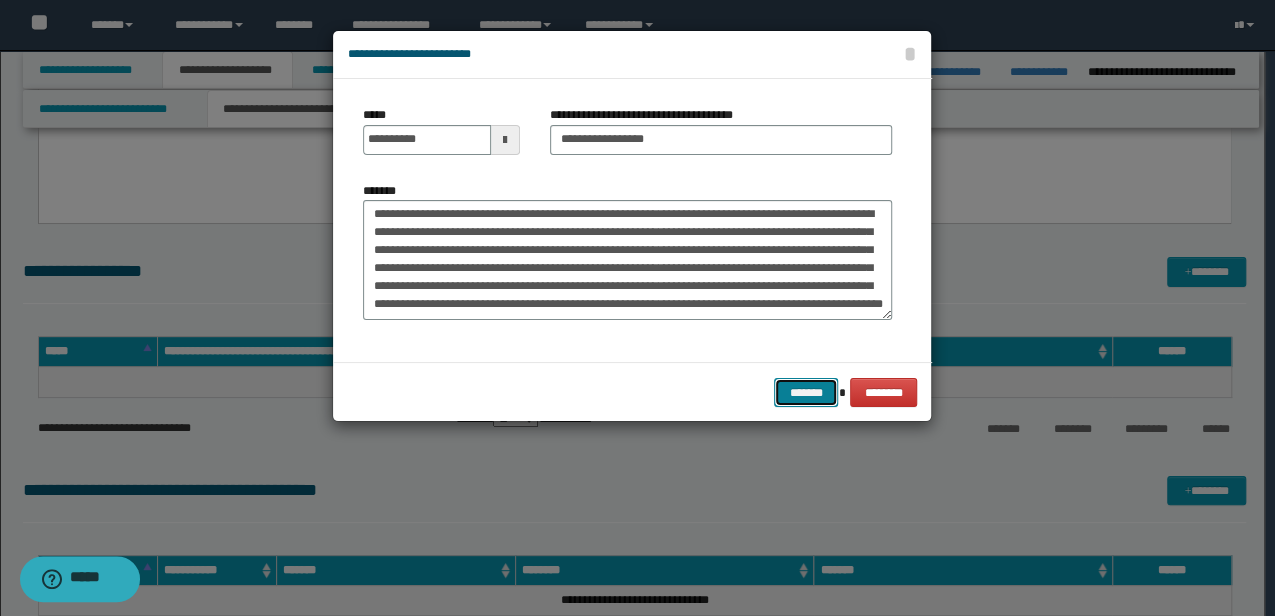 click on "*******" at bounding box center (806, 392) 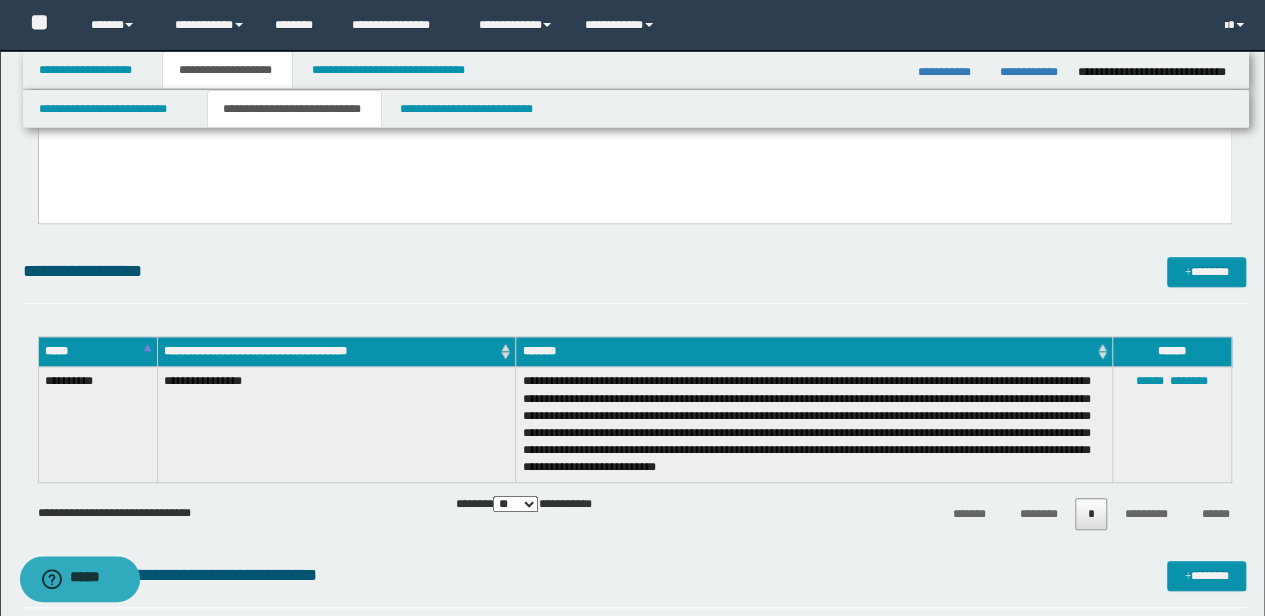 click on "**********" at bounding box center (336, 425) 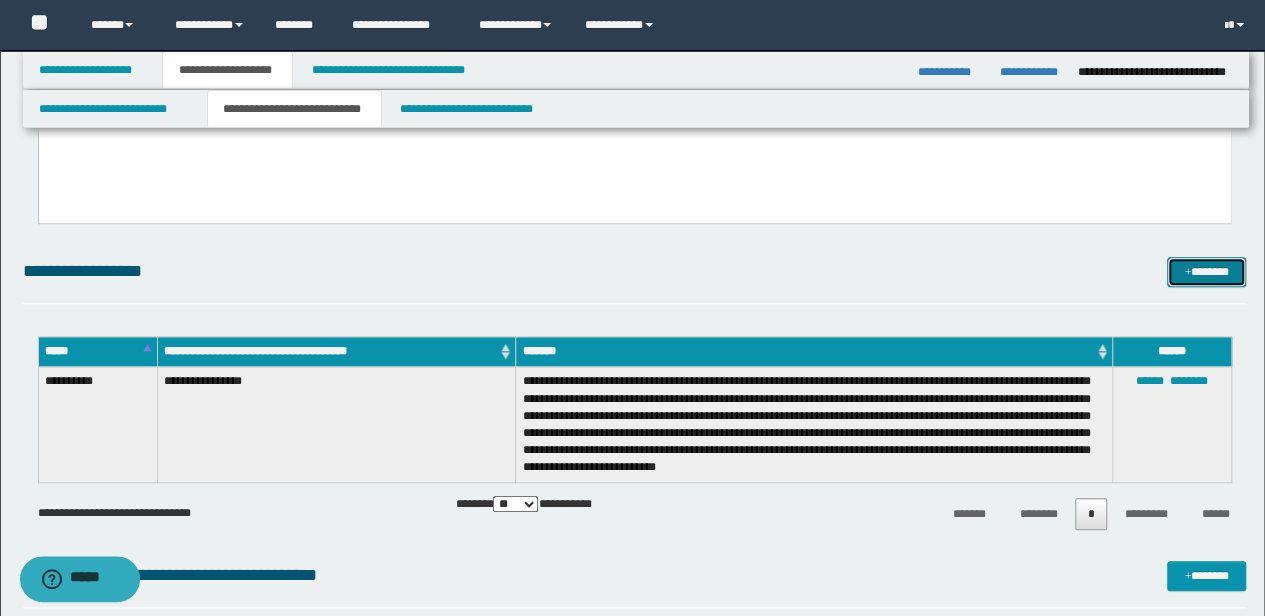 click on "*******" at bounding box center (1206, 271) 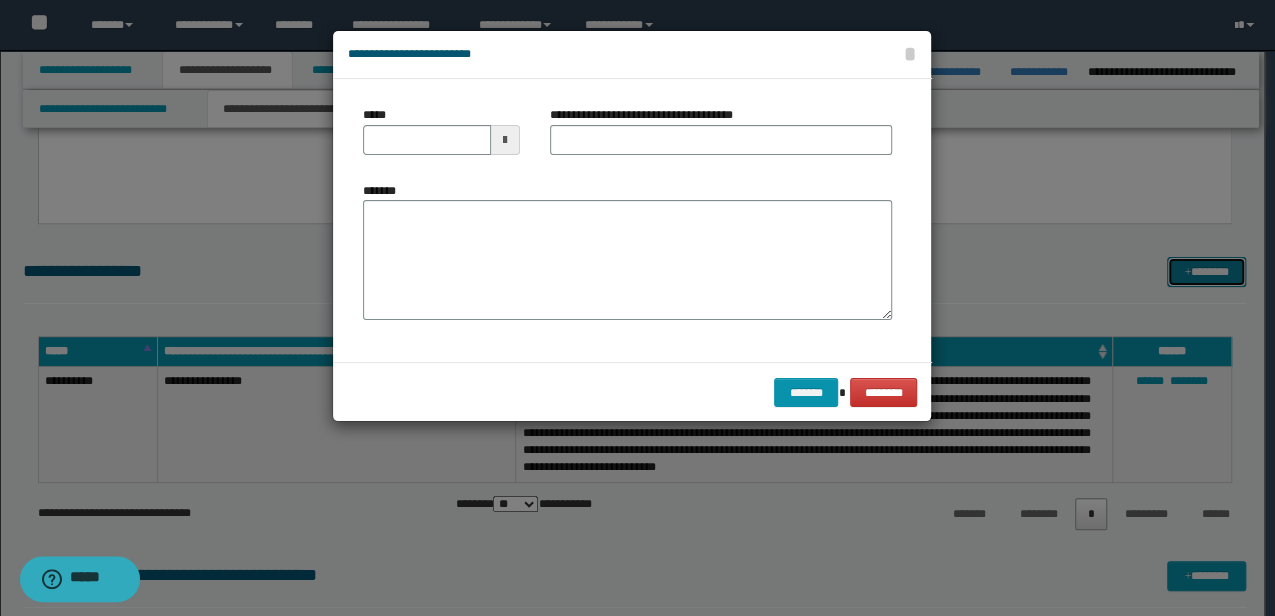 scroll, scrollTop: 0, scrollLeft: 0, axis: both 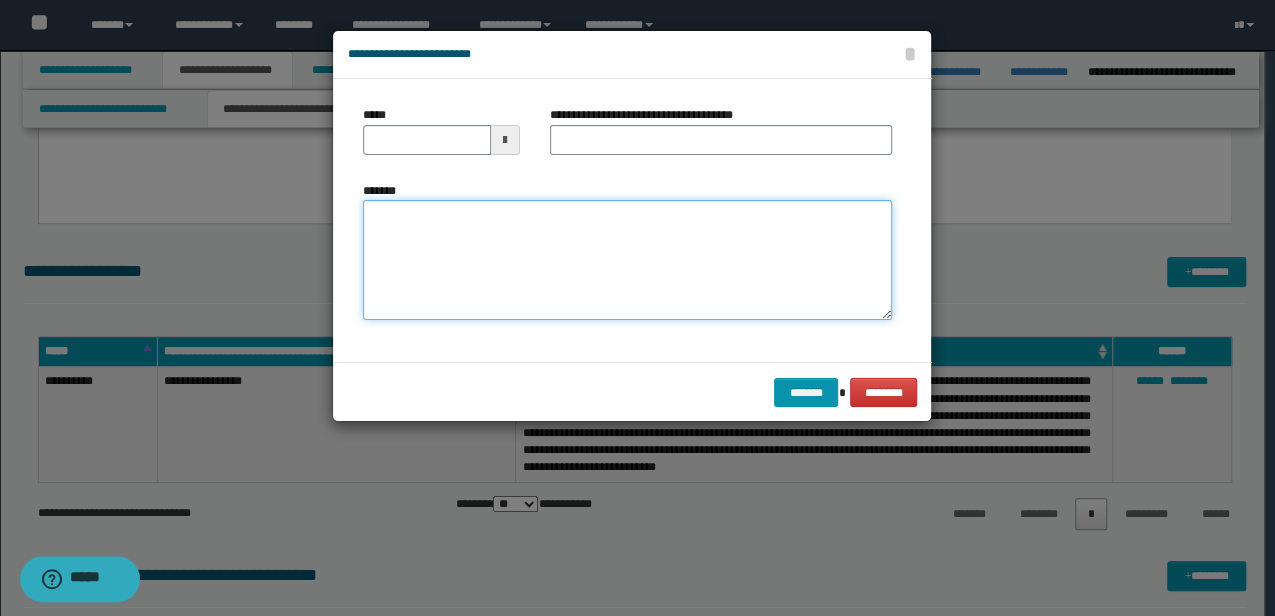 click on "*******" at bounding box center (627, 259) 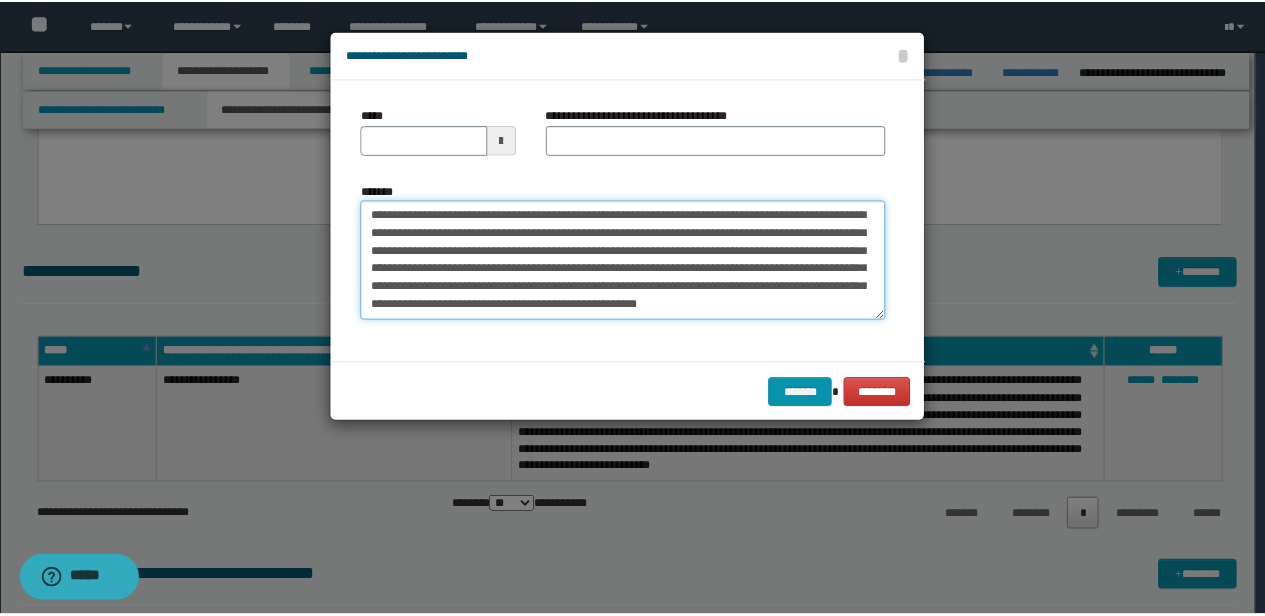 scroll, scrollTop: 12, scrollLeft: 0, axis: vertical 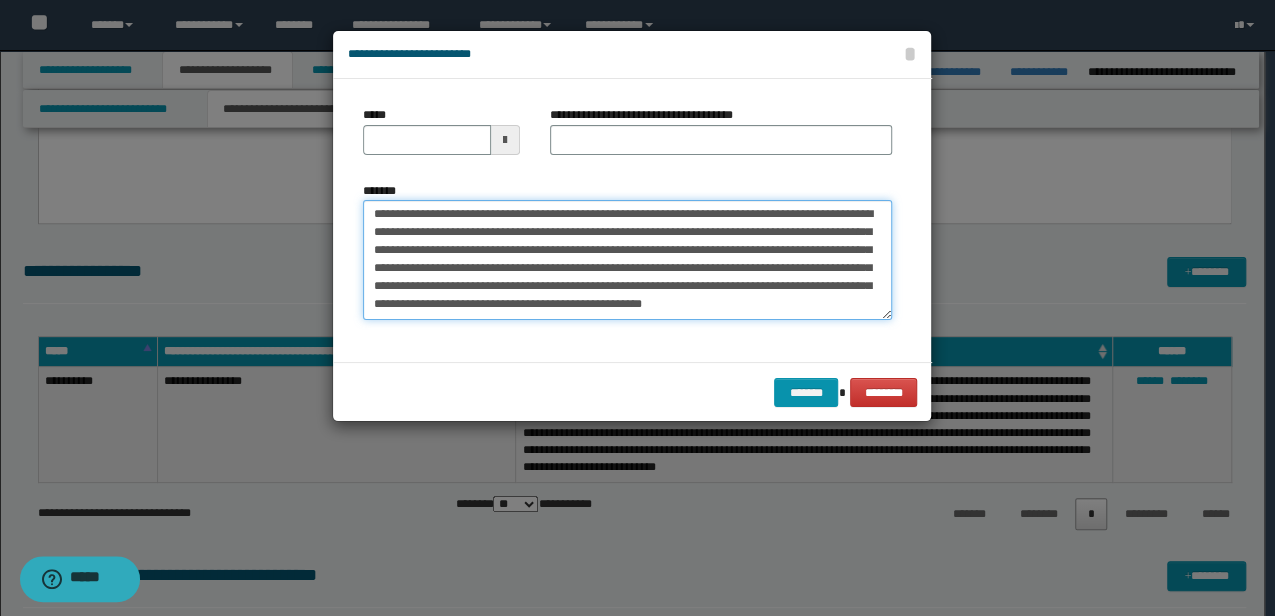 type 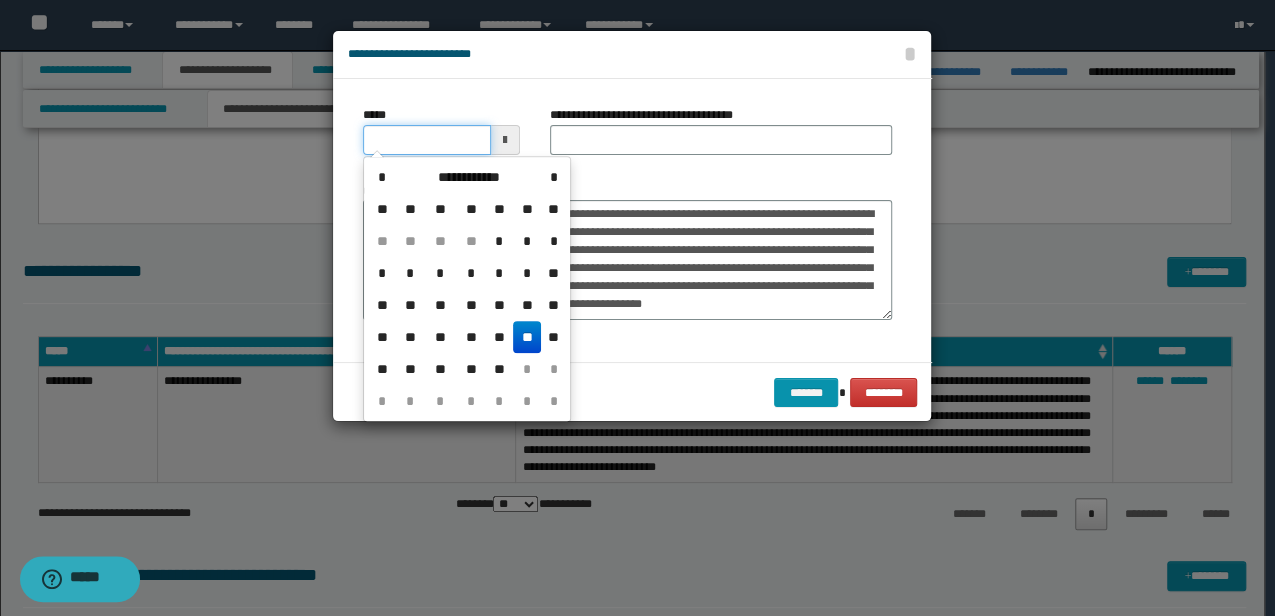drag, startPoint x: 448, startPoint y: 146, endPoint x: 10, endPoint y: 365, distance: 489.69888 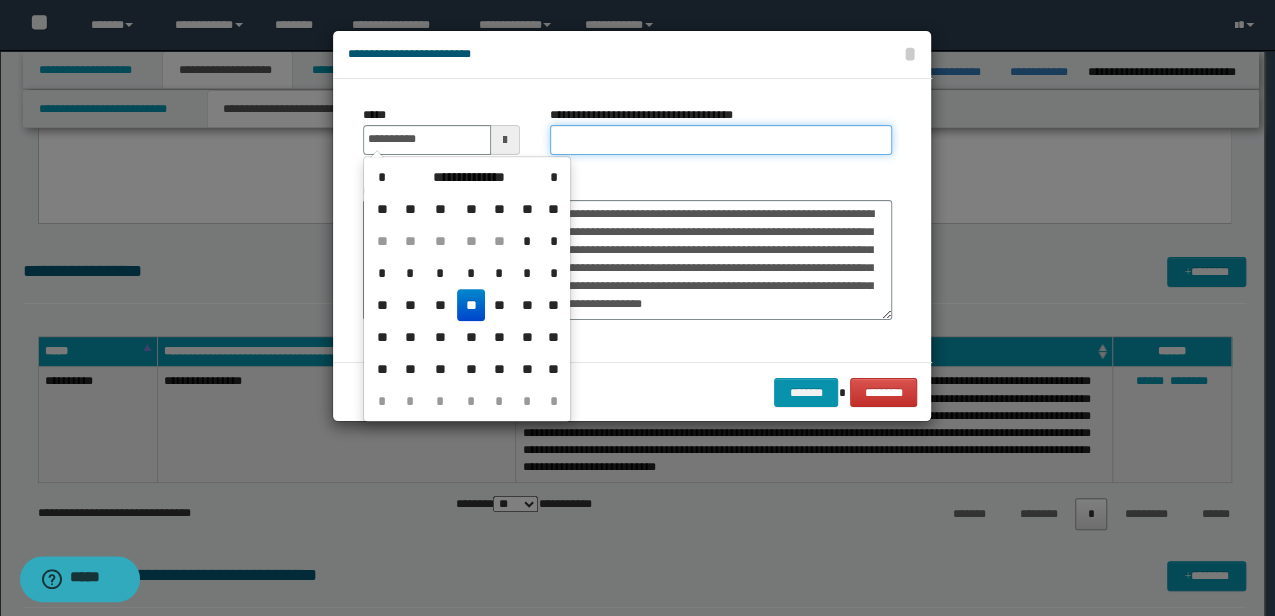 type on "**********" 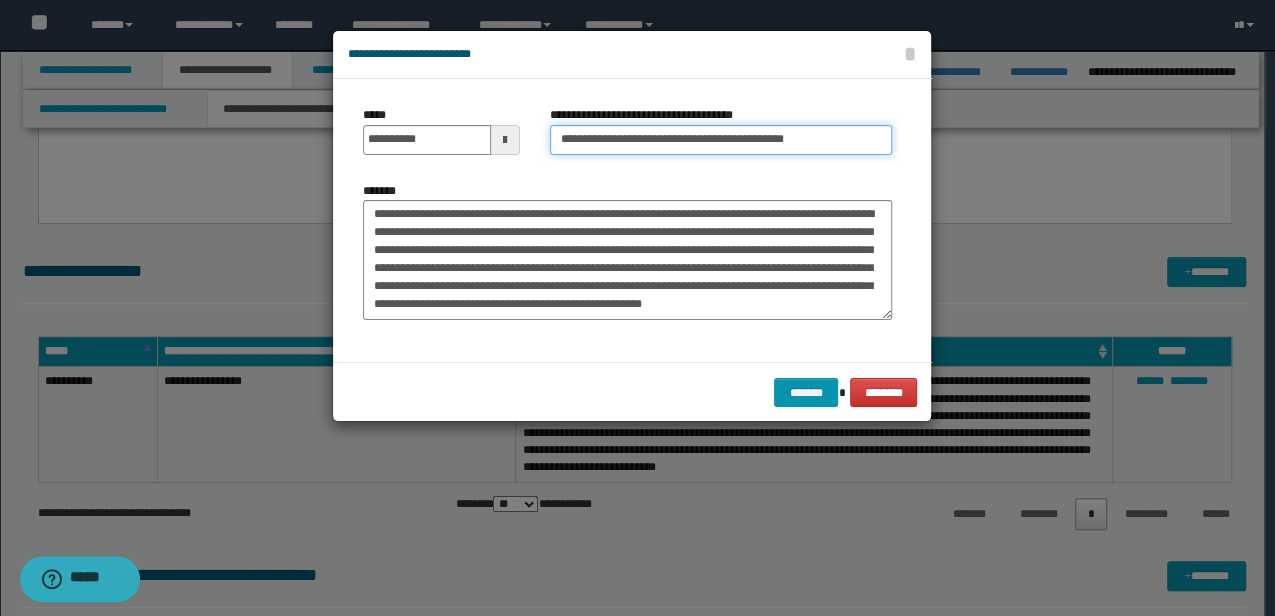 type on "**********" 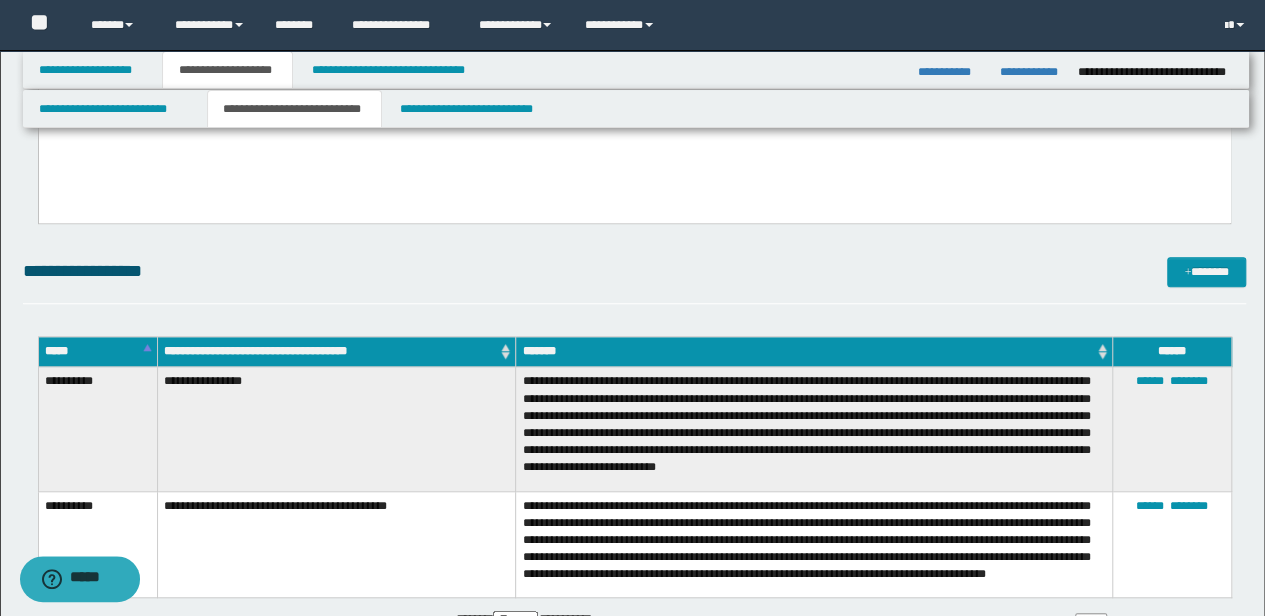 click on "**********" at bounding box center (635, 271) 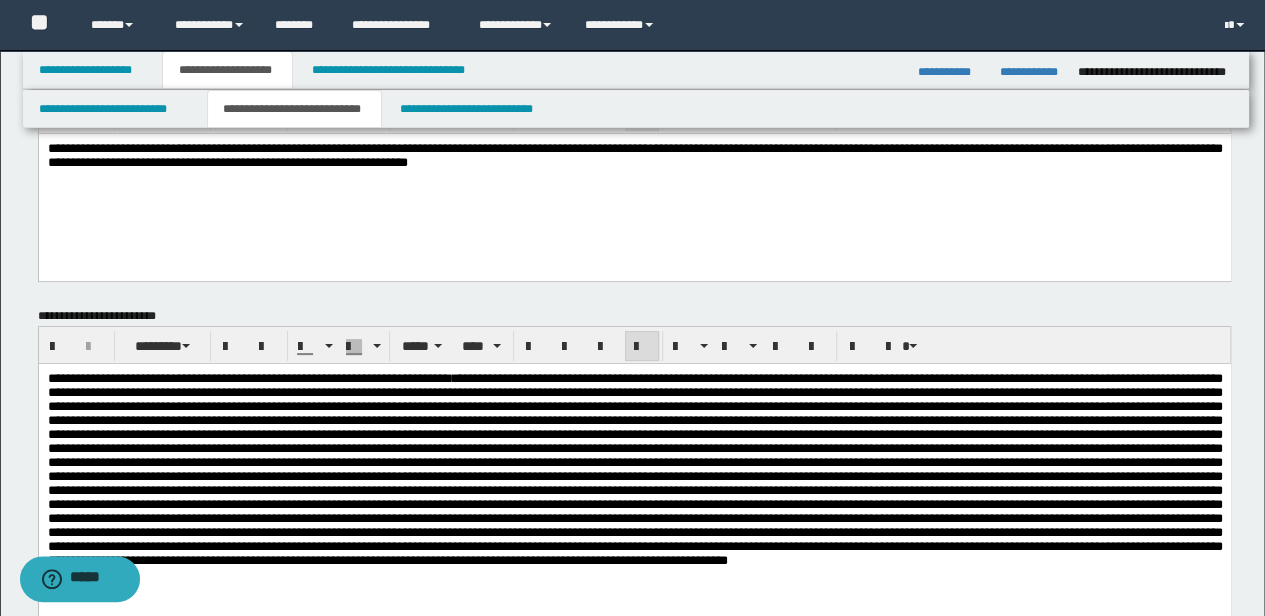 scroll, scrollTop: 0, scrollLeft: 0, axis: both 